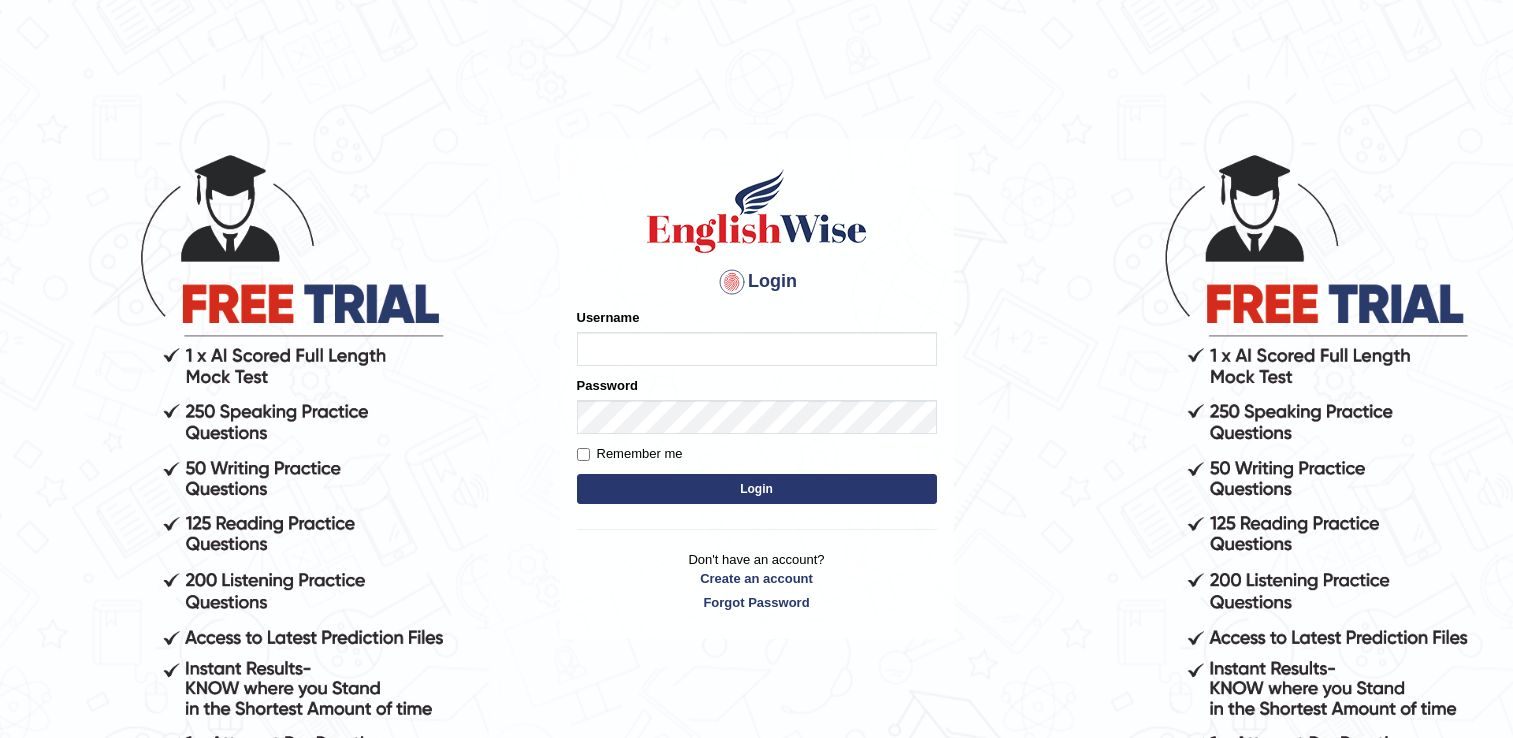 scroll, scrollTop: 0, scrollLeft: 0, axis: both 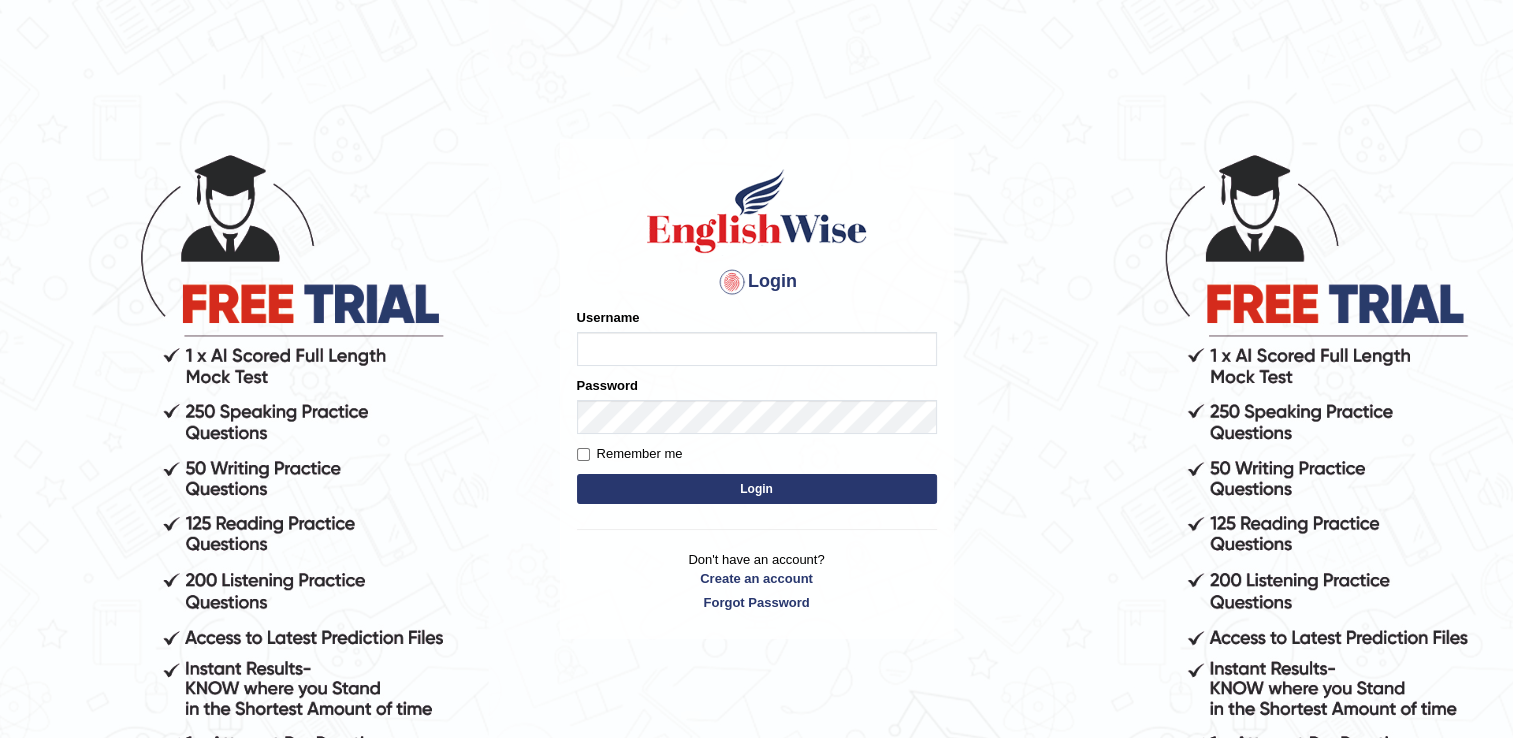 type on "RomulojrNepangue" 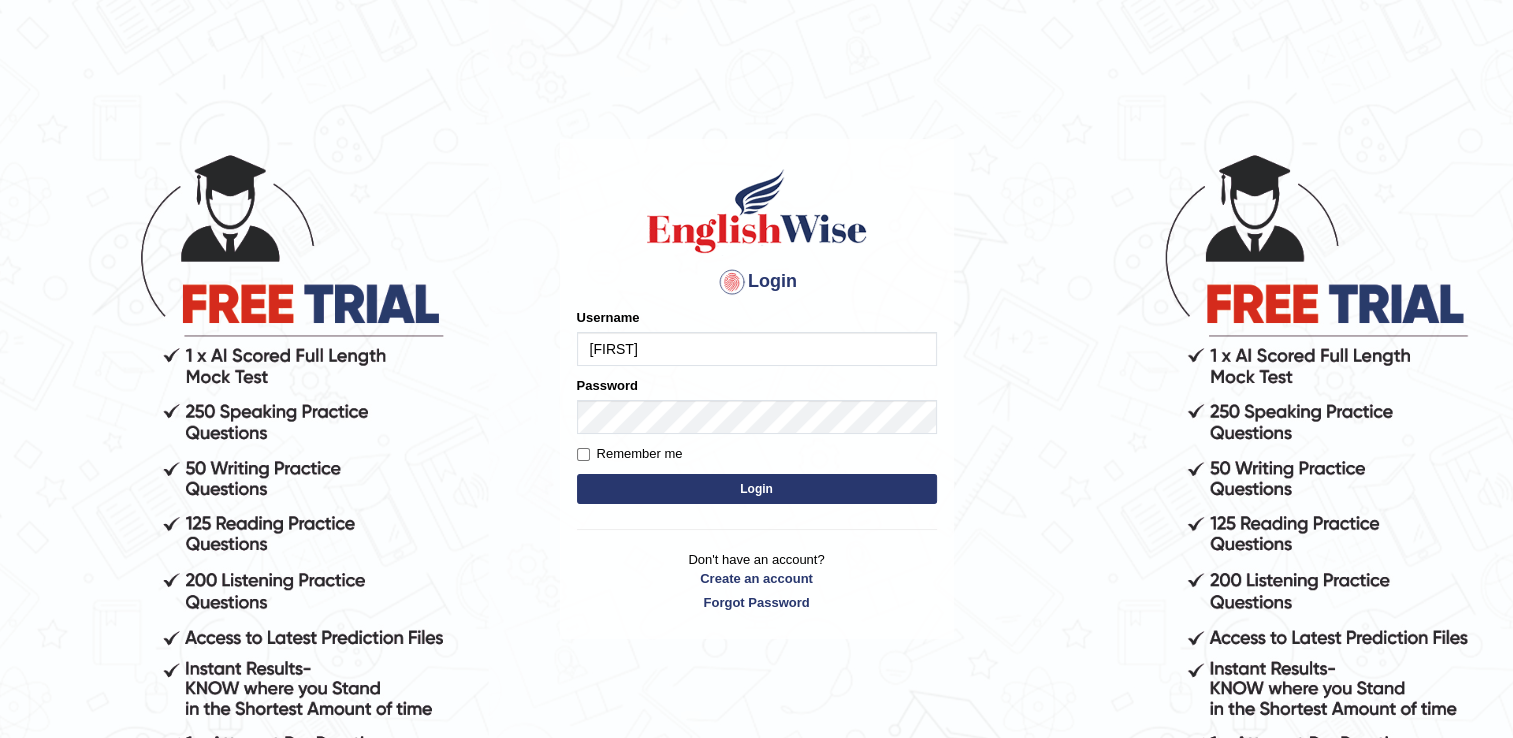 click on "Login" at bounding box center (757, 489) 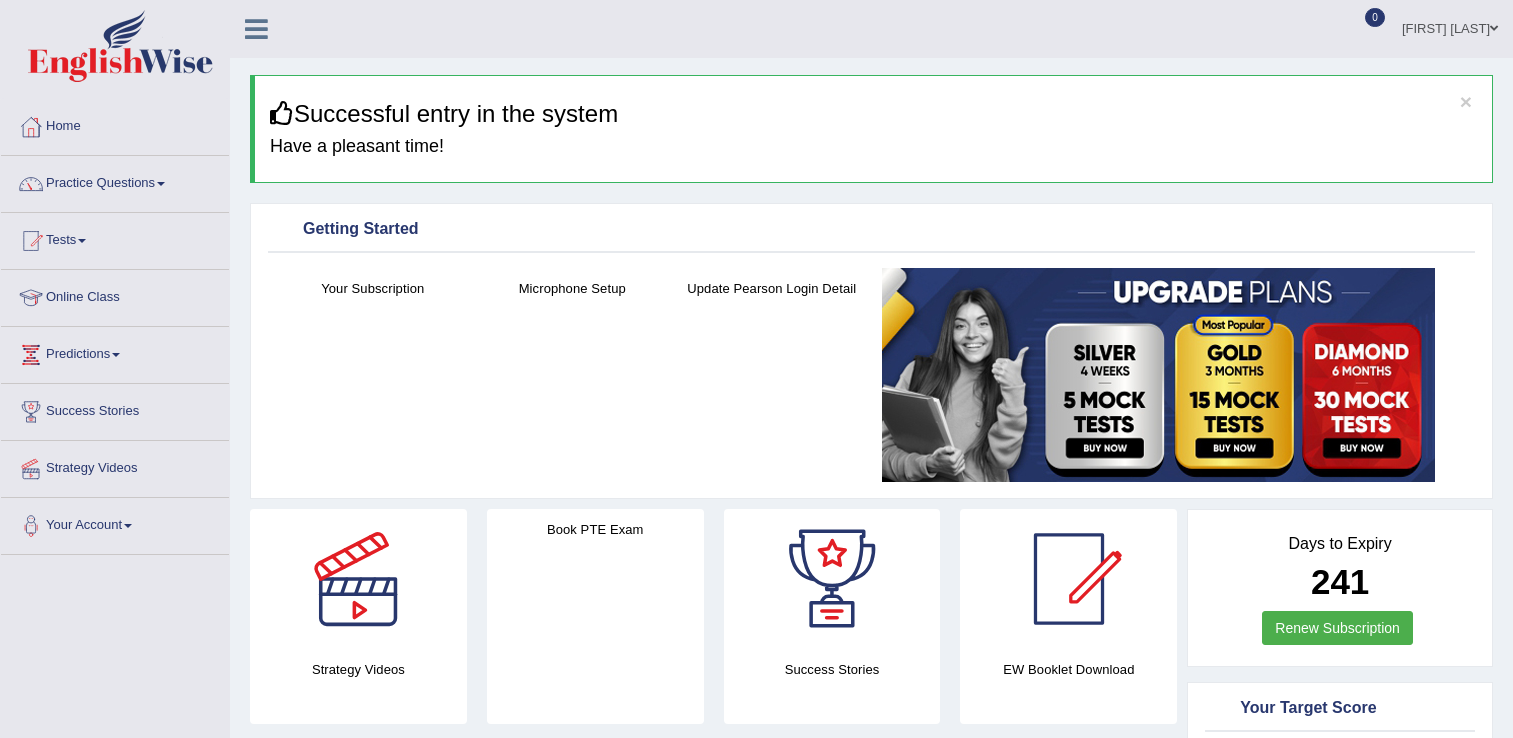 scroll, scrollTop: 0, scrollLeft: 0, axis: both 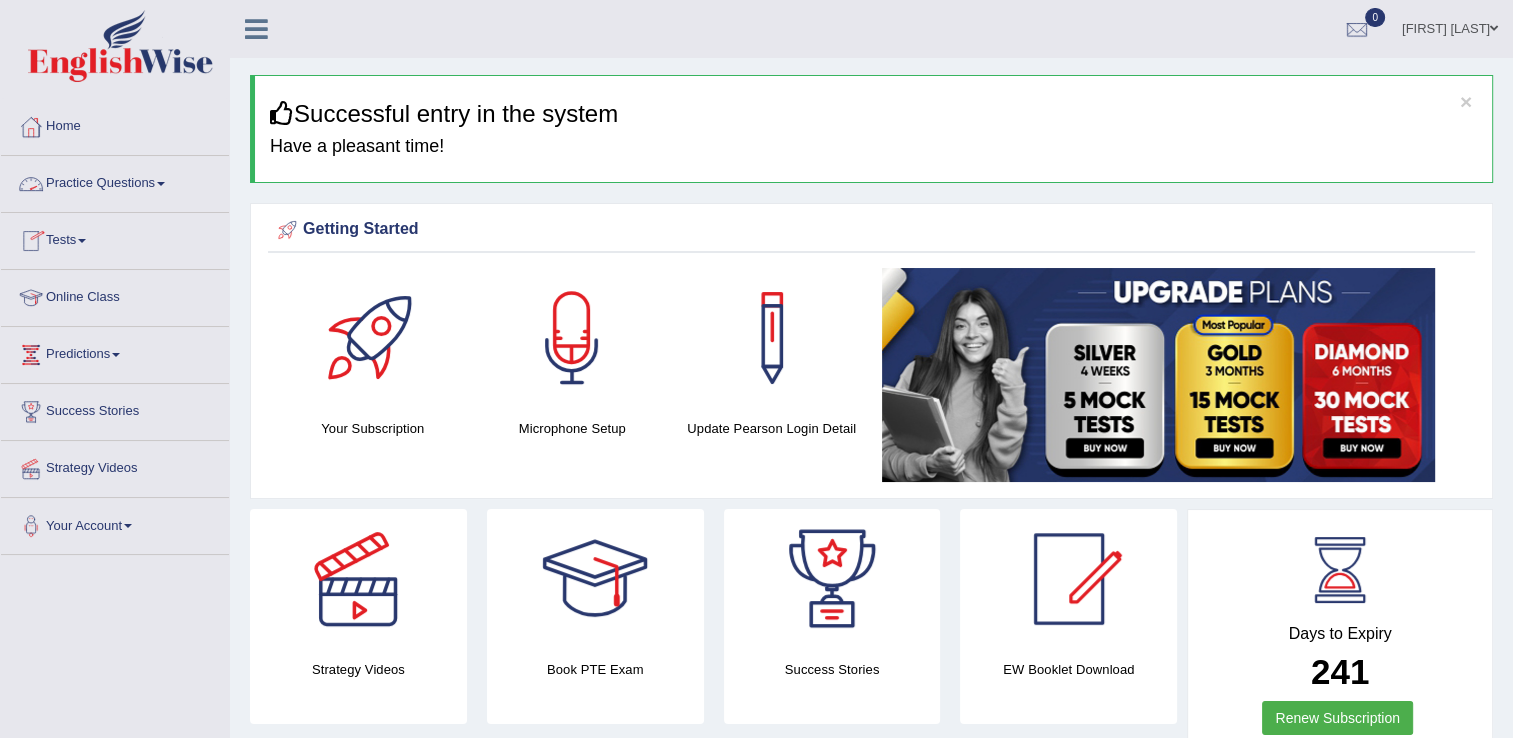 click on "Practice Questions" at bounding box center [115, 181] 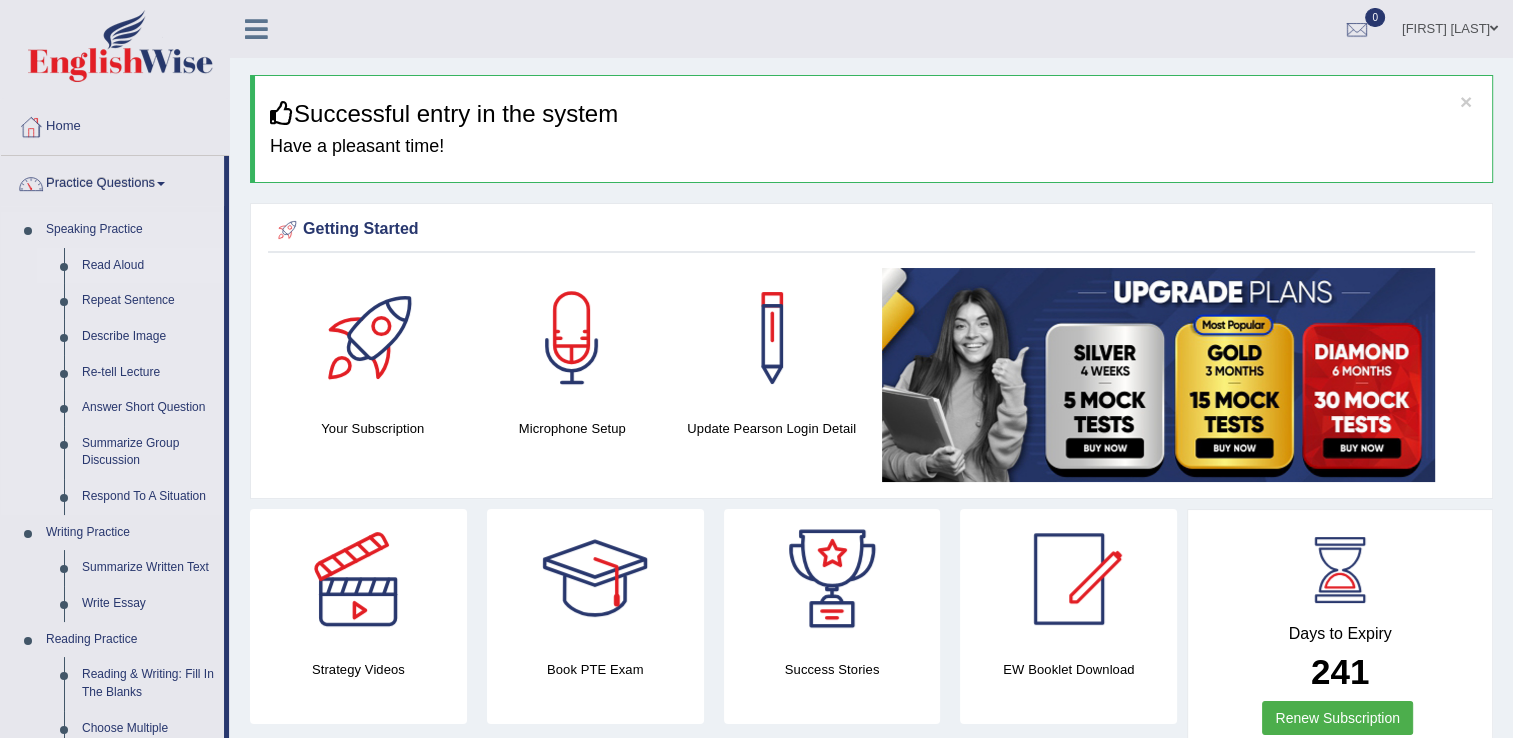 click on "Read Aloud" at bounding box center (148, 266) 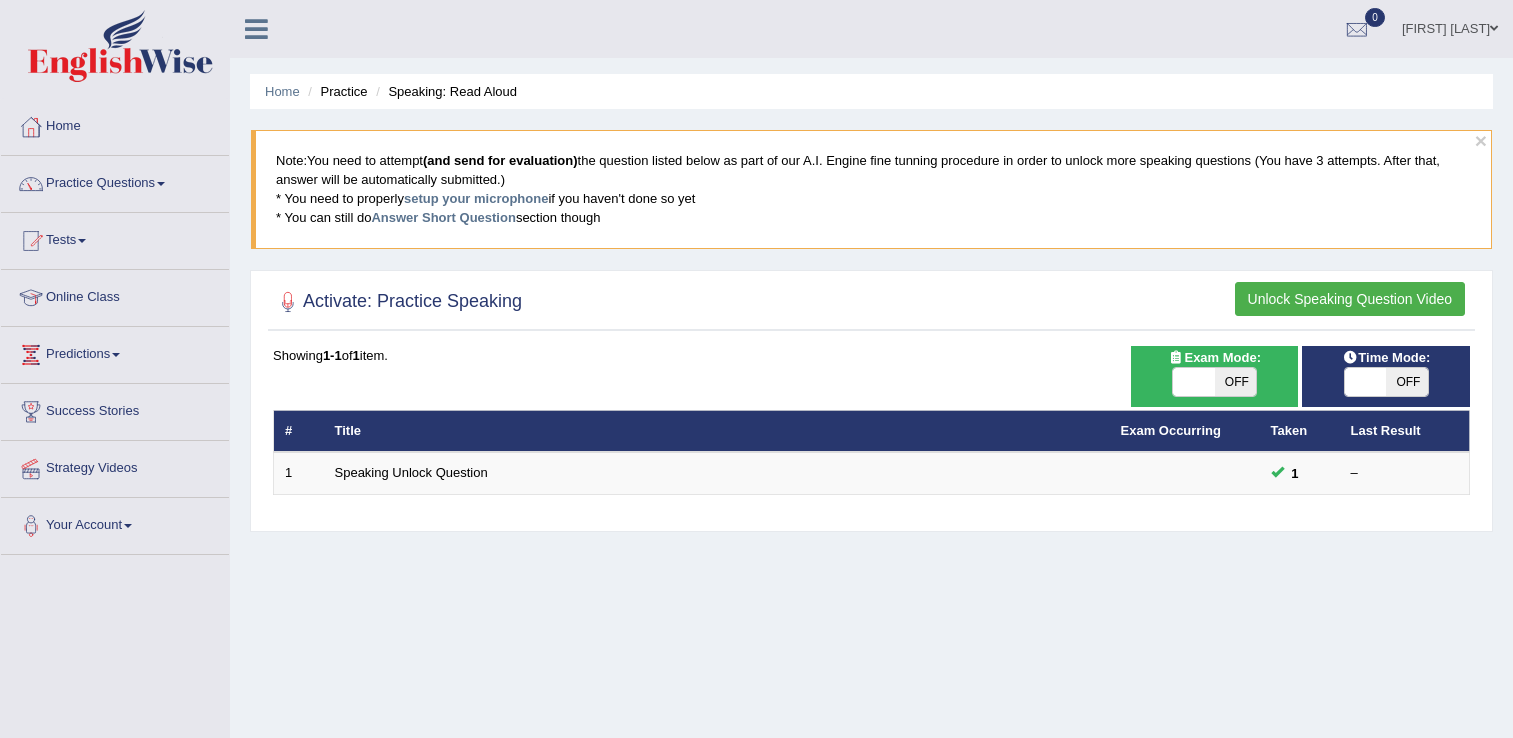 scroll, scrollTop: 0, scrollLeft: 0, axis: both 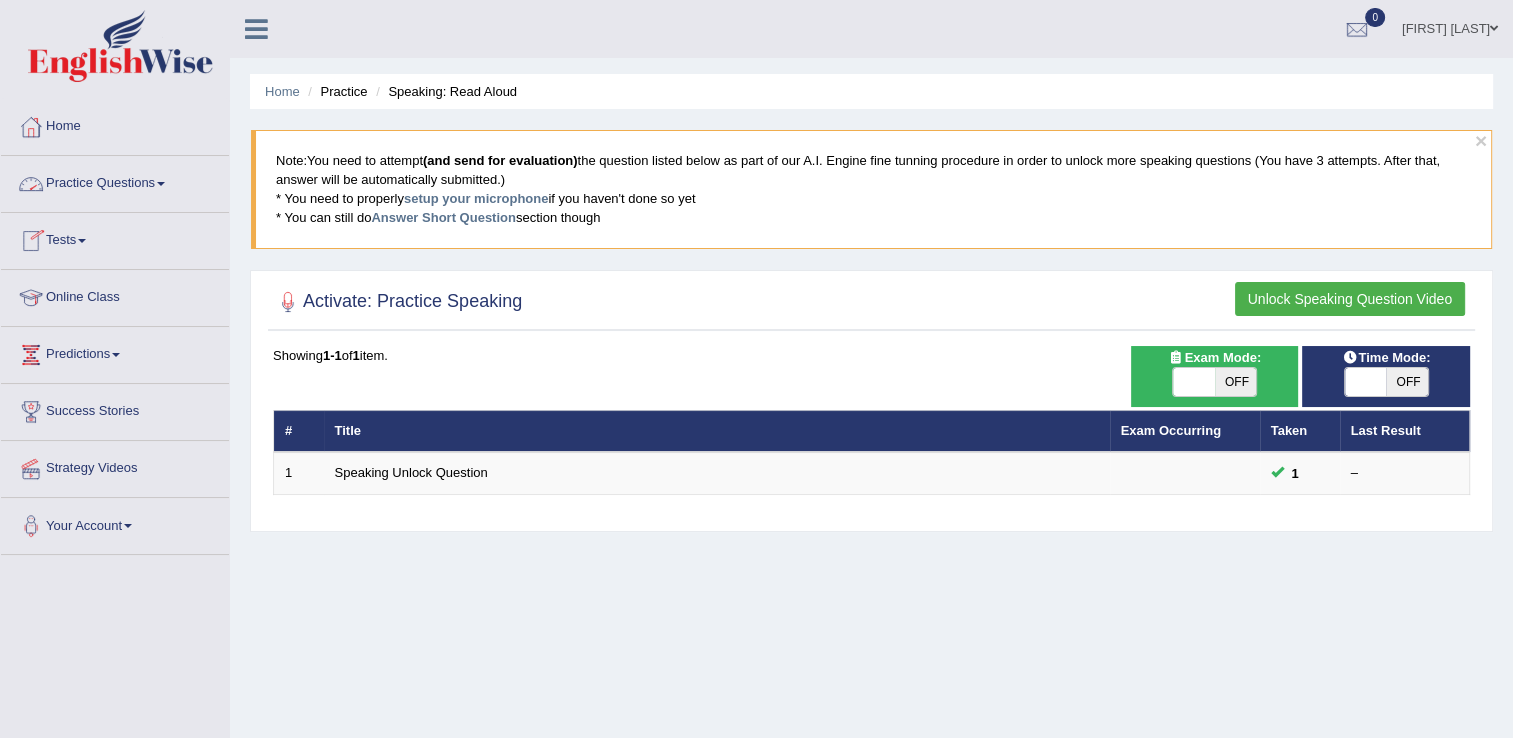 click on "Practice Questions" at bounding box center (115, 181) 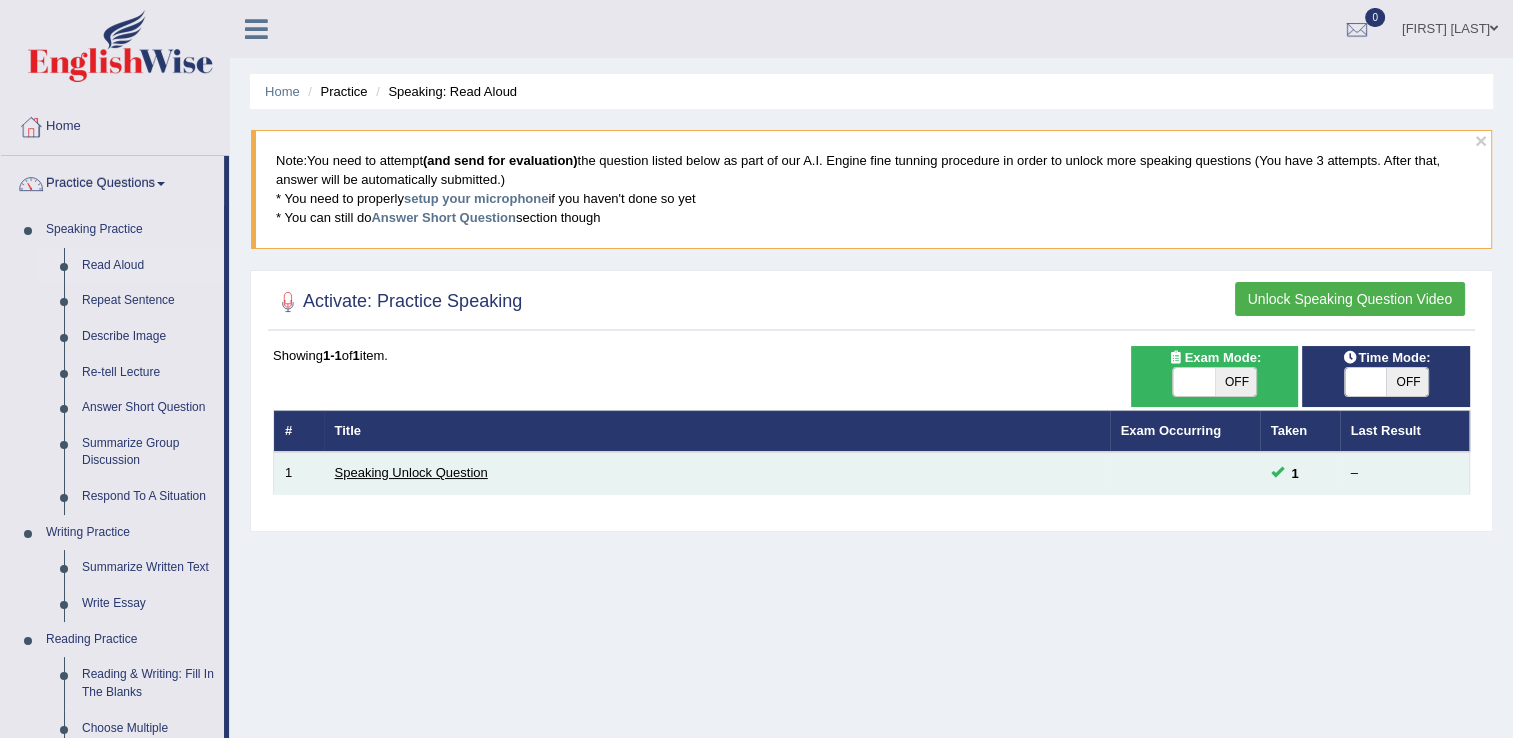 click on "Speaking Unlock Question" at bounding box center [411, 472] 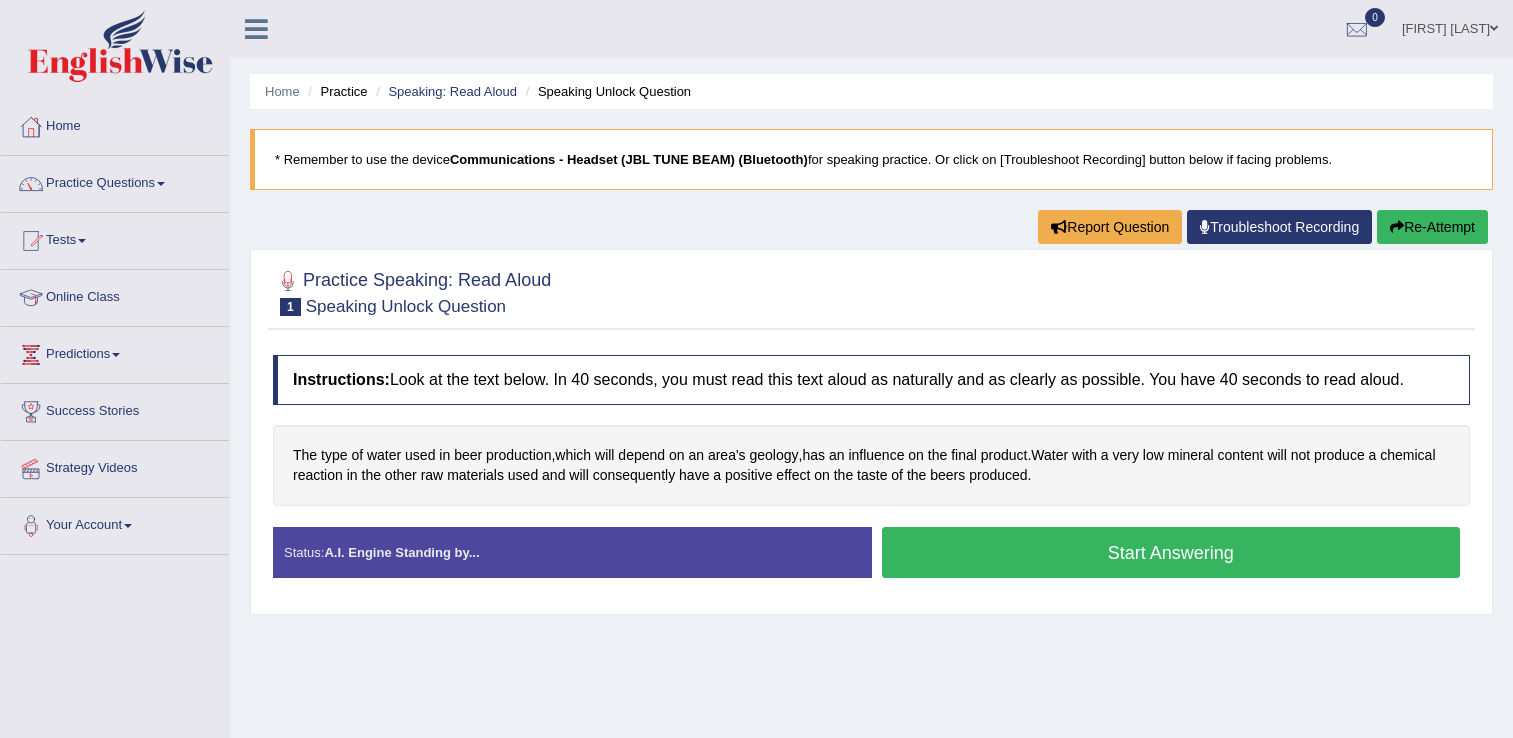 scroll, scrollTop: 0, scrollLeft: 0, axis: both 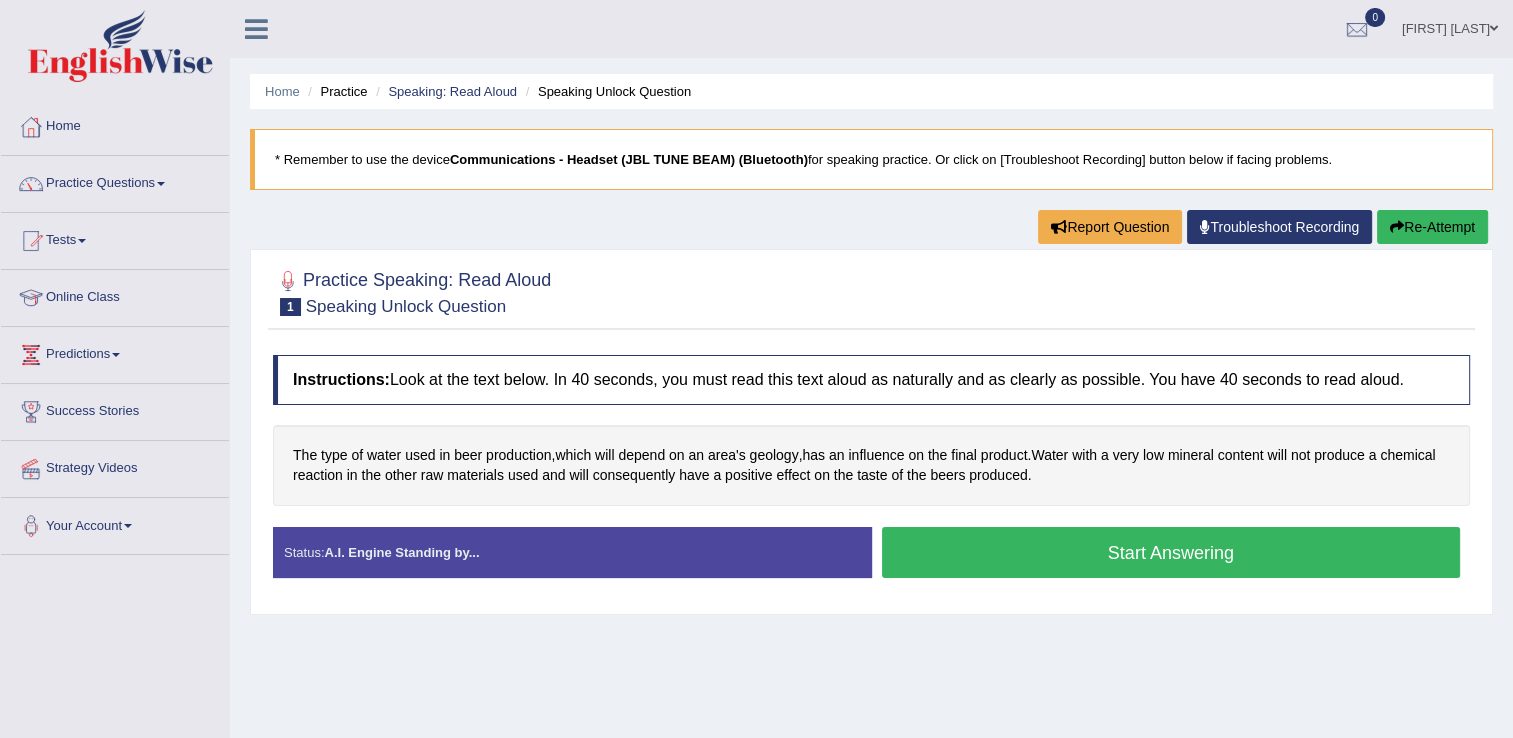 click on "Start Answering" at bounding box center [1171, 552] 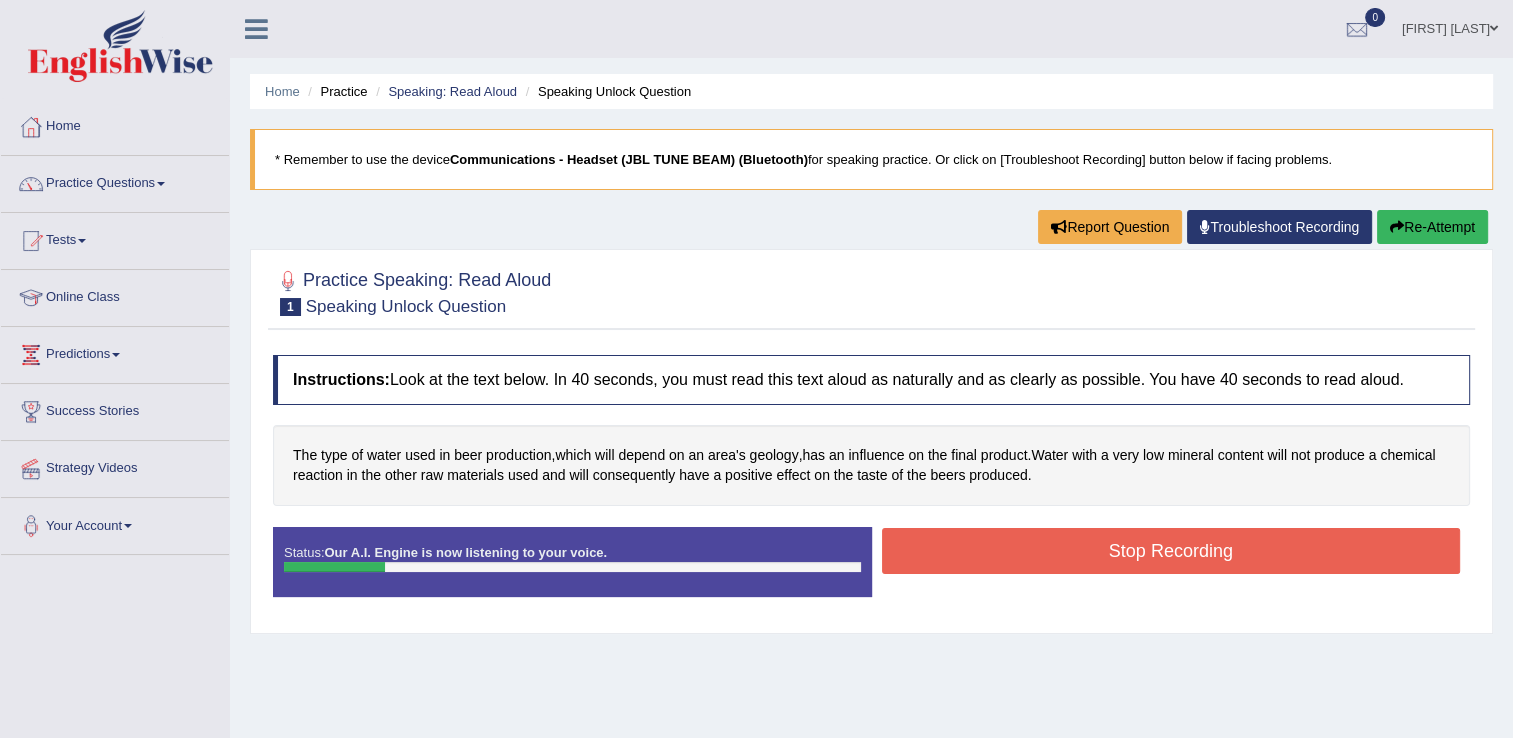 click on "Stop Recording" at bounding box center (1171, 551) 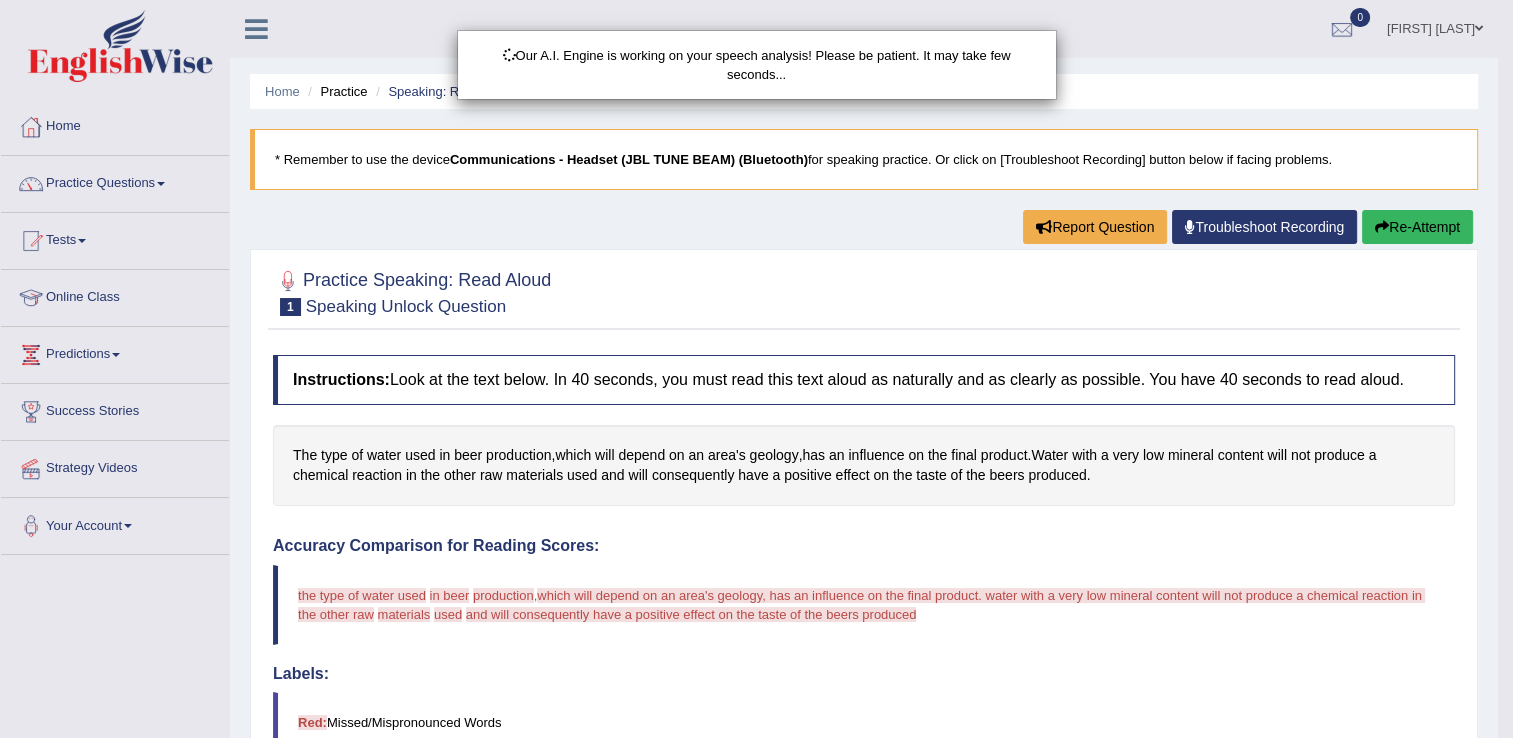 click on "Our A.I. Engine is working on your speech analysis! Please be patient. It may take few seconds..." at bounding box center (756, 369) 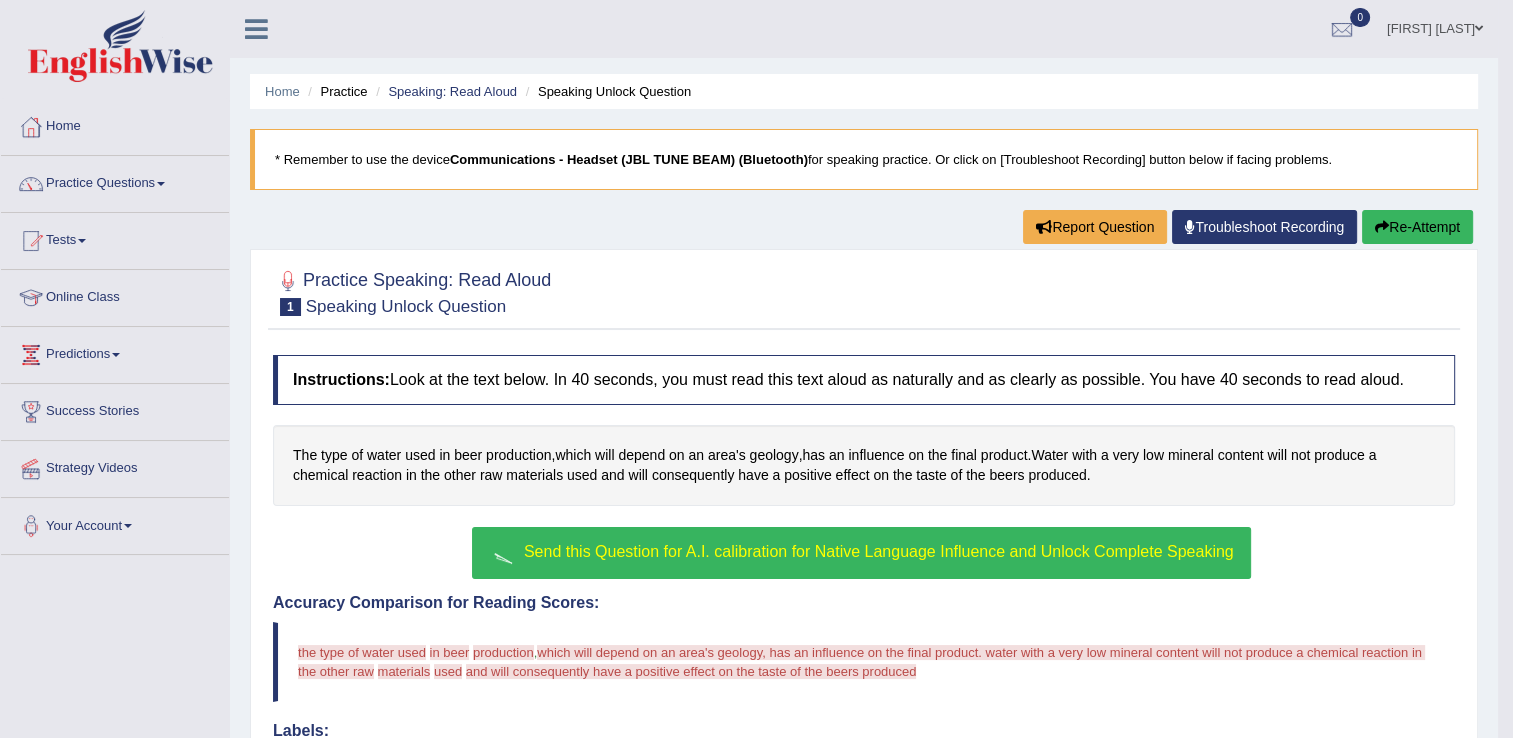 click on "Send this Question for A.I. calibration for Native Language Influence and Unlock Complete Speaking" at bounding box center [861, 553] 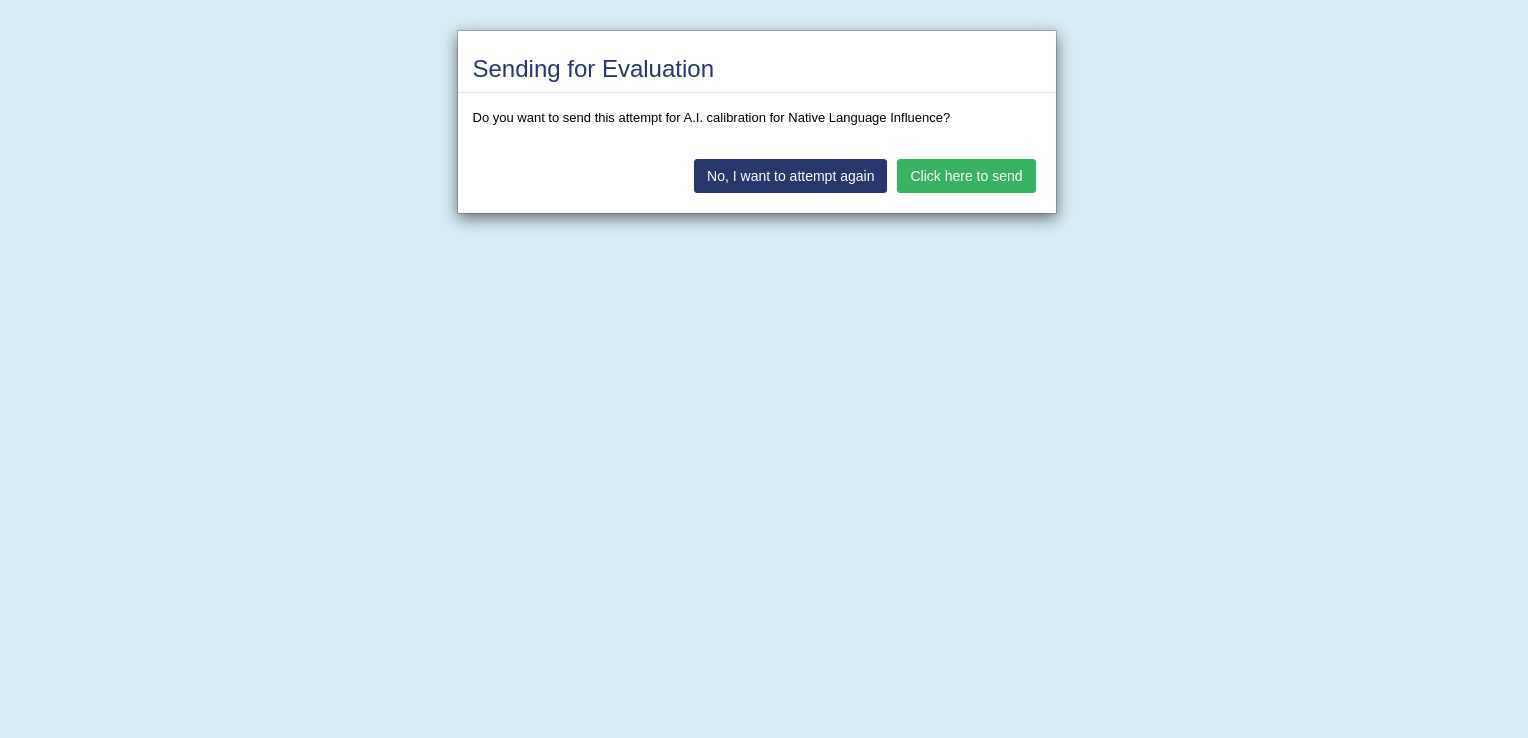 click on "Click here to send" at bounding box center [966, 176] 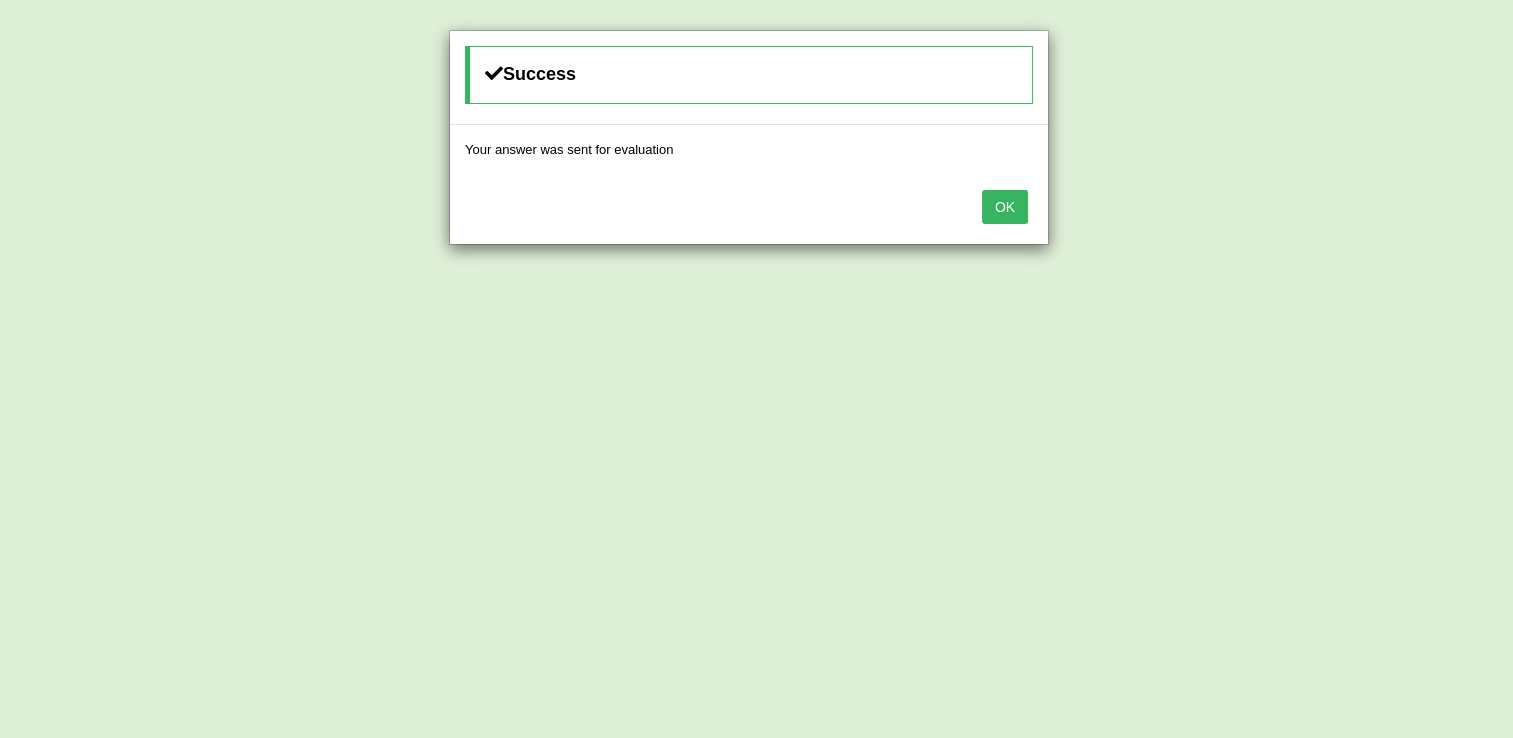 click on "OK" at bounding box center [1005, 207] 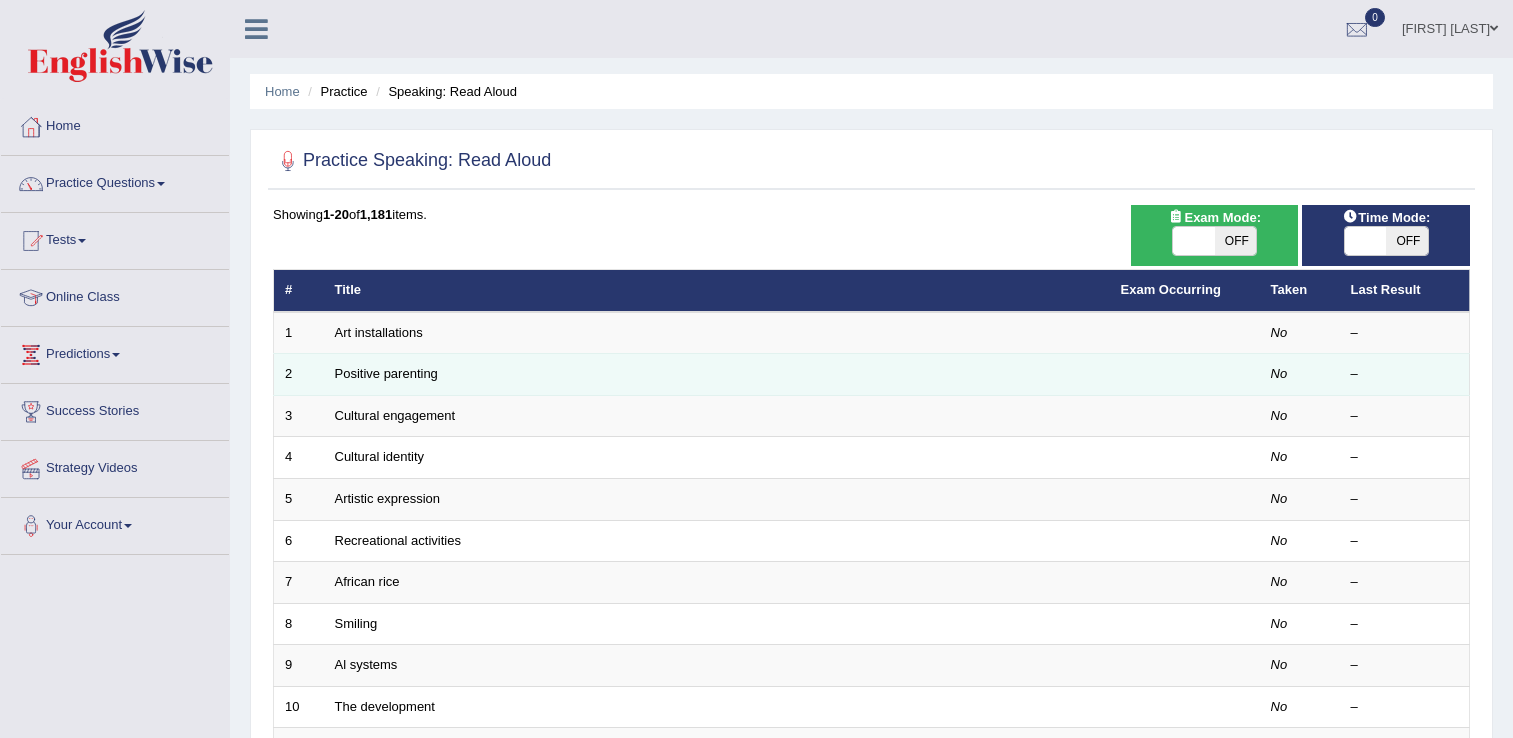 scroll, scrollTop: 0, scrollLeft: 0, axis: both 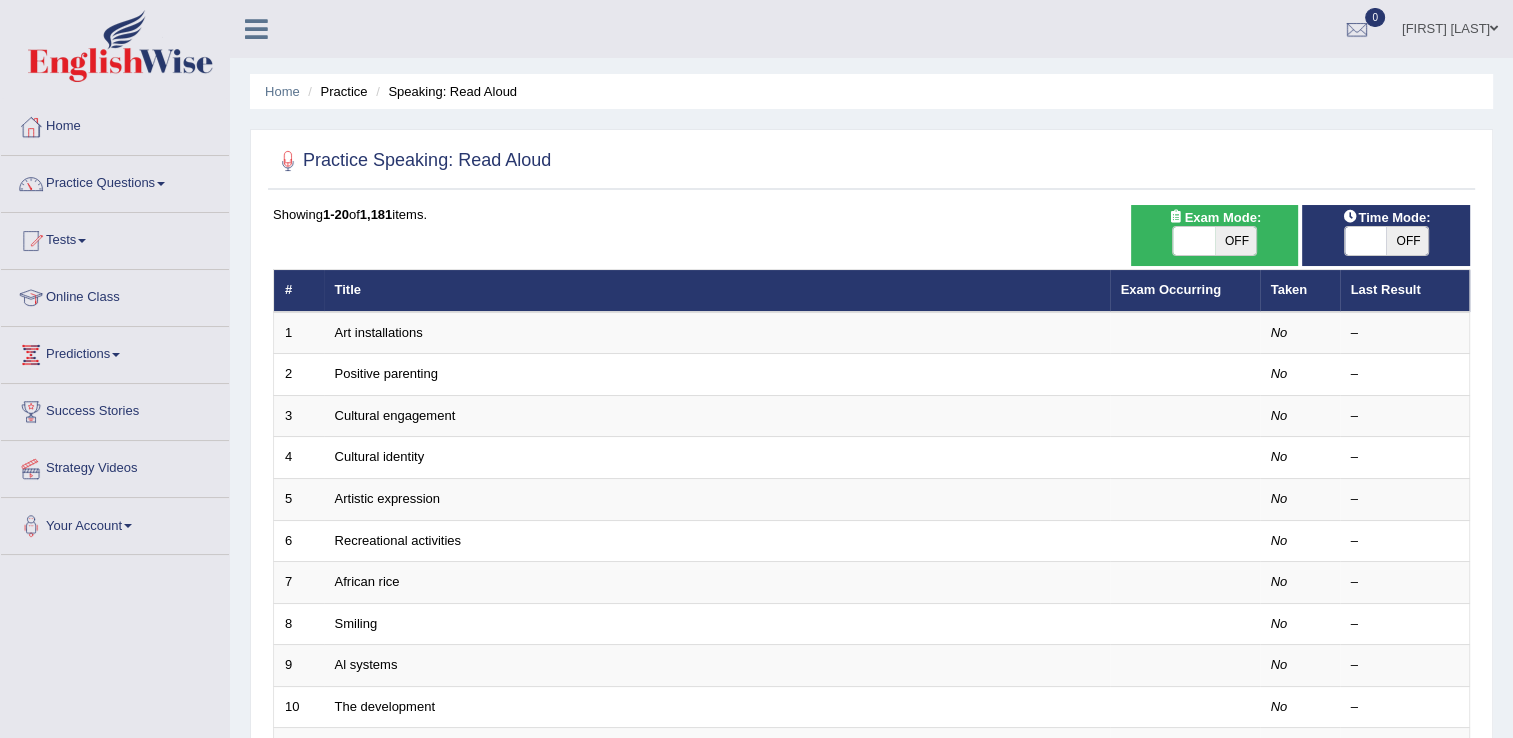 click on "Practice Speaking: Read Aloud
Time Mode:
ON   OFF
Exam Mode:
ON   OFF
Showing  1-20  of  1,181  items.
# Title Exam Occurring Taken Last Result
1 Art installations No –
2 Positive parenting No –
3 Cultural engagement No –
4 Cultural identity No –
5 Artistic expression No –
6 Recreational activities No –
7 African rice No –
8 Smiling No –
9 Al systems No –
10 The development No –
11 Neuroscience No –
12 Online shopping environments No –
13 Objectification No –
14 Lenient parenting No –
15 The financial pressure No –
16 Green No –
17 Effective time management No –
18 Binoculars No –
19 Space exploration No –
20 Hummingbirds No –
«
1
2
3
4
5
6
7
8
9
10
»" at bounding box center (871, 694) 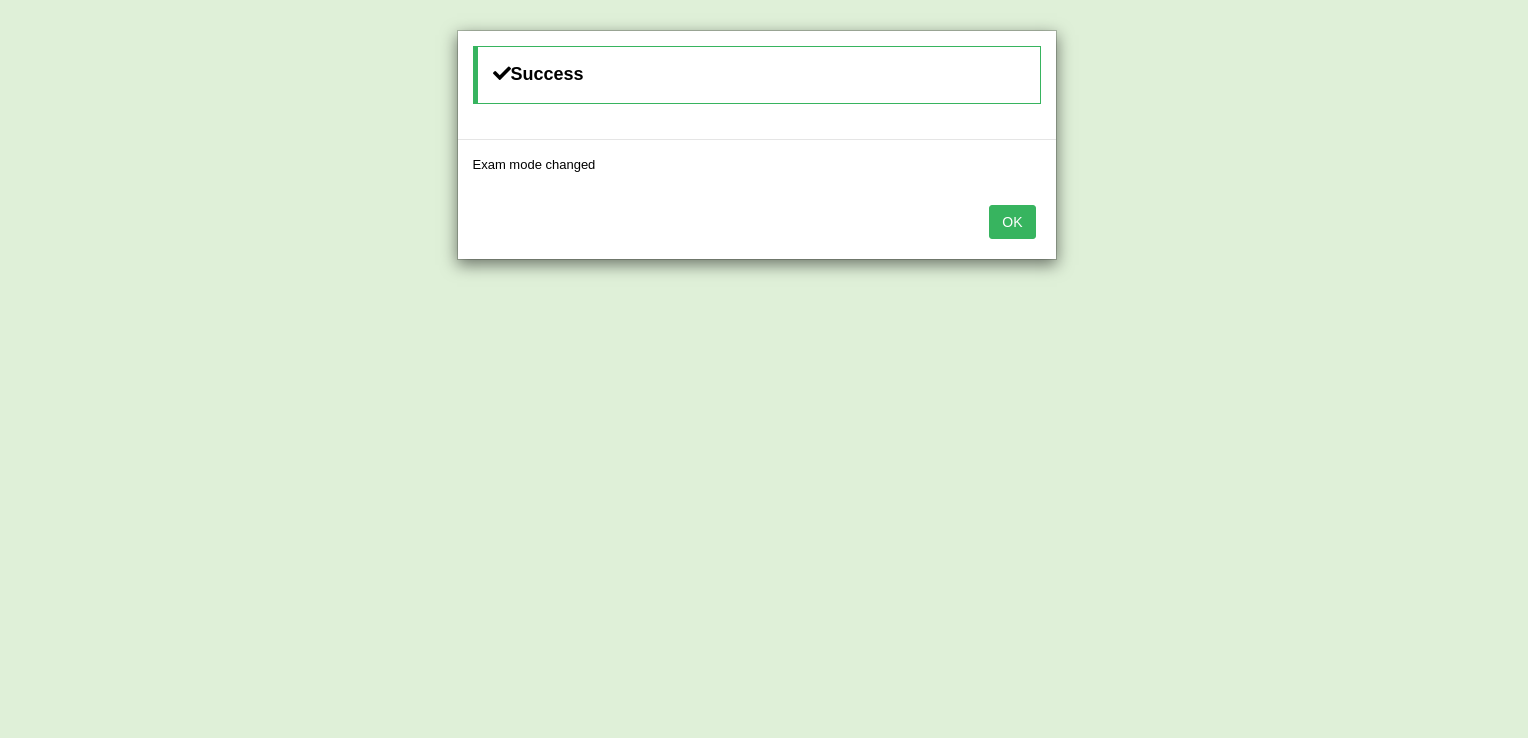 click on "OK" at bounding box center (1012, 222) 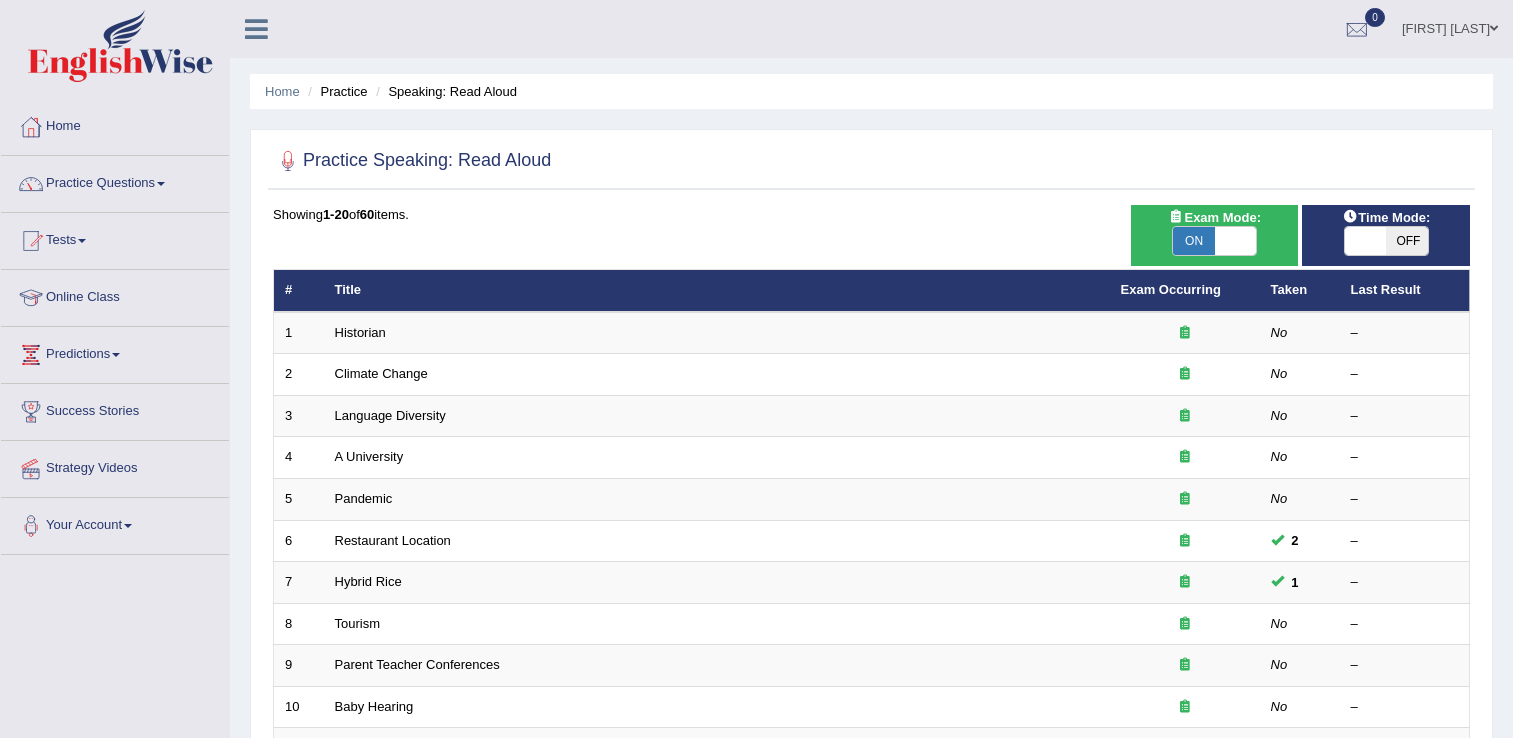 scroll, scrollTop: 0, scrollLeft: 0, axis: both 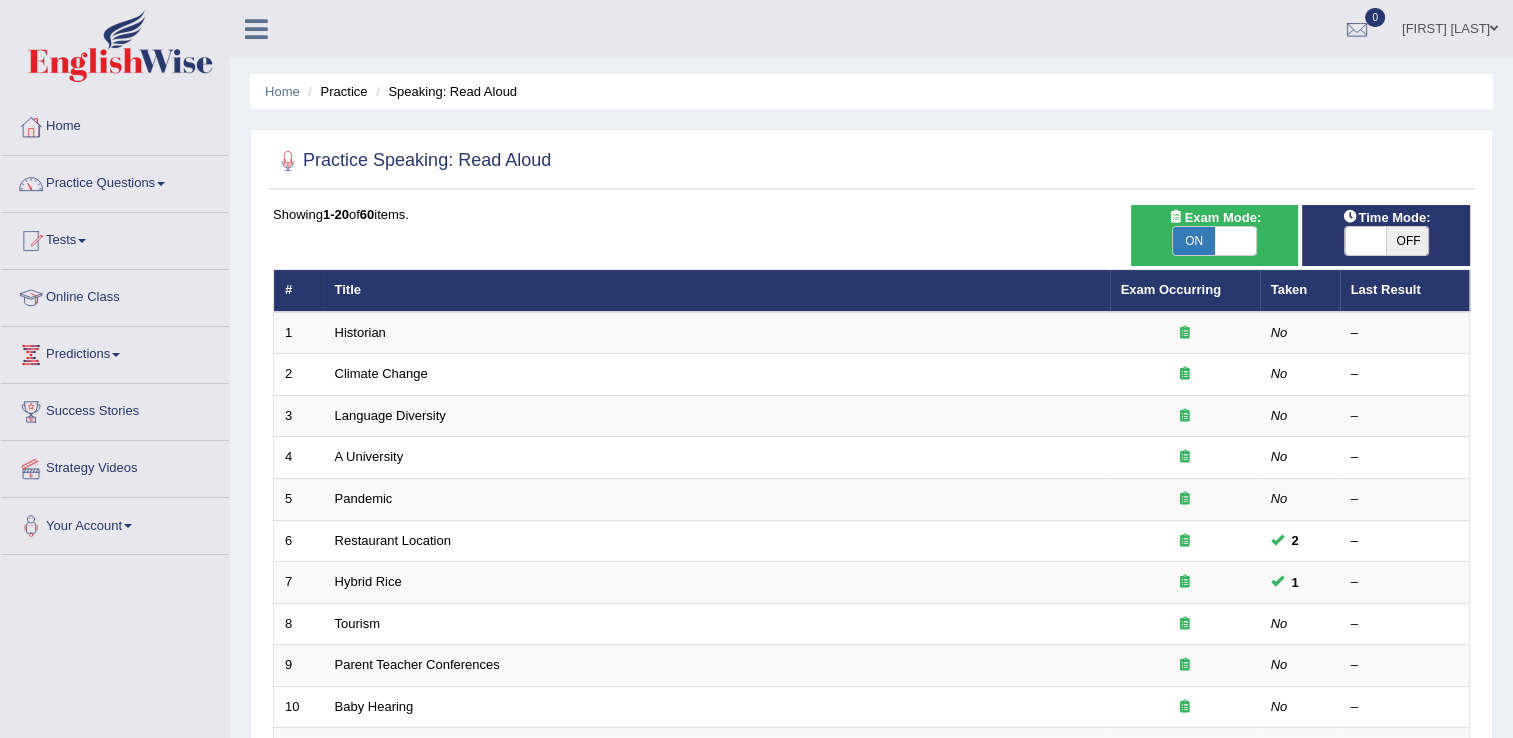 click on "OFF" at bounding box center (1407, 241) 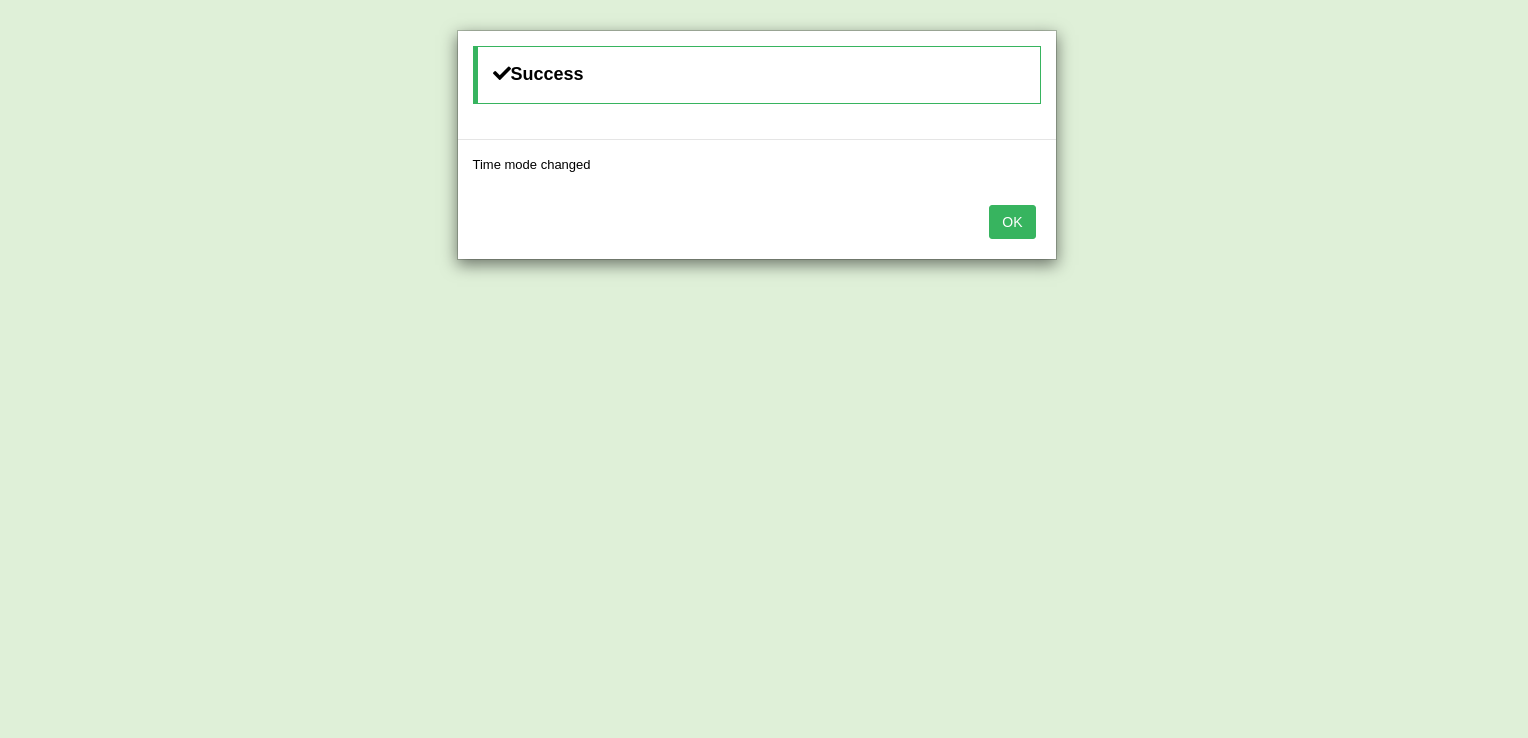 click on "OK" at bounding box center [1012, 222] 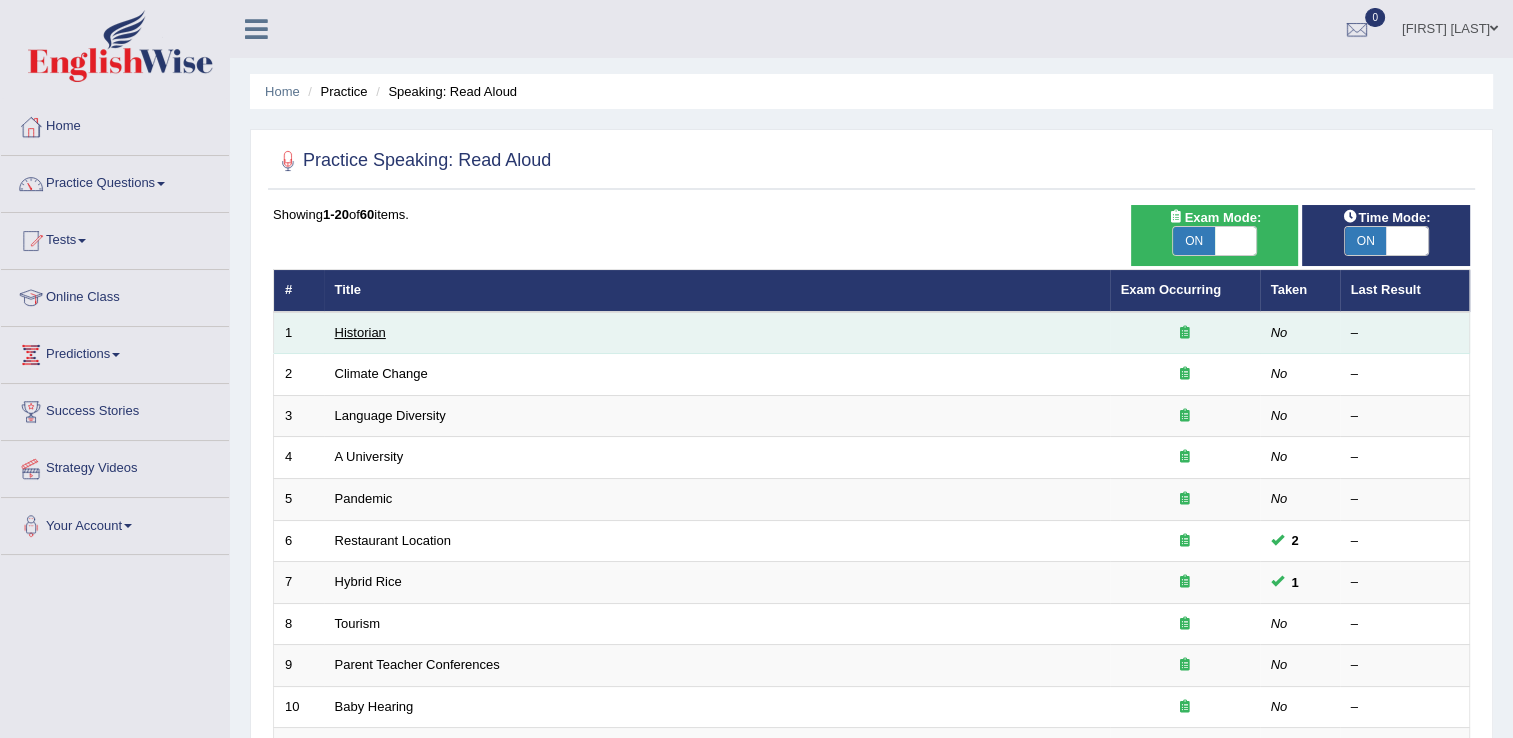 click on "Historian" at bounding box center [360, 332] 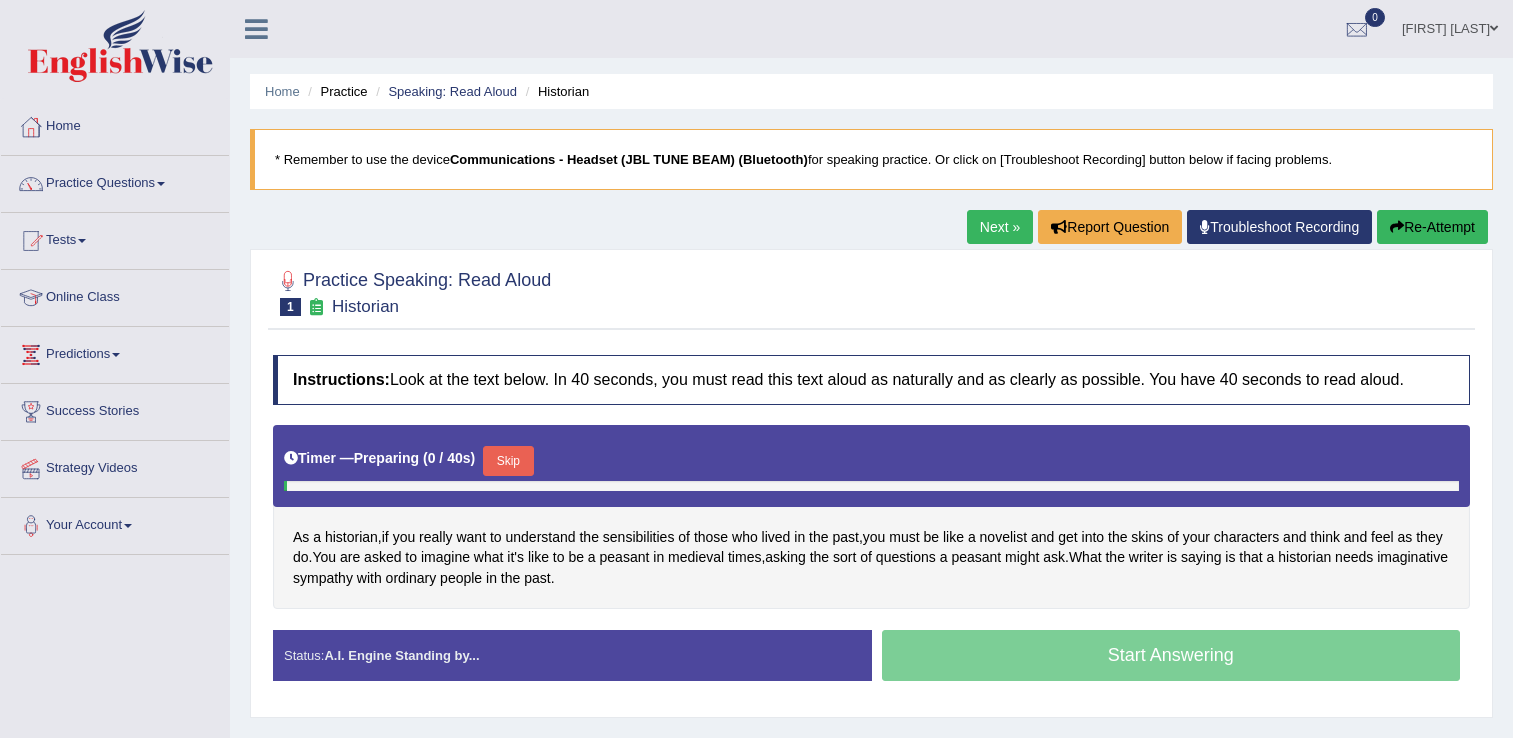 scroll, scrollTop: 0, scrollLeft: 0, axis: both 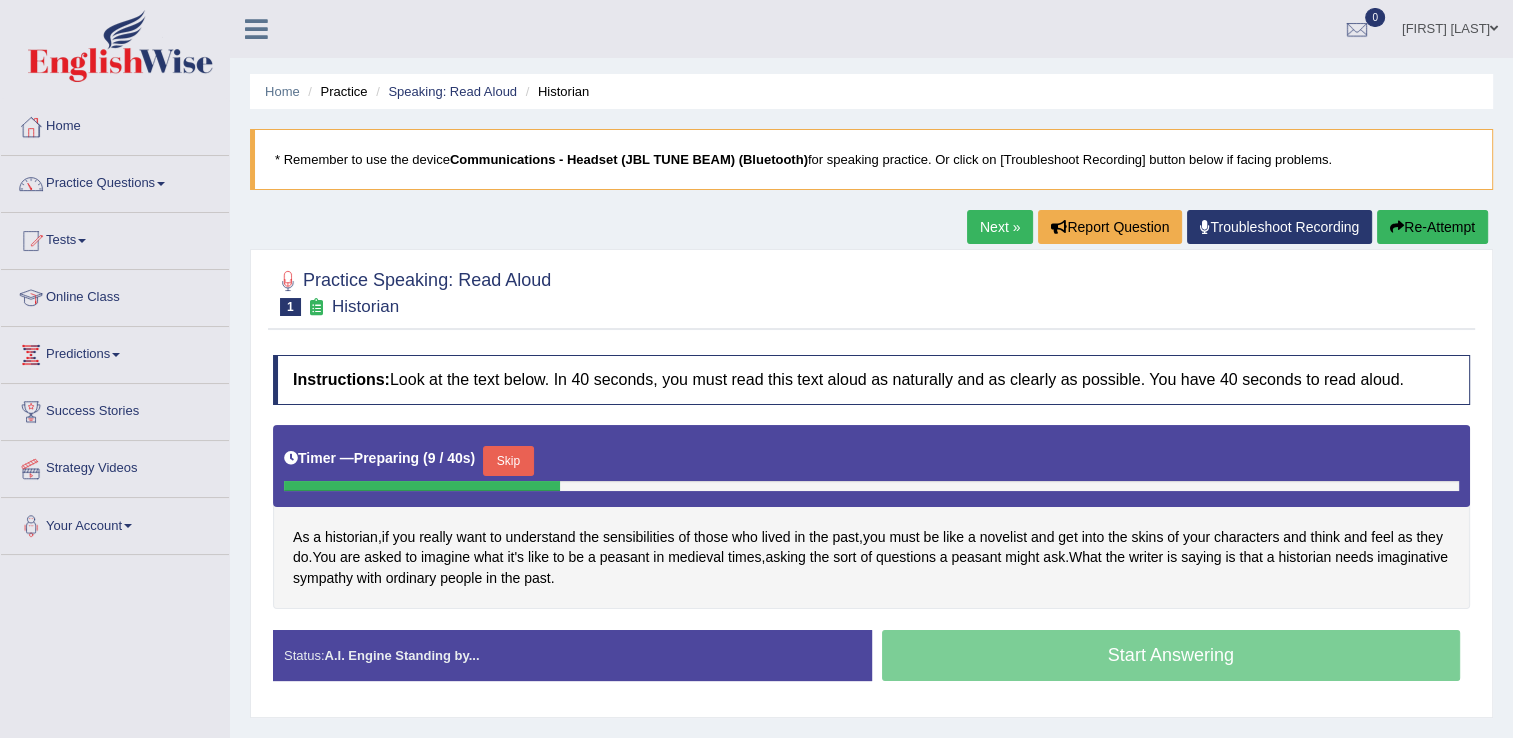 click on "Start Answering" at bounding box center [1171, 658] 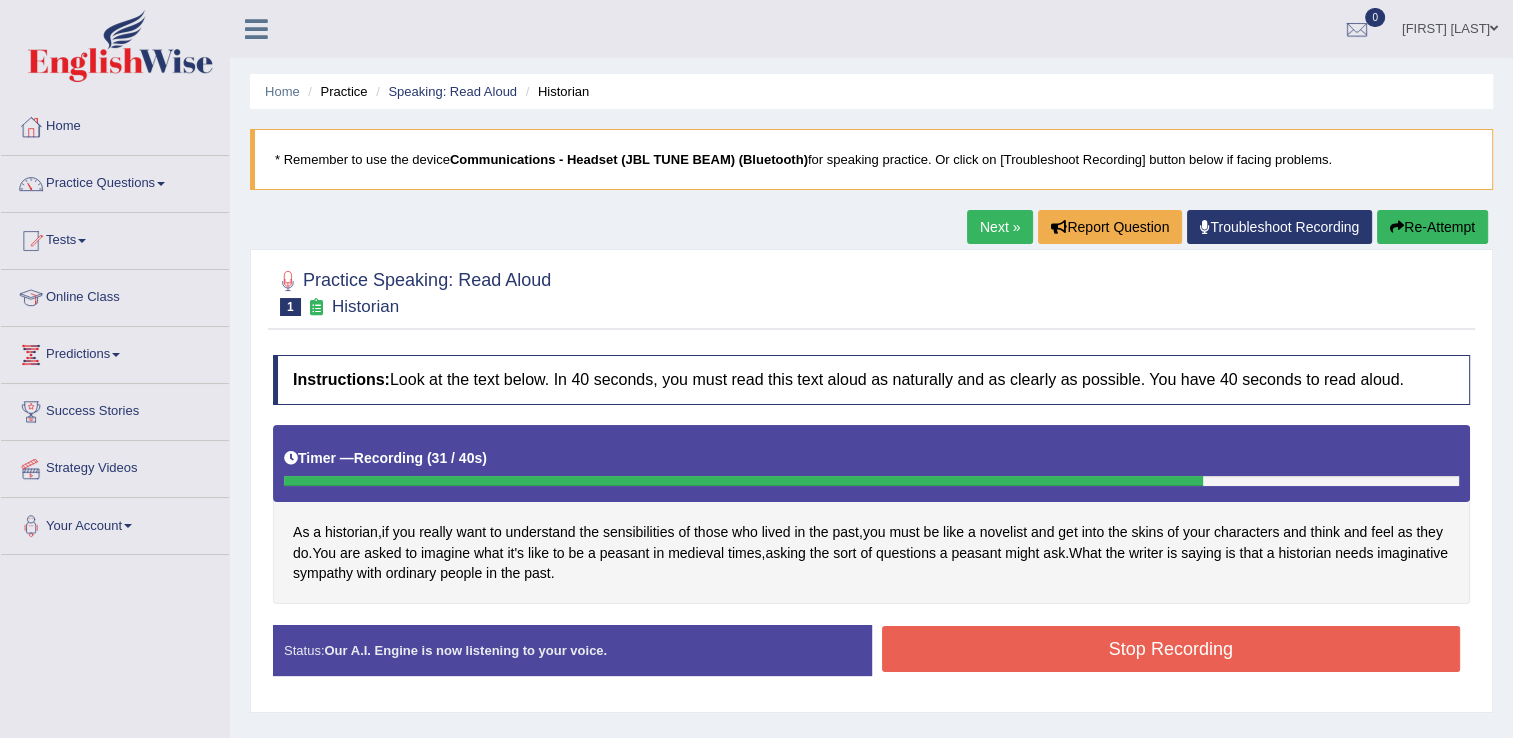 click on "Stop Recording" at bounding box center (1171, 649) 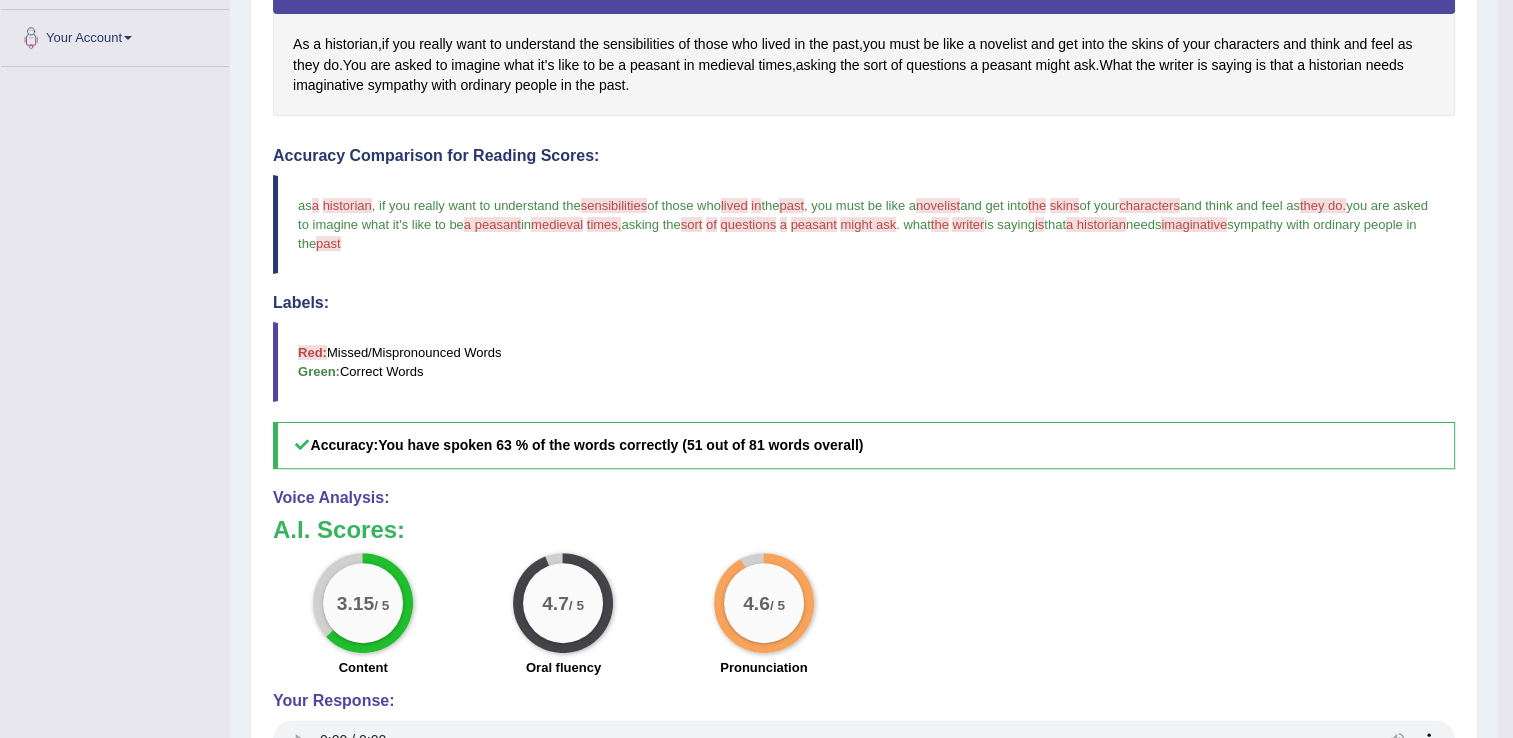 scroll, scrollTop: 506, scrollLeft: 0, axis: vertical 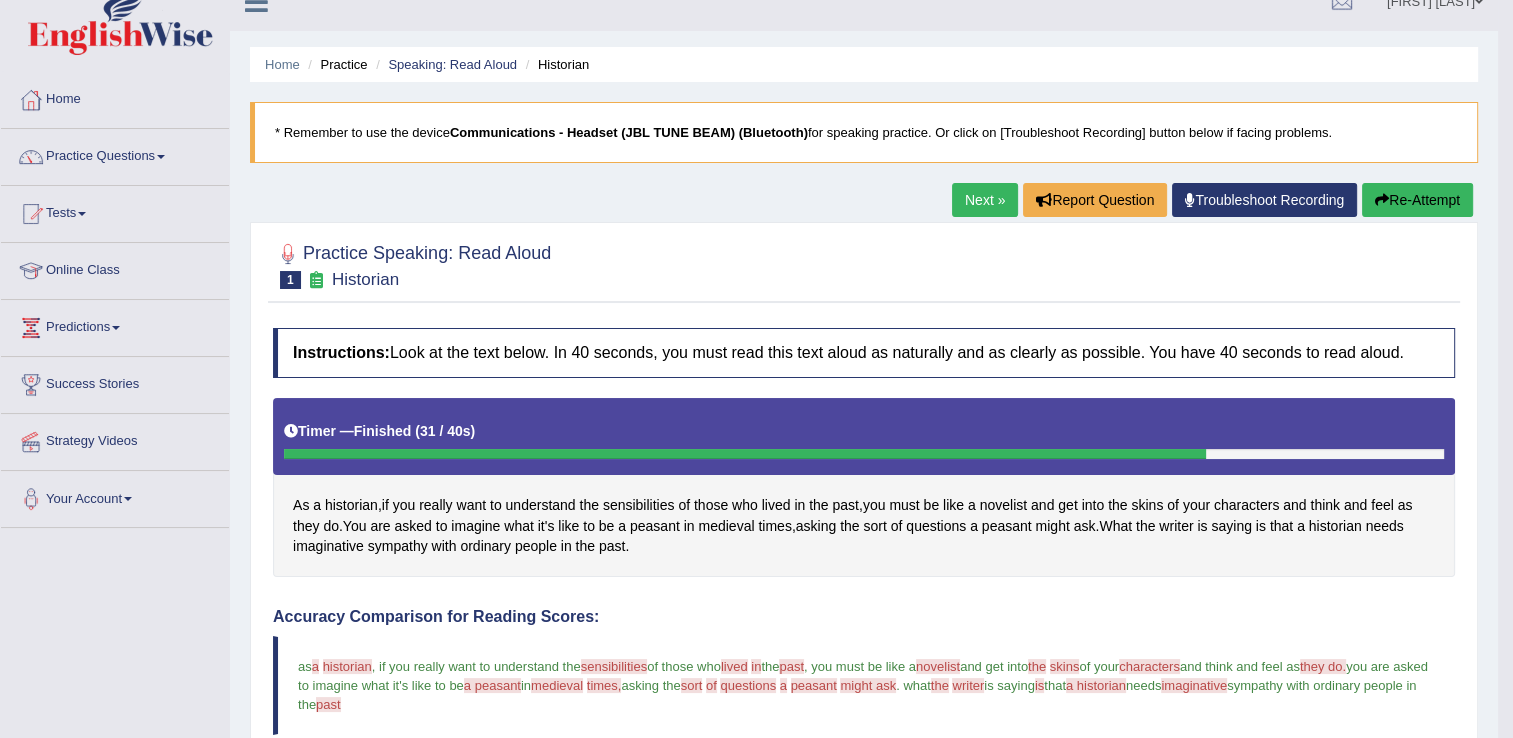 click on "Next »" at bounding box center (985, 200) 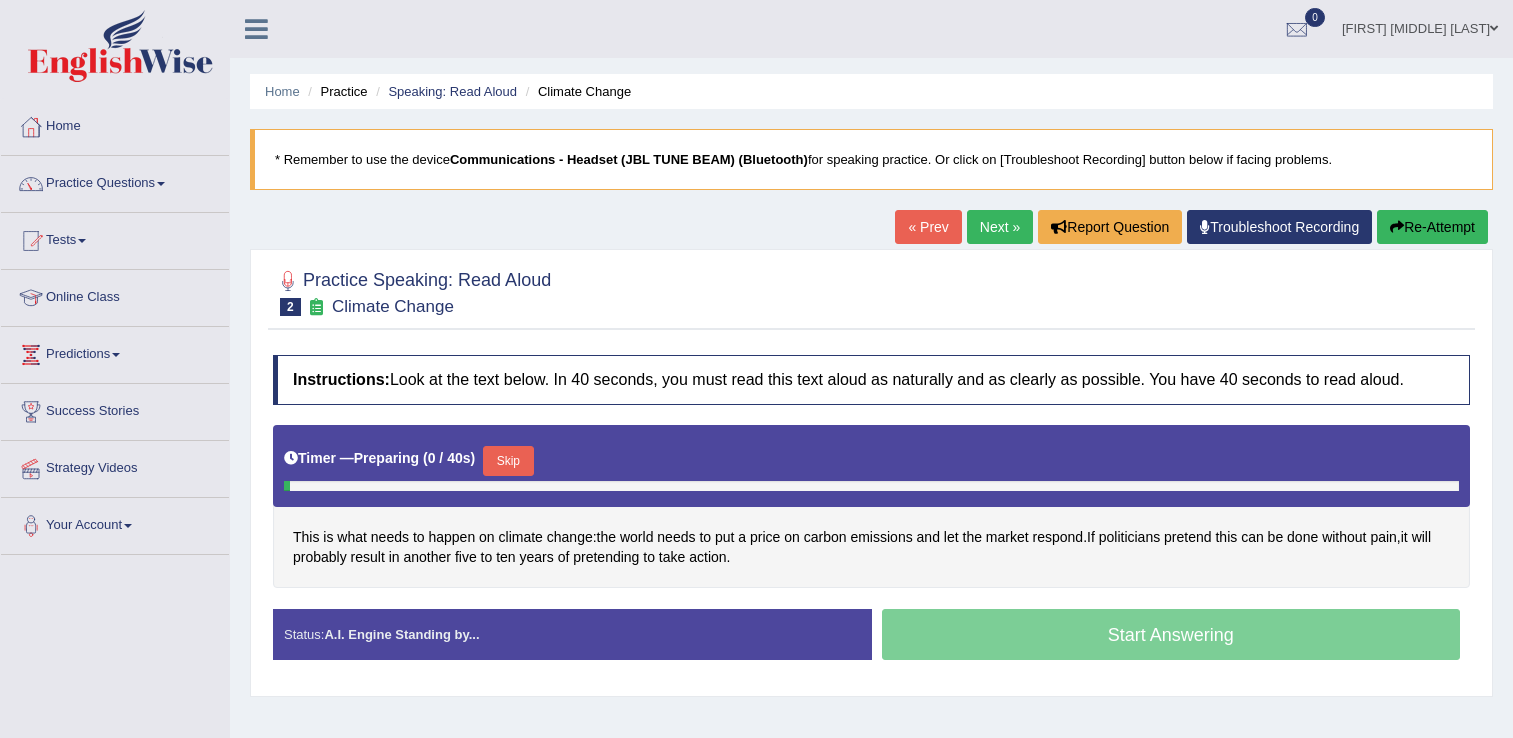 scroll, scrollTop: 0, scrollLeft: 0, axis: both 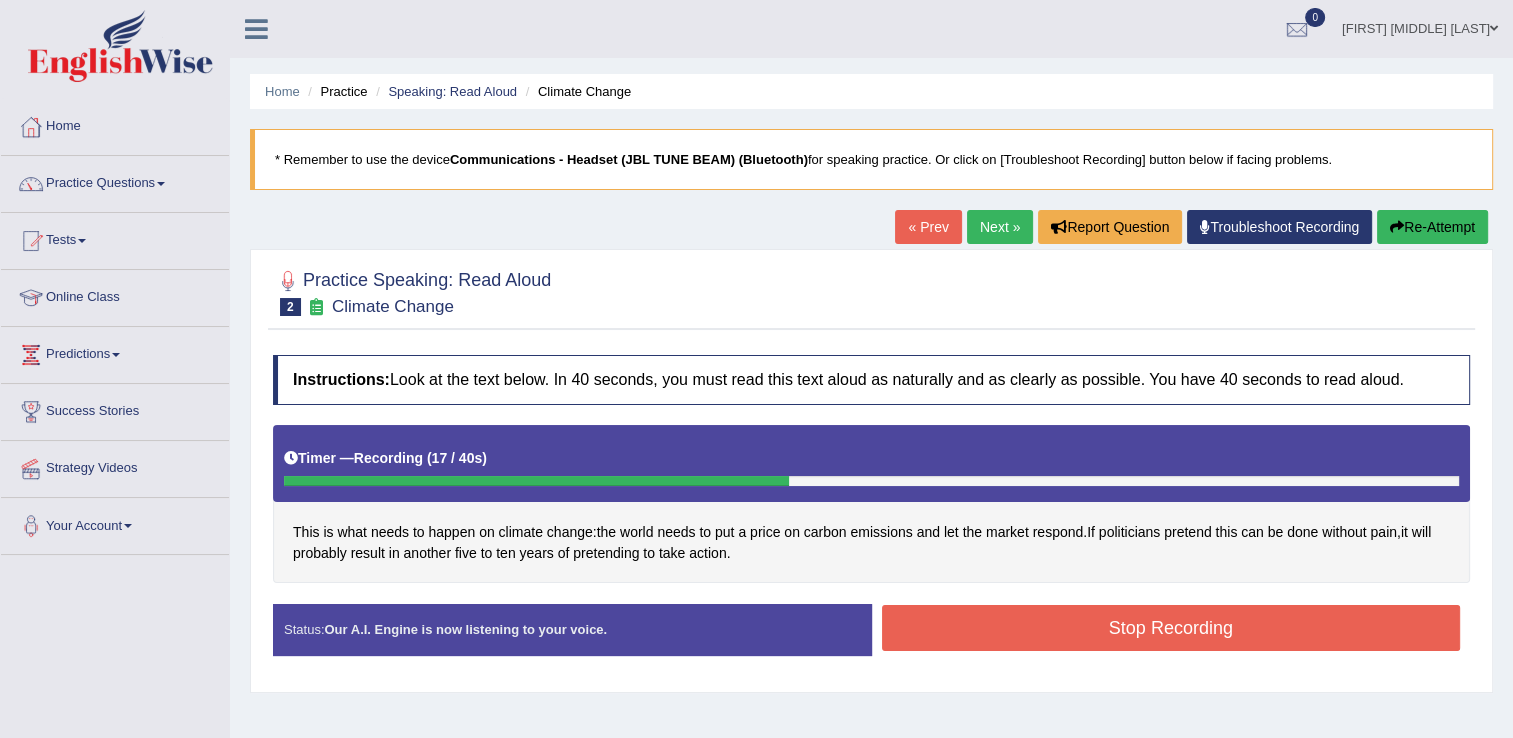 click on "Stop Recording" at bounding box center (1171, 628) 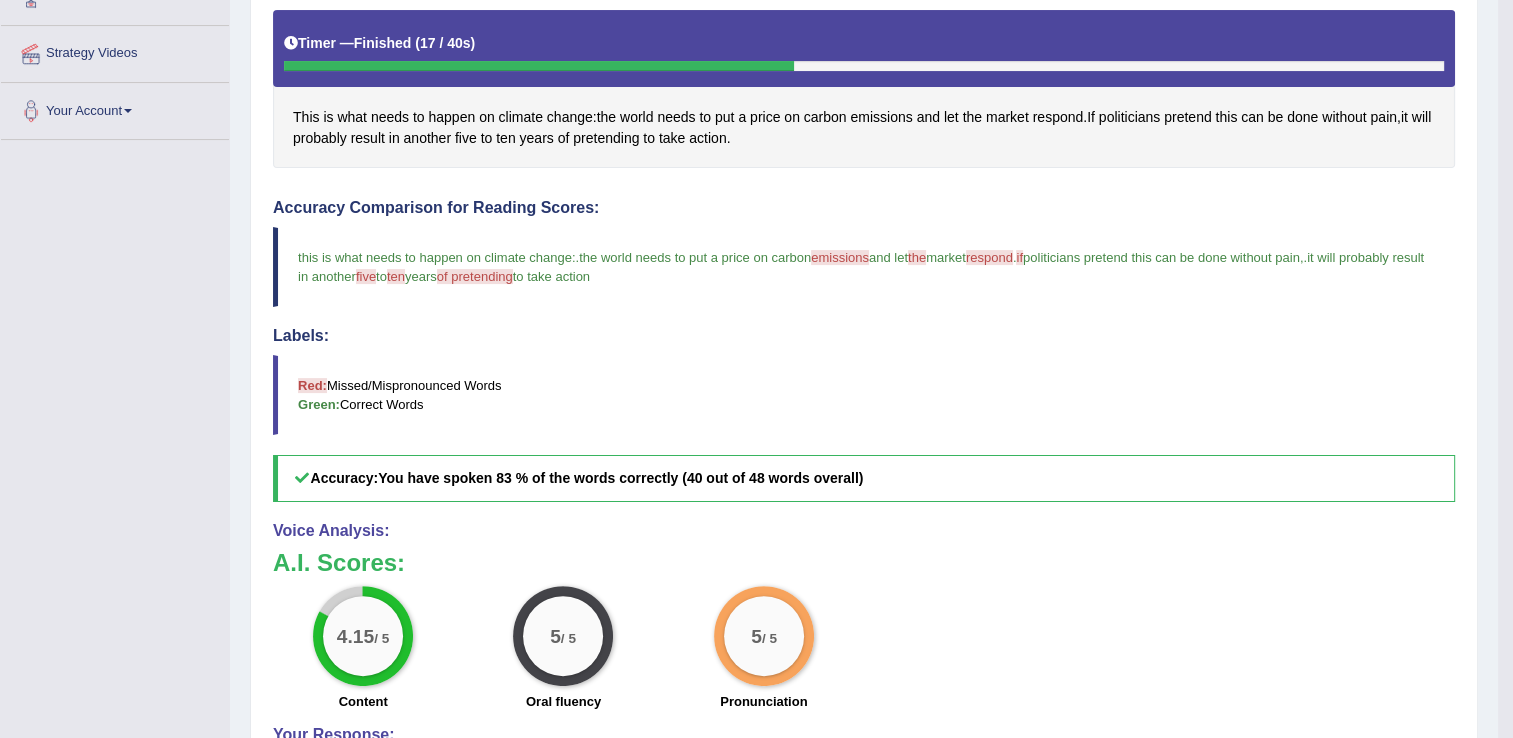scroll, scrollTop: 440, scrollLeft: 0, axis: vertical 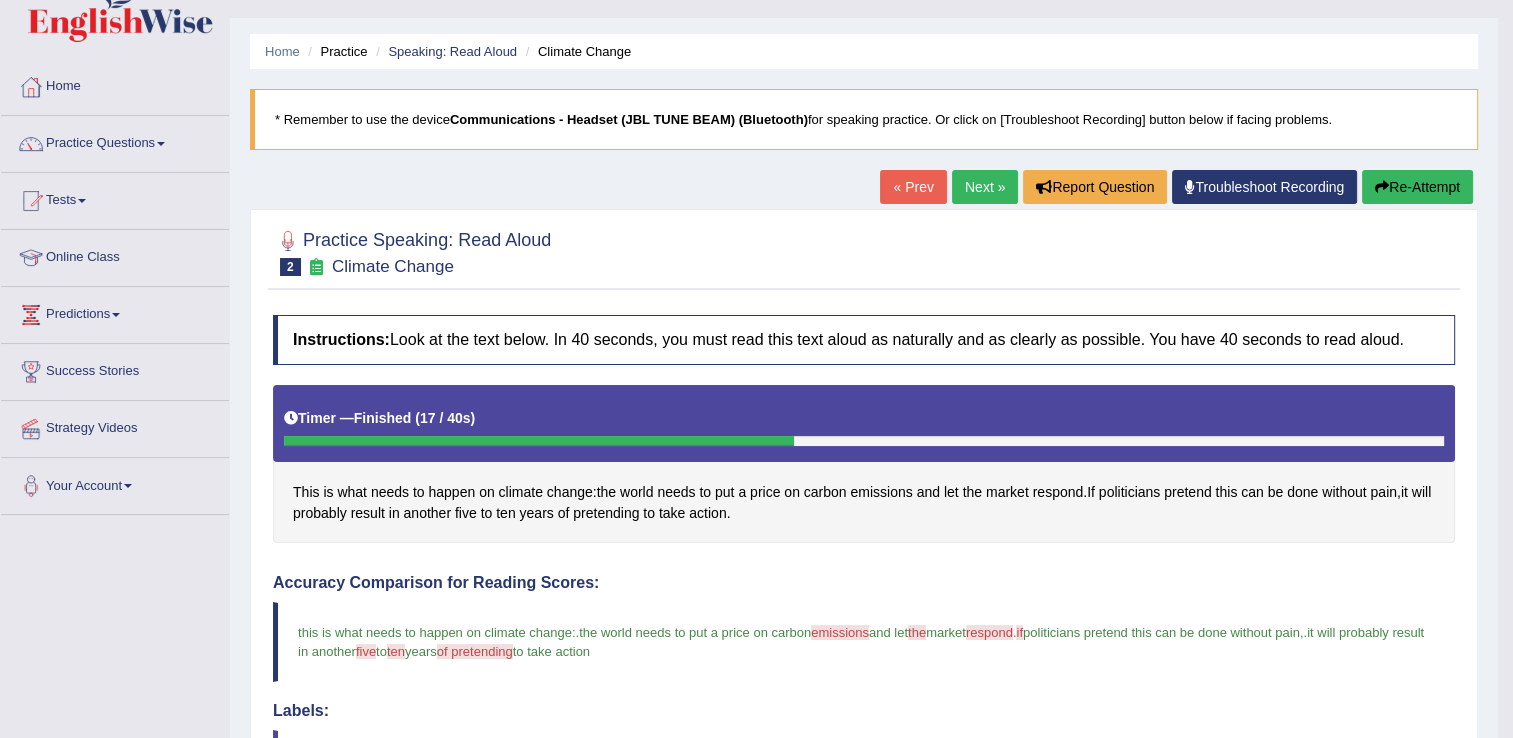 click on "Next »" at bounding box center (985, 187) 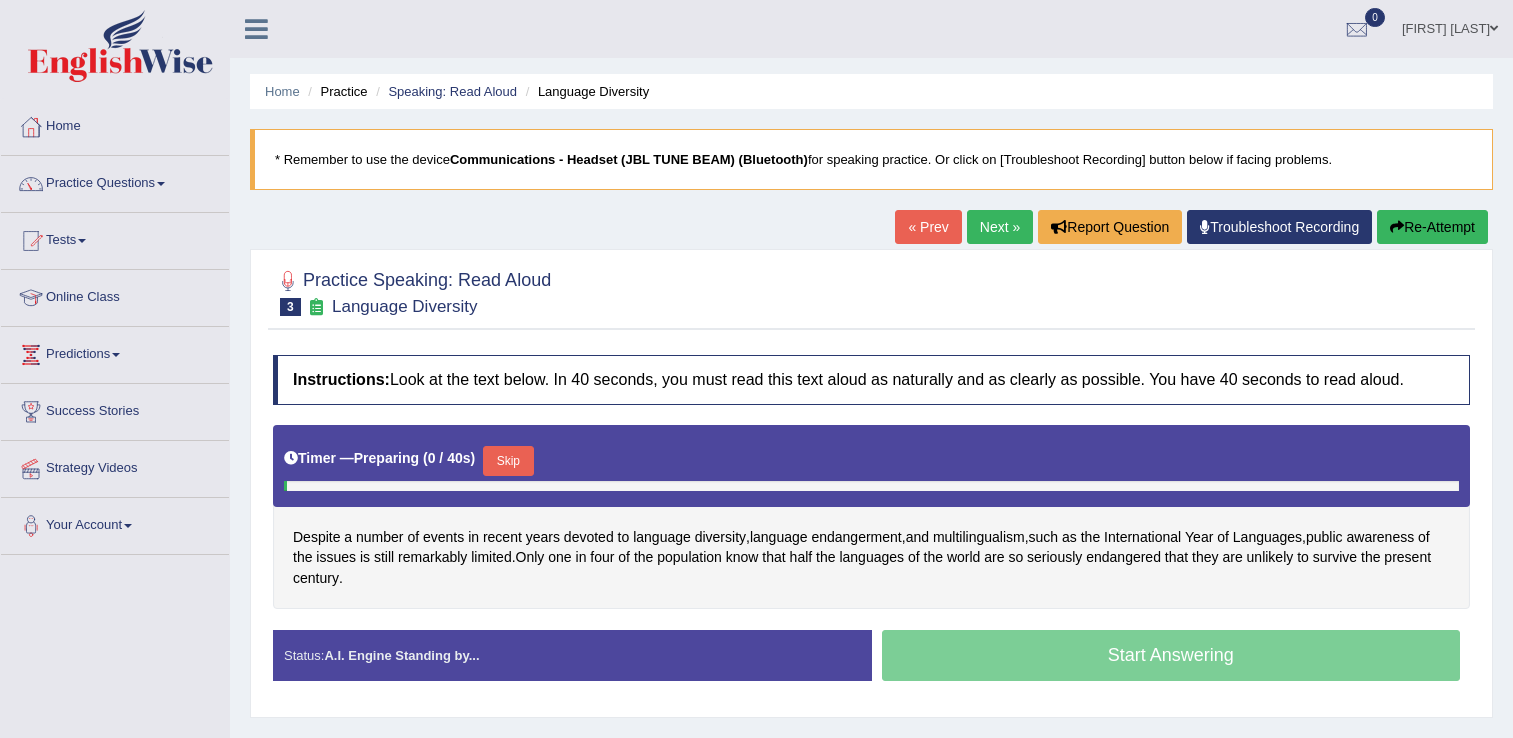scroll, scrollTop: 0, scrollLeft: 0, axis: both 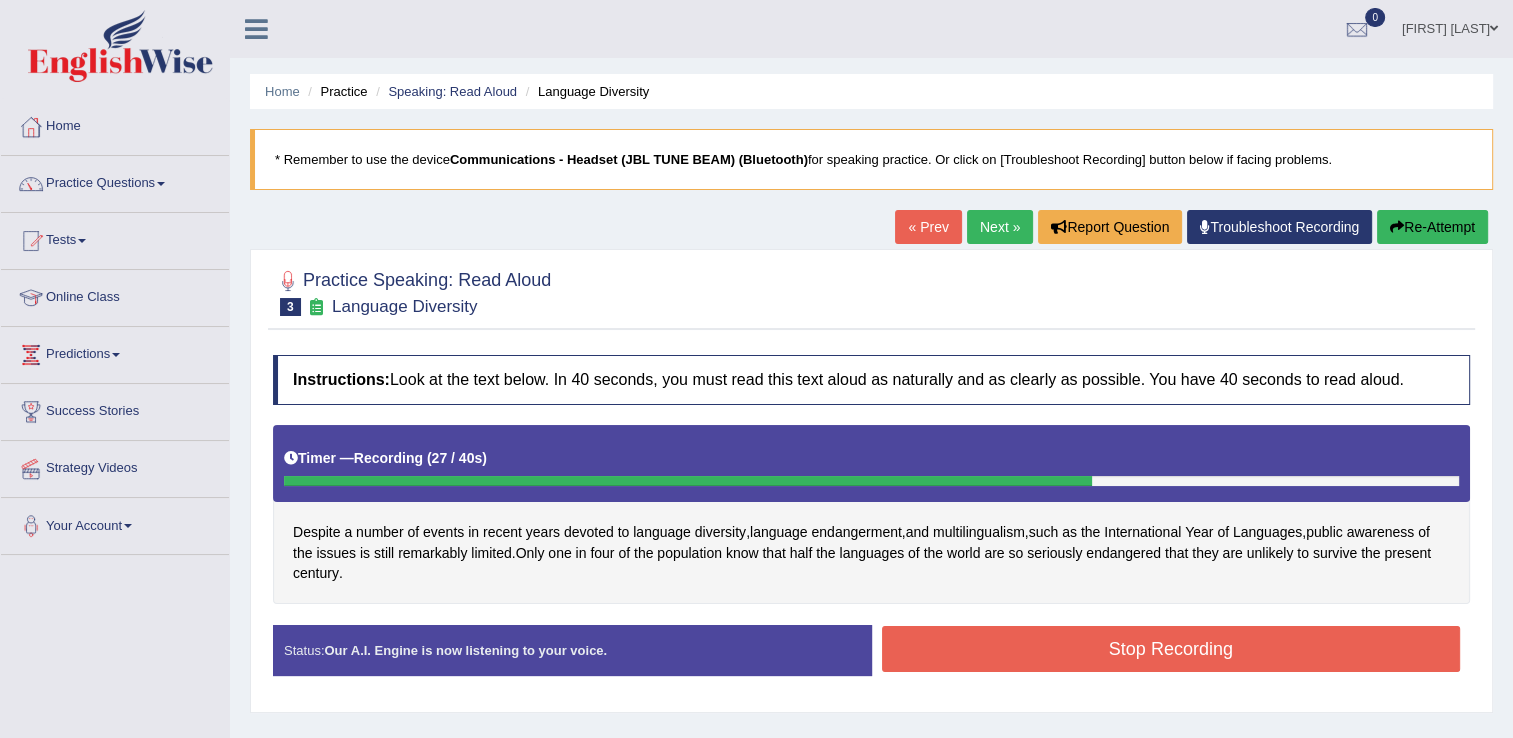 click on "Stop Recording" at bounding box center (1171, 649) 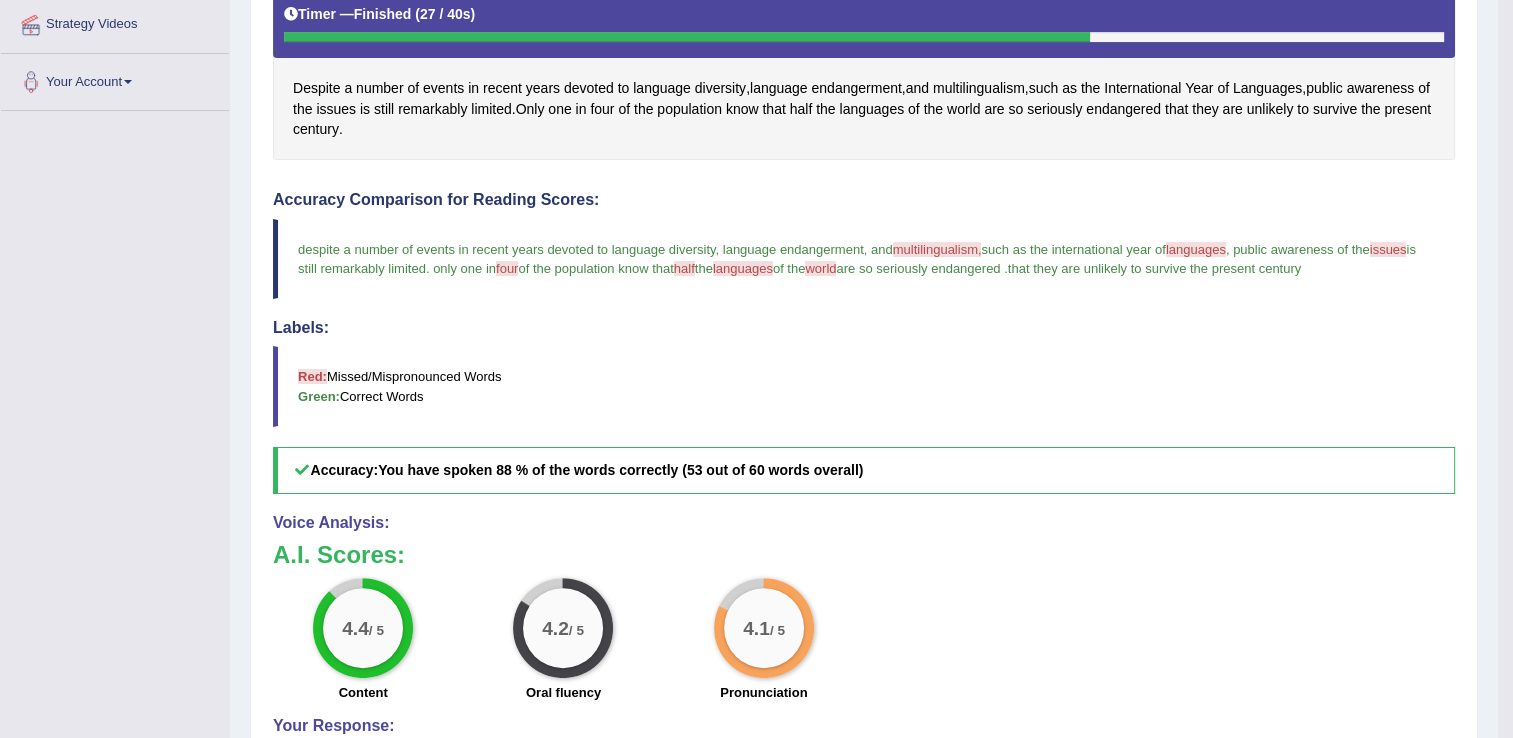 scroll, scrollTop: 452, scrollLeft: 0, axis: vertical 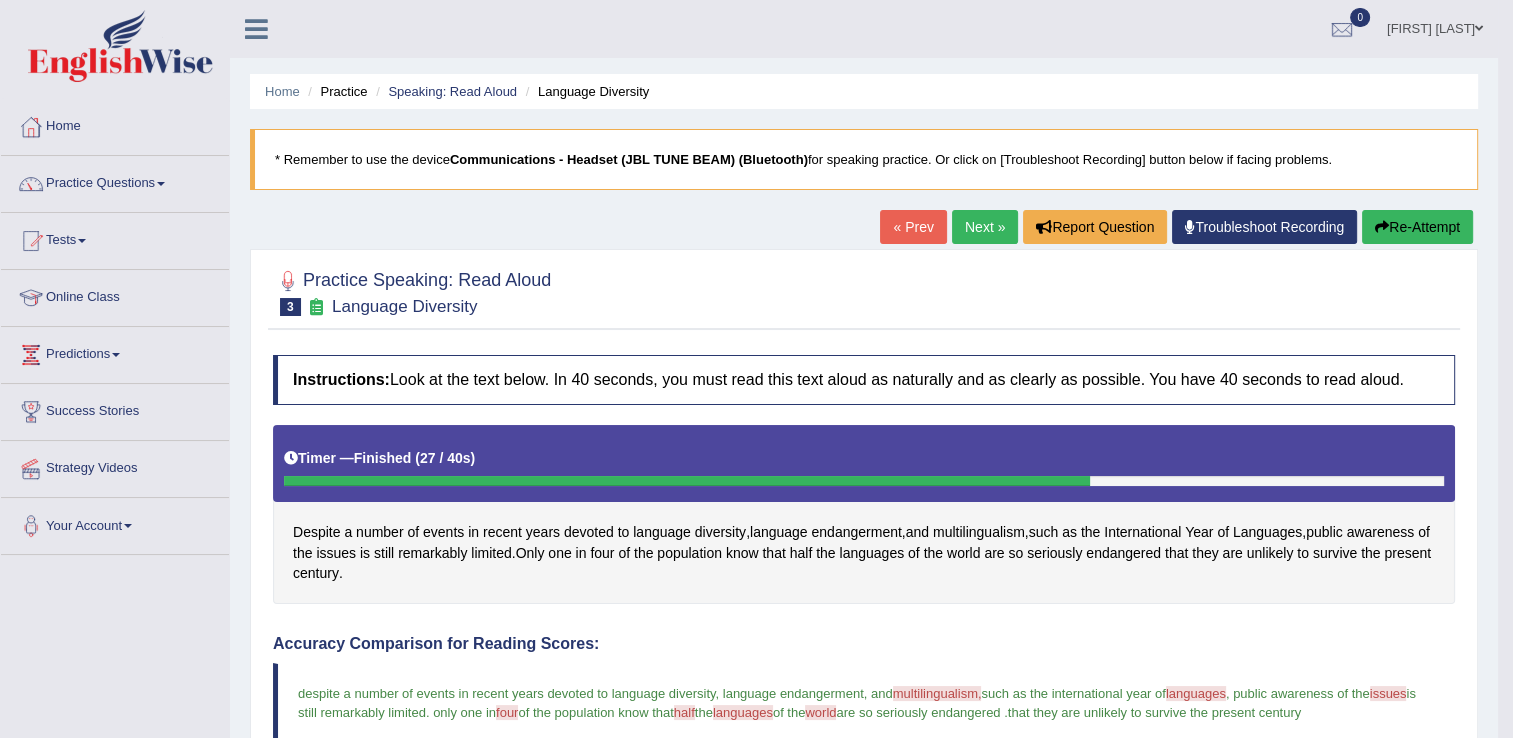 click on "Next »" at bounding box center [985, 227] 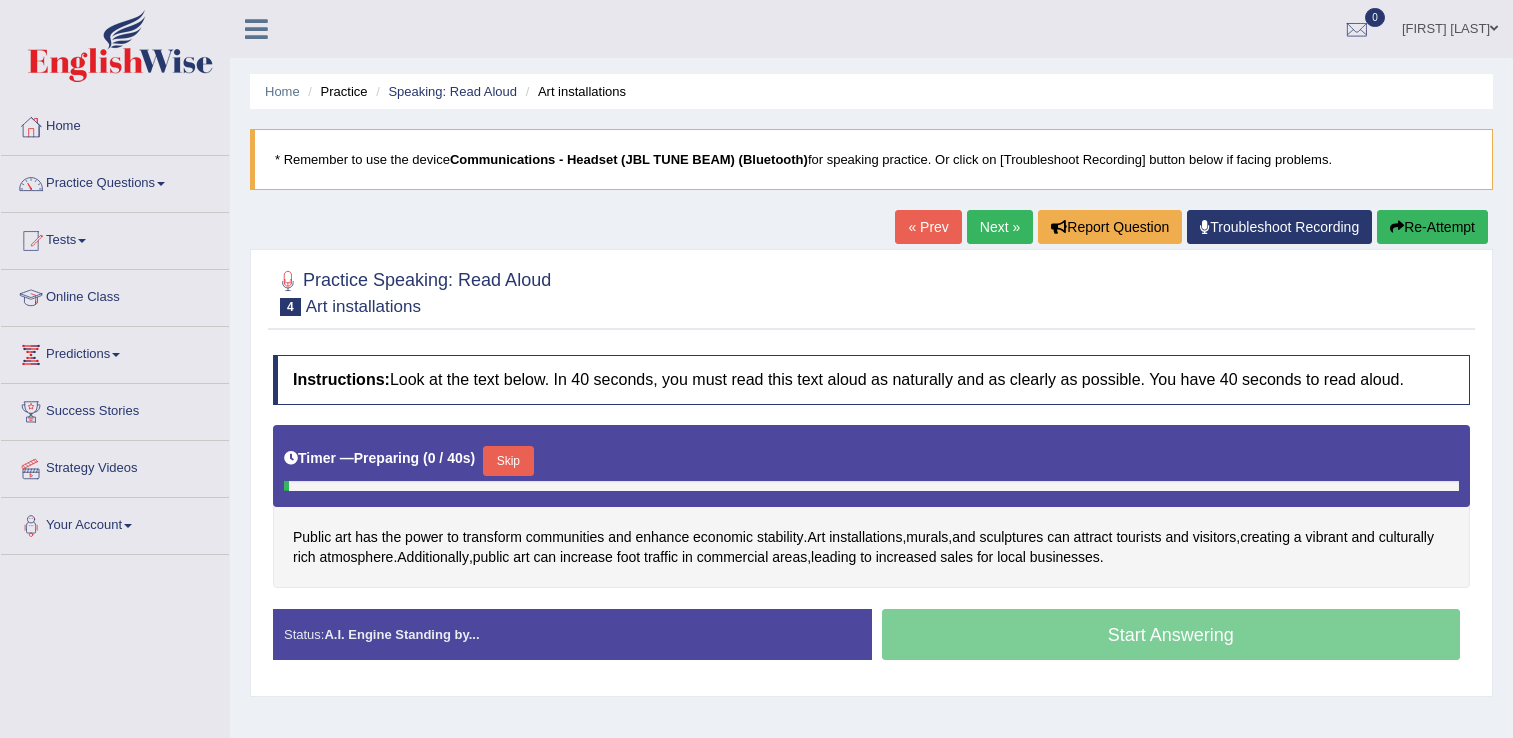 scroll, scrollTop: 0, scrollLeft: 0, axis: both 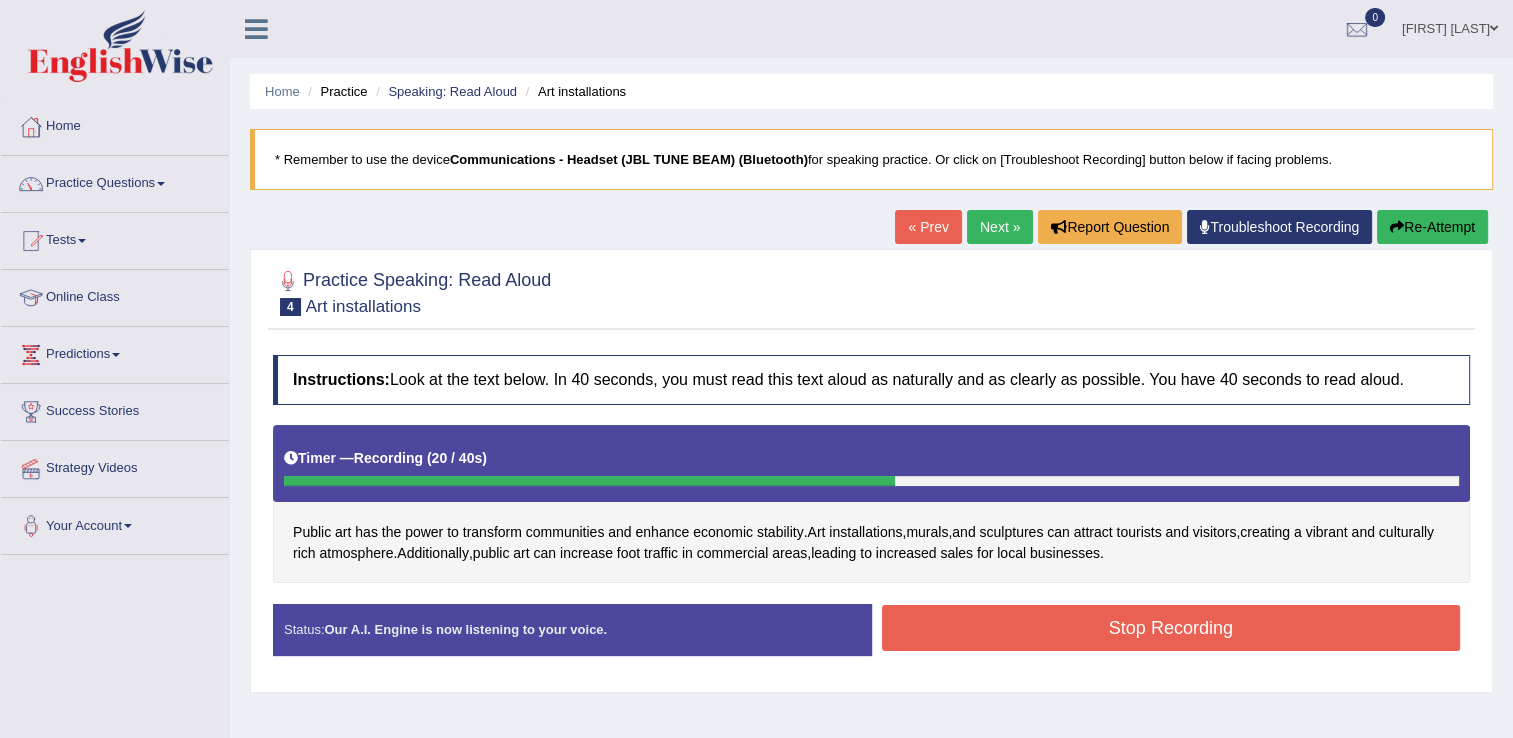 click on "Stop Recording" at bounding box center (1171, 628) 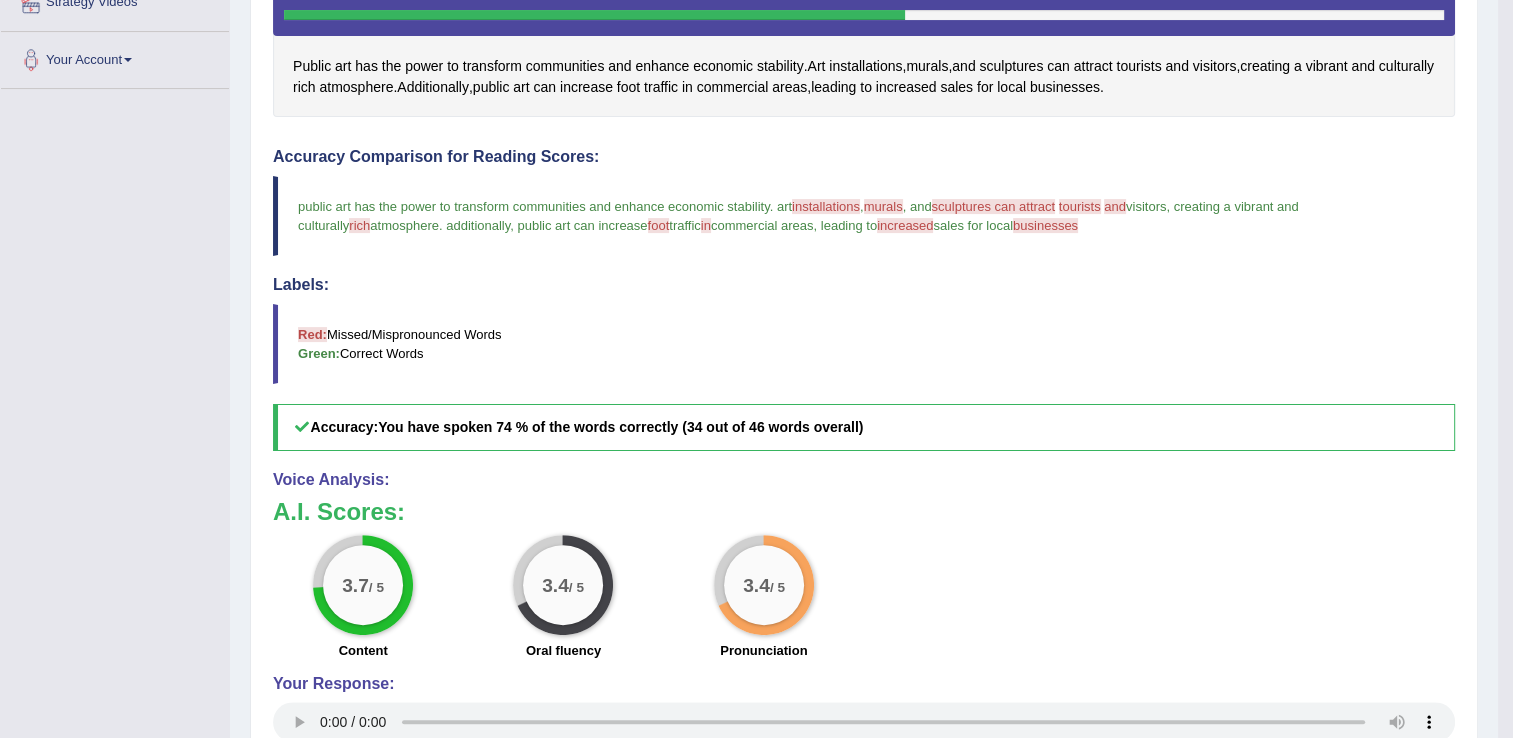scroll, scrollTop: 492, scrollLeft: 0, axis: vertical 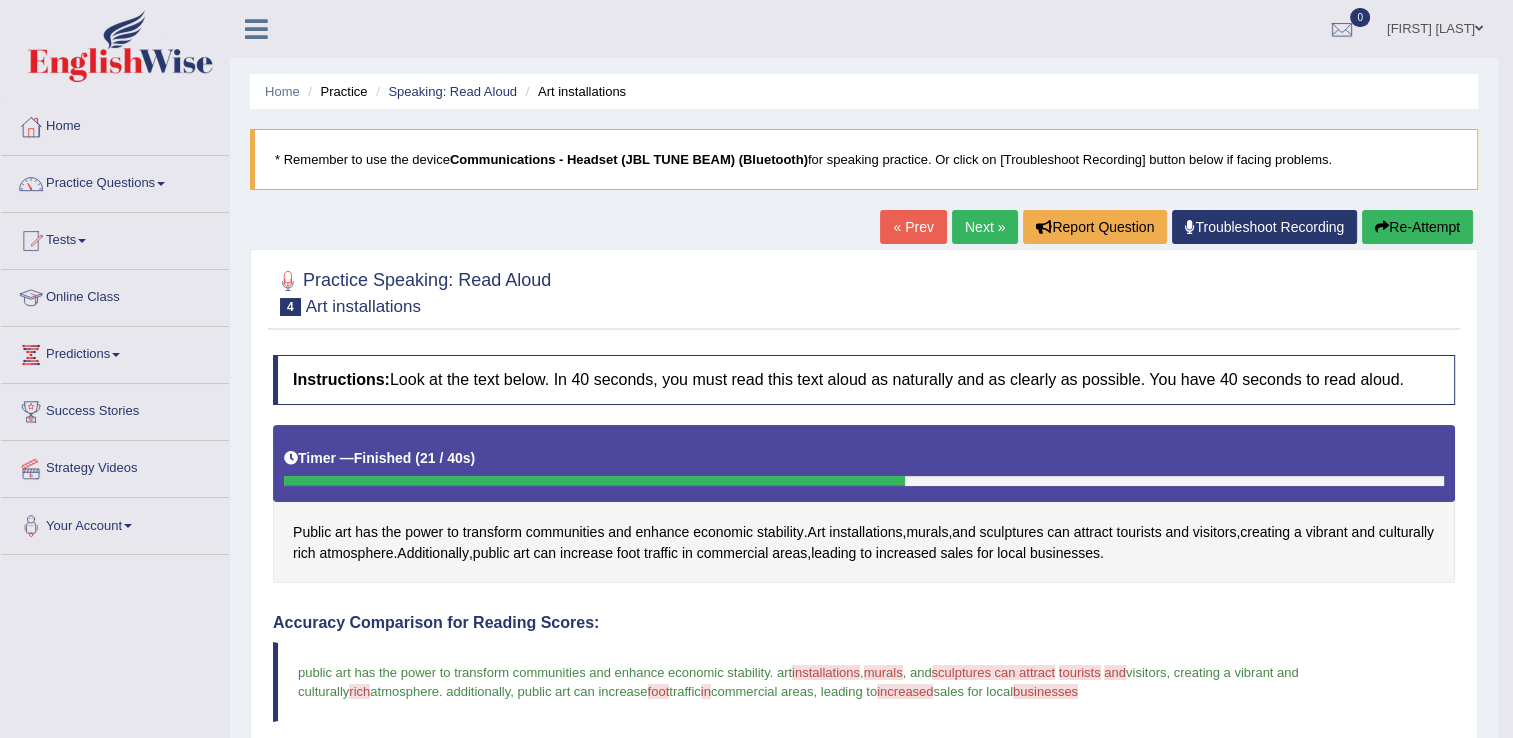 click on "Next »" at bounding box center [985, 227] 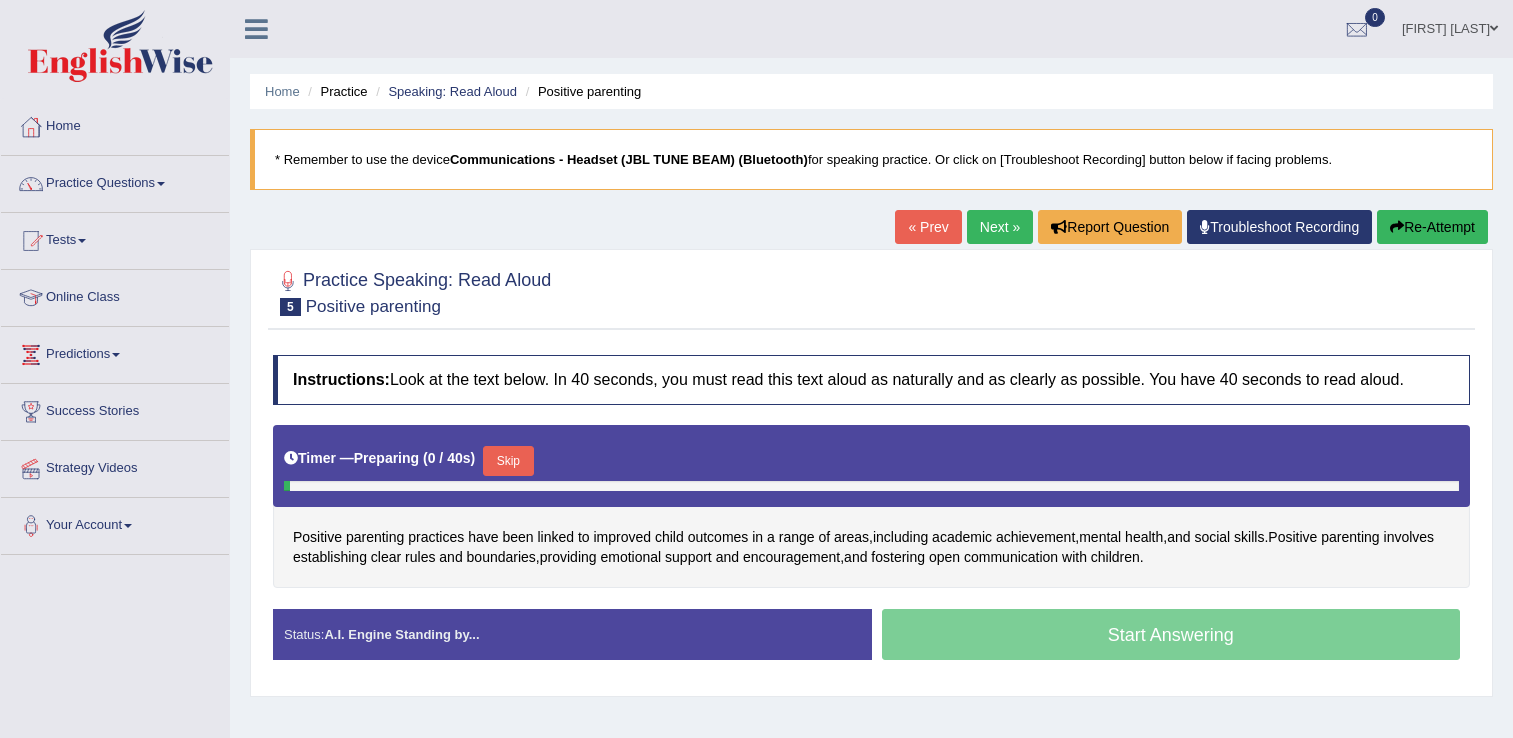 scroll, scrollTop: 0, scrollLeft: 0, axis: both 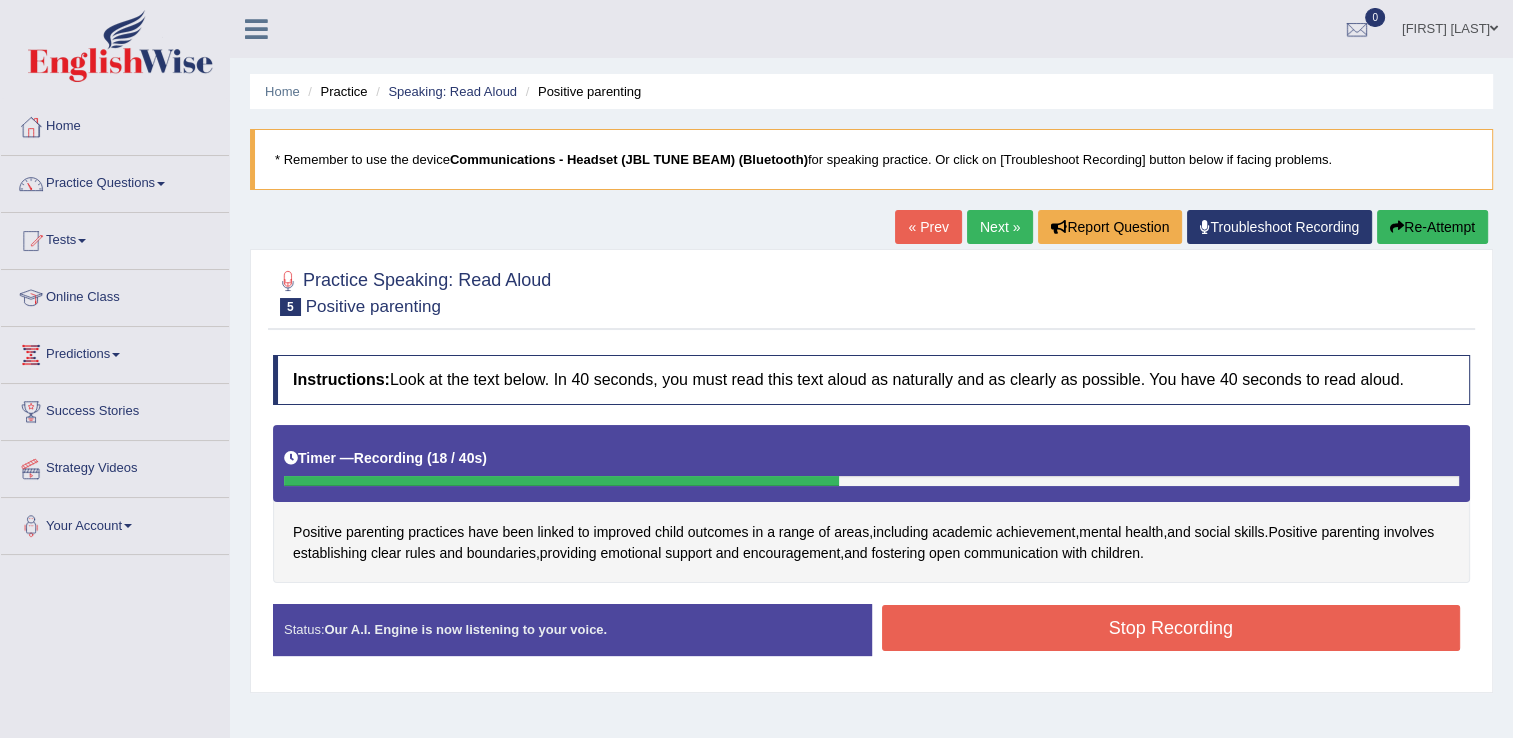 click on "Stop Recording" at bounding box center (1171, 628) 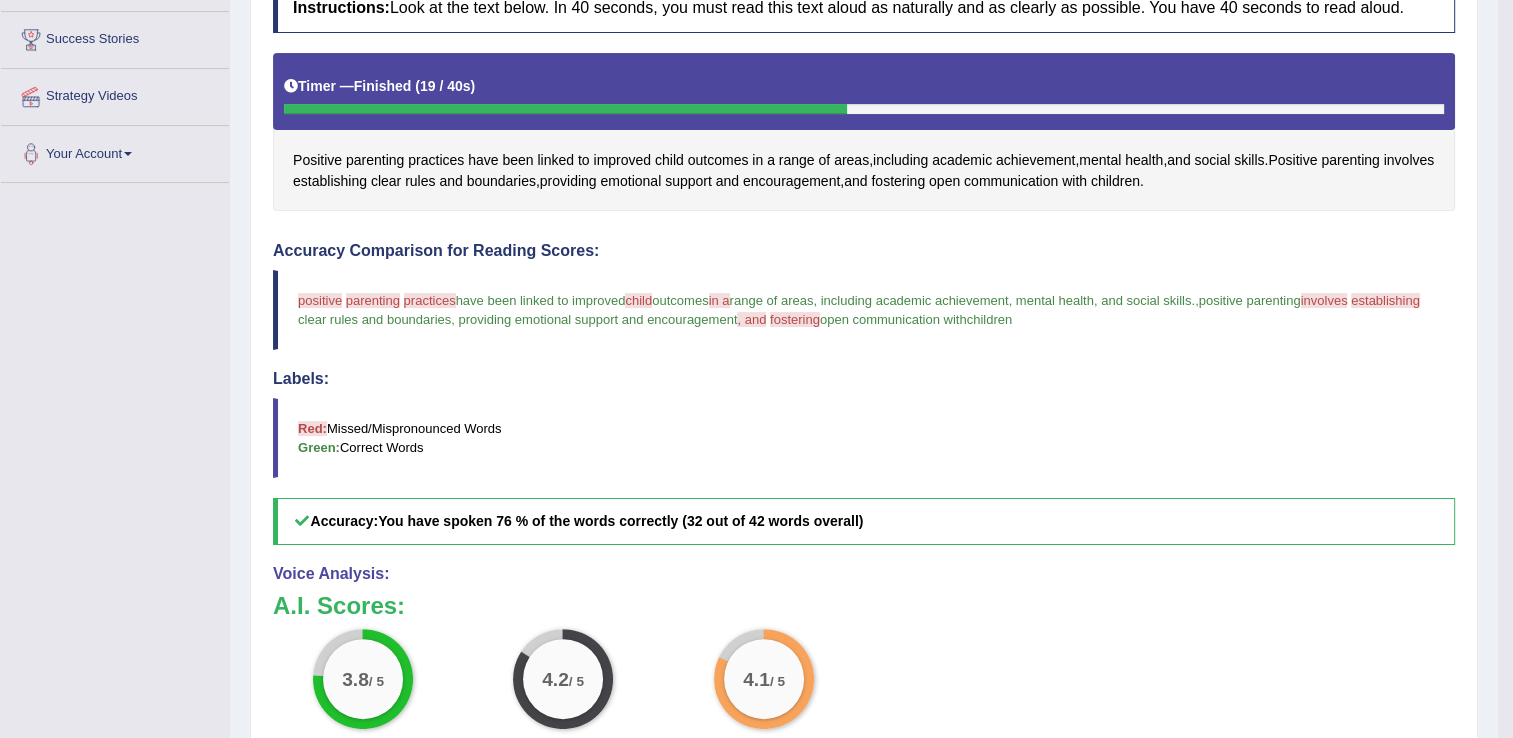 scroll, scrollTop: 440, scrollLeft: 0, axis: vertical 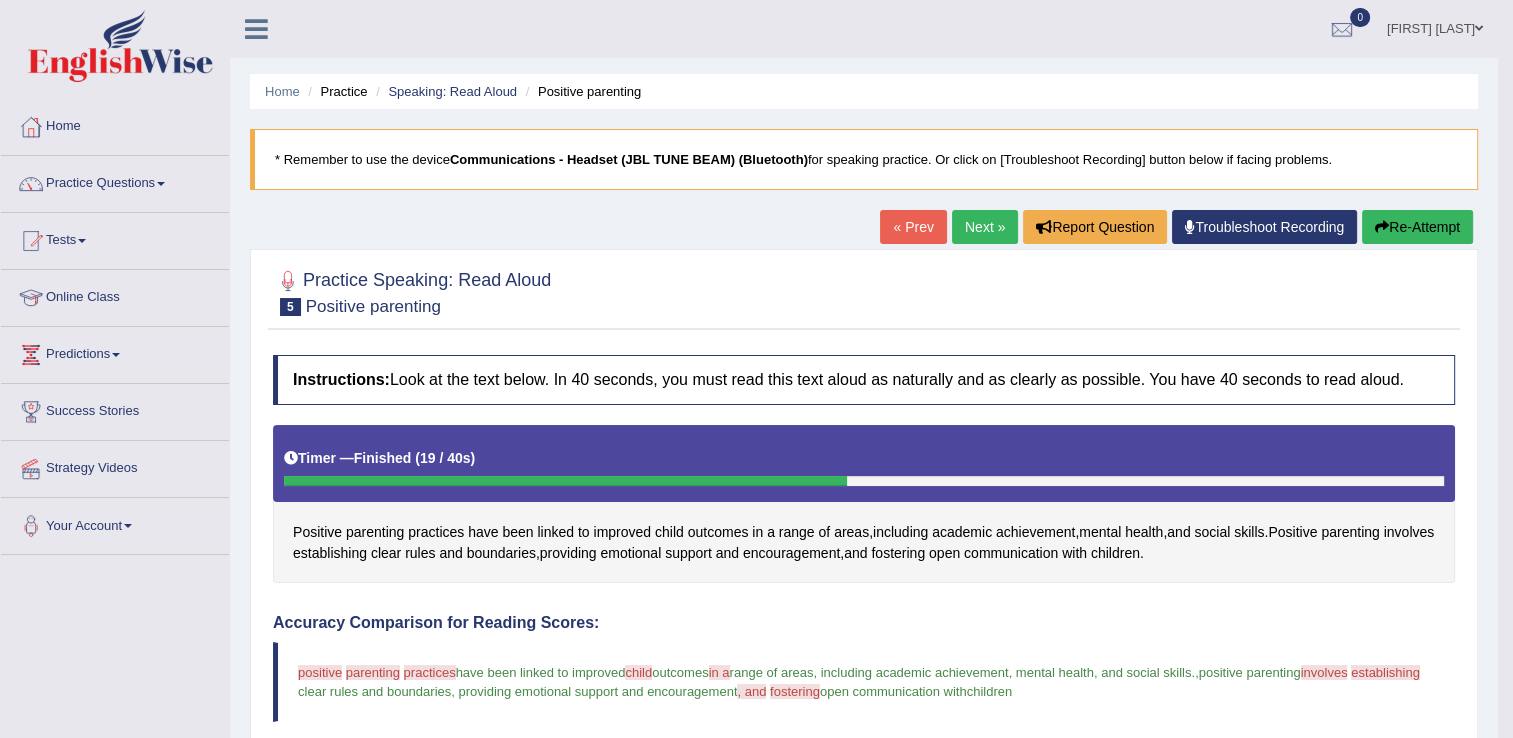 click on "Next »" at bounding box center (985, 227) 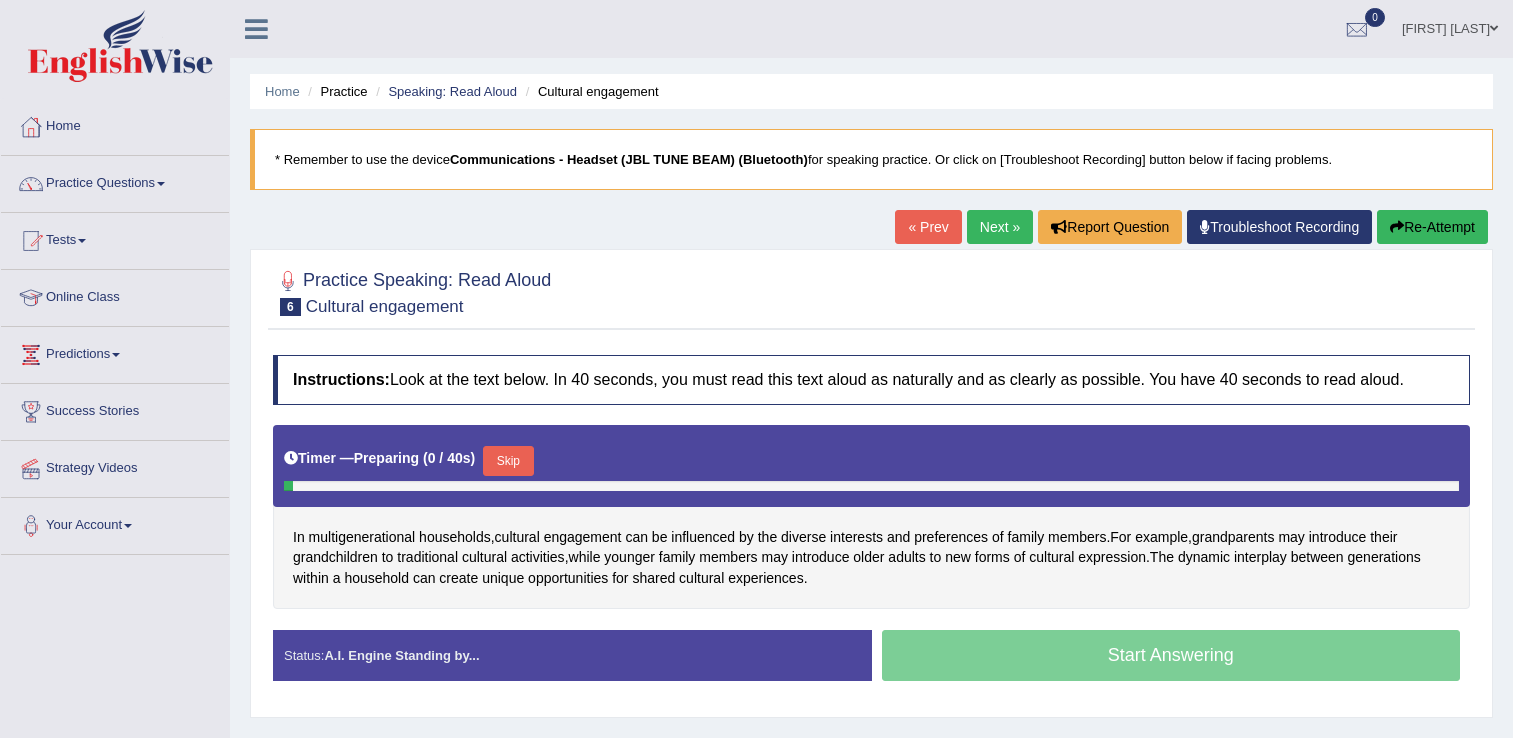 scroll, scrollTop: 0, scrollLeft: 0, axis: both 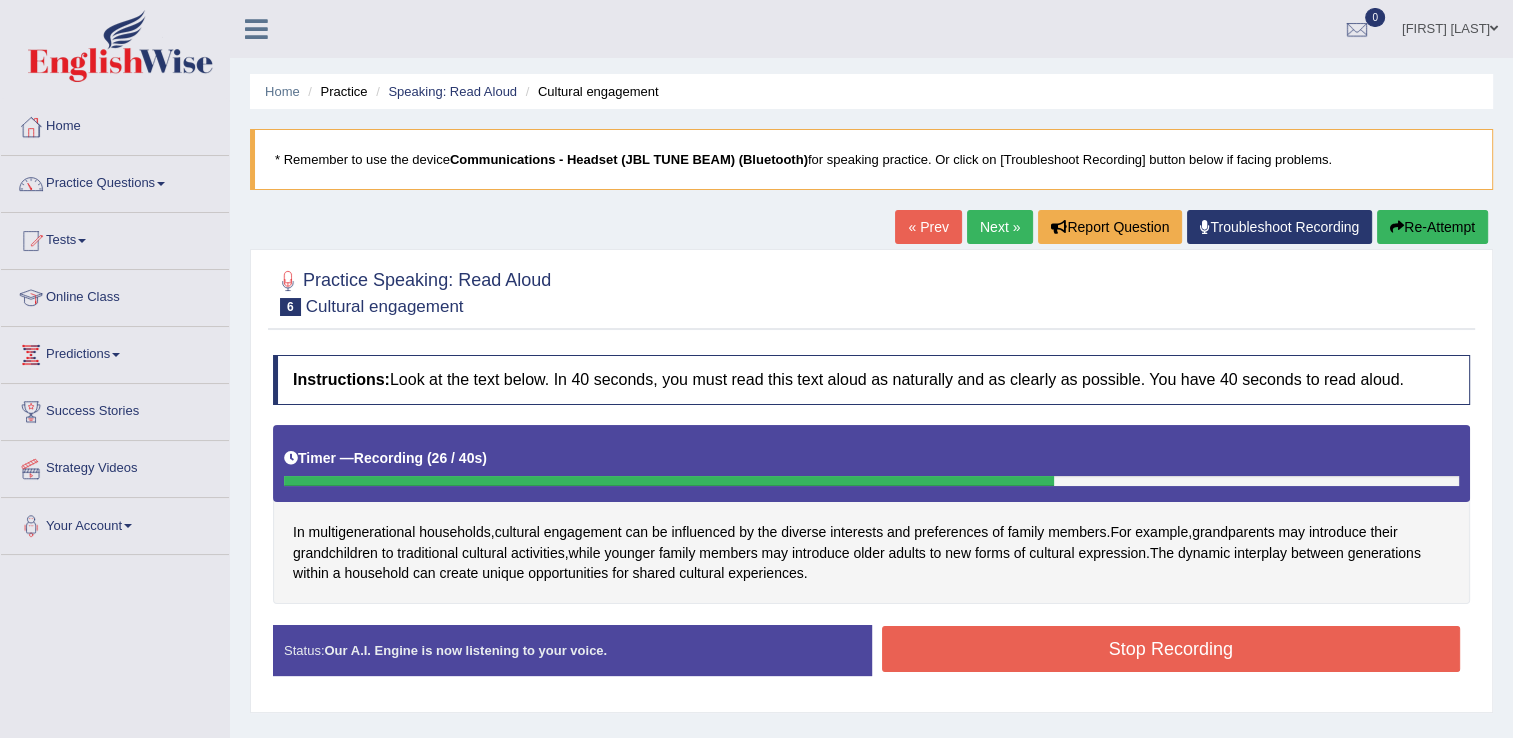 click on "Stop Recording" at bounding box center [1171, 649] 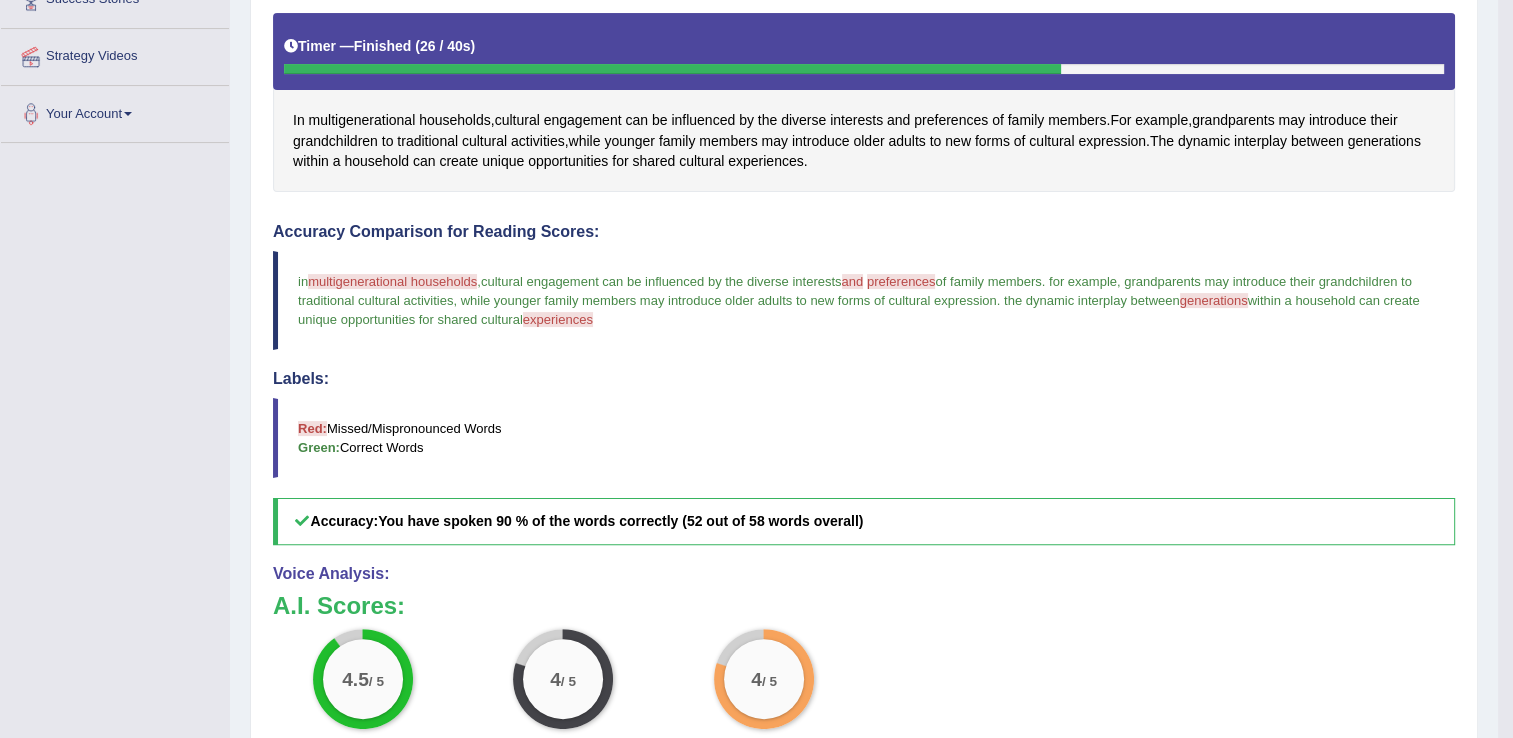 scroll, scrollTop: 440, scrollLeft: 0, axis: vertical 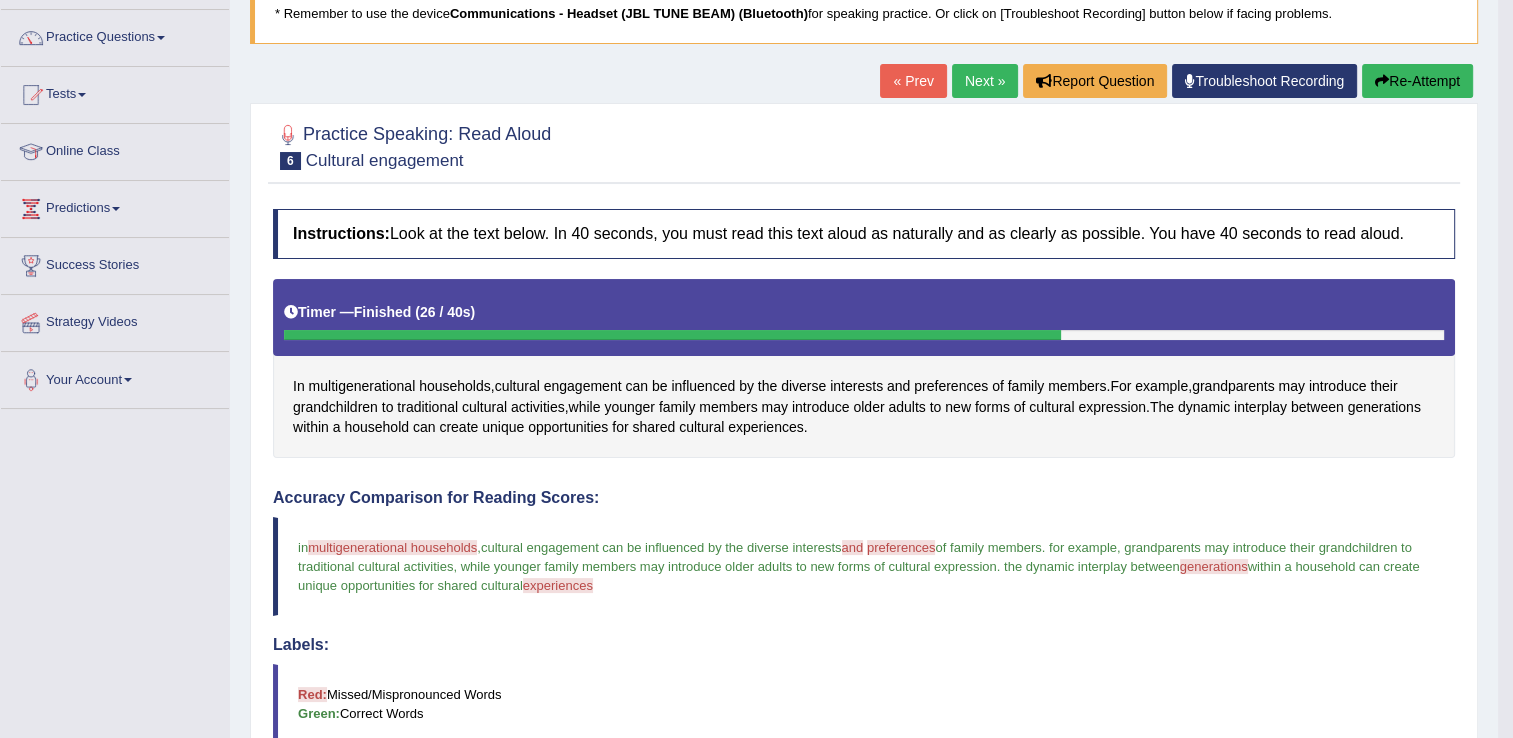 click on "Next »" at bounding box center (985, 81) 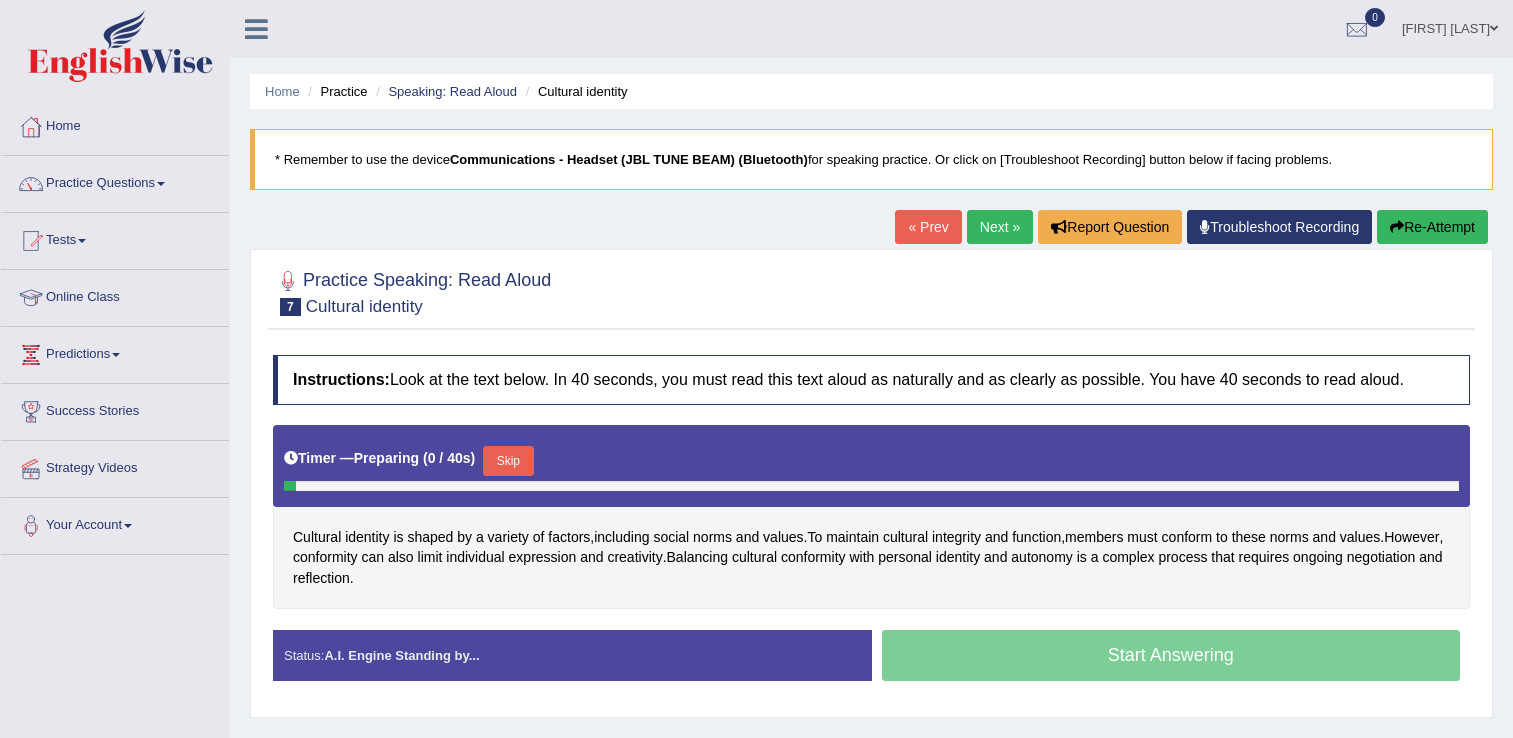 scroll, scrollTop: 0, scrollLeft: 0, axis: both 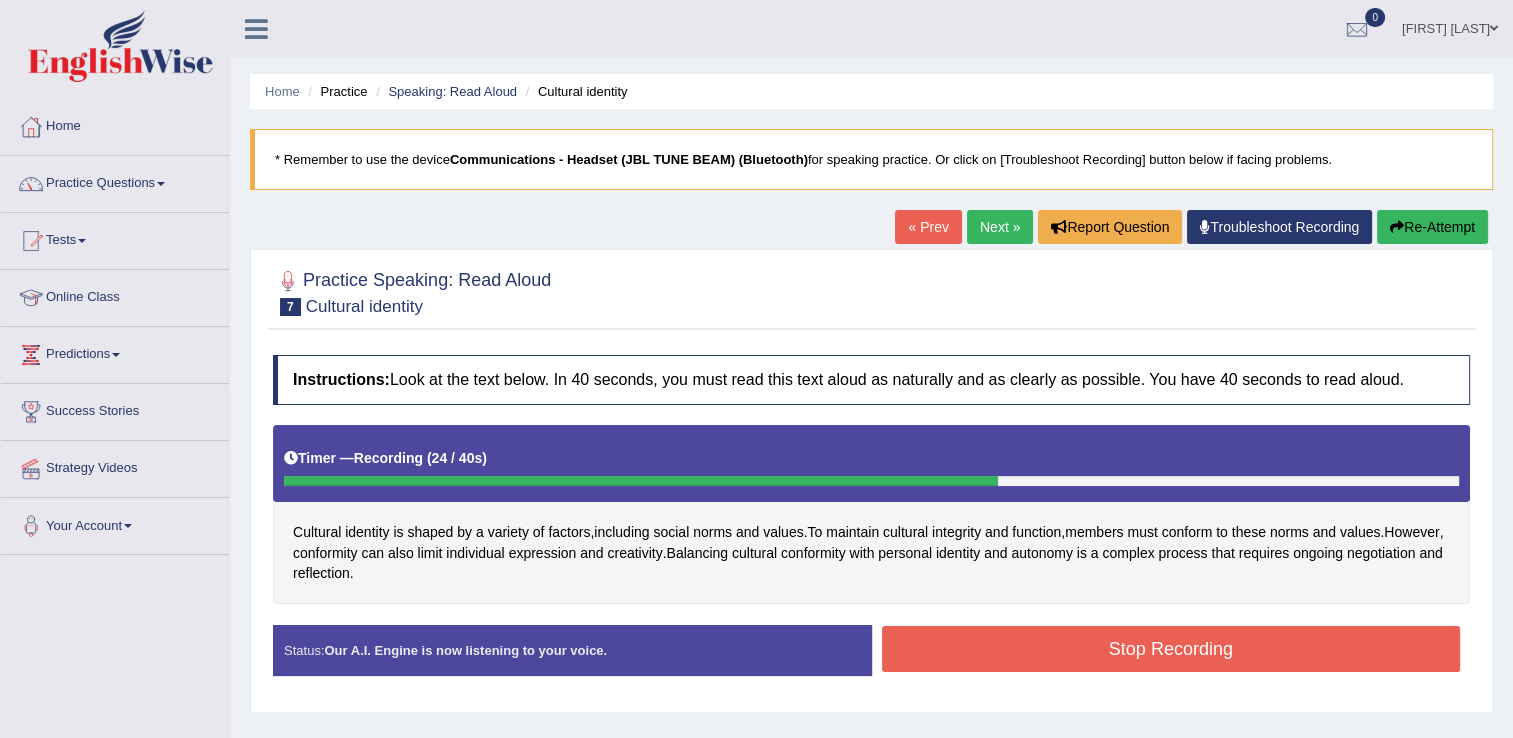 click on "Stop Recording" at bounding box center (1171, 649) 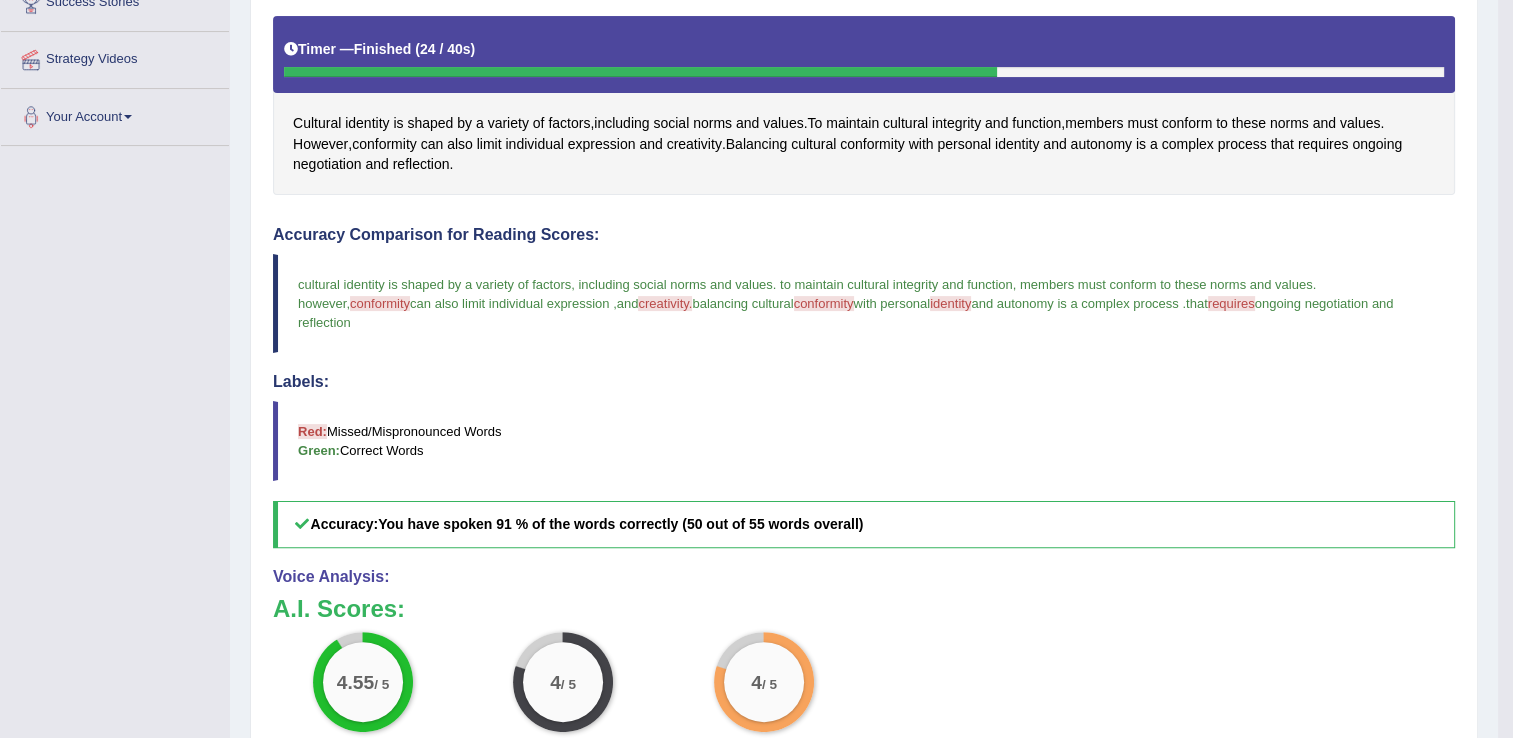 scroll, scrollTop: 426, scrollLeft: 0, axis: vertical 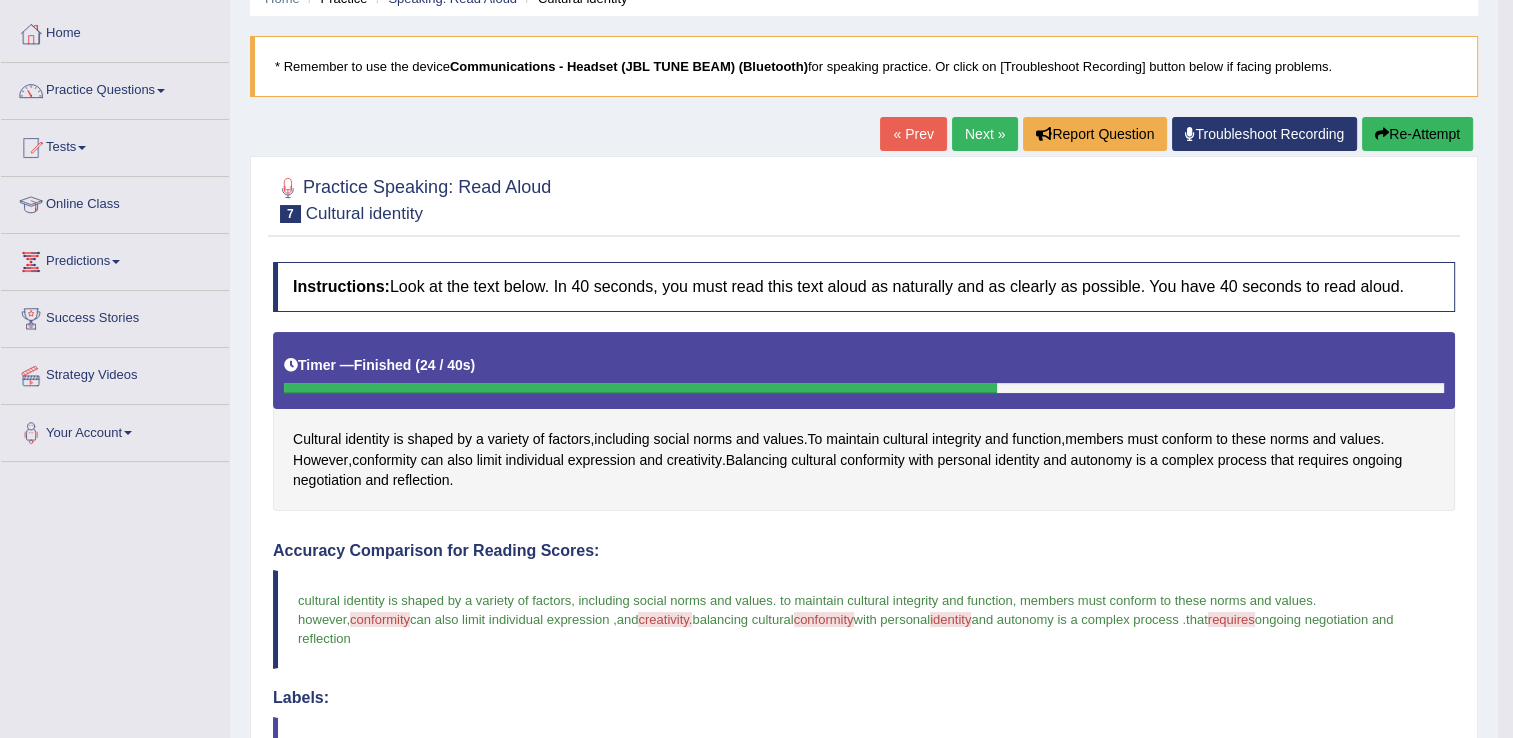 click on "Next »" at bounding box center (985, 134) 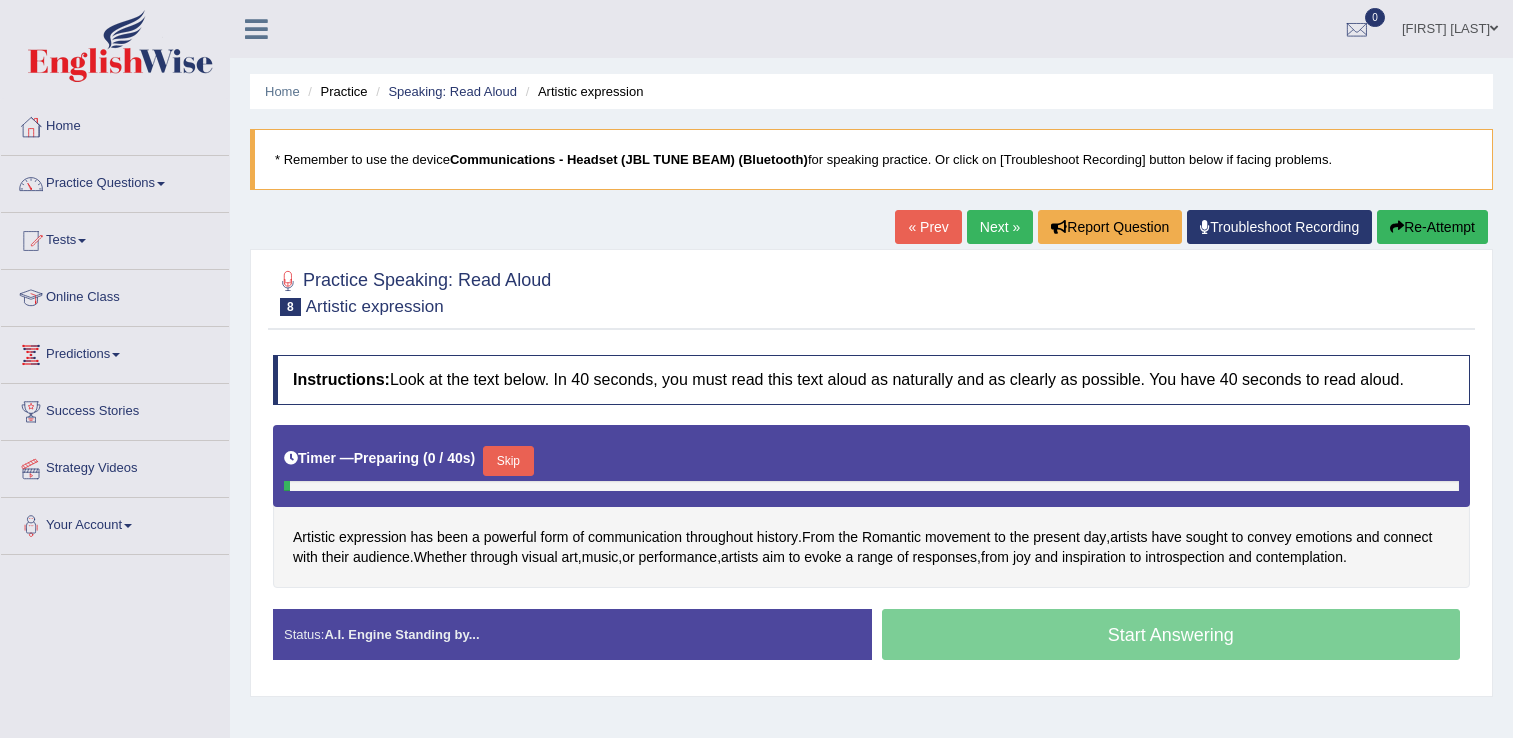scroll, scrollTop: 0, scrollLeft: 0, axis: both 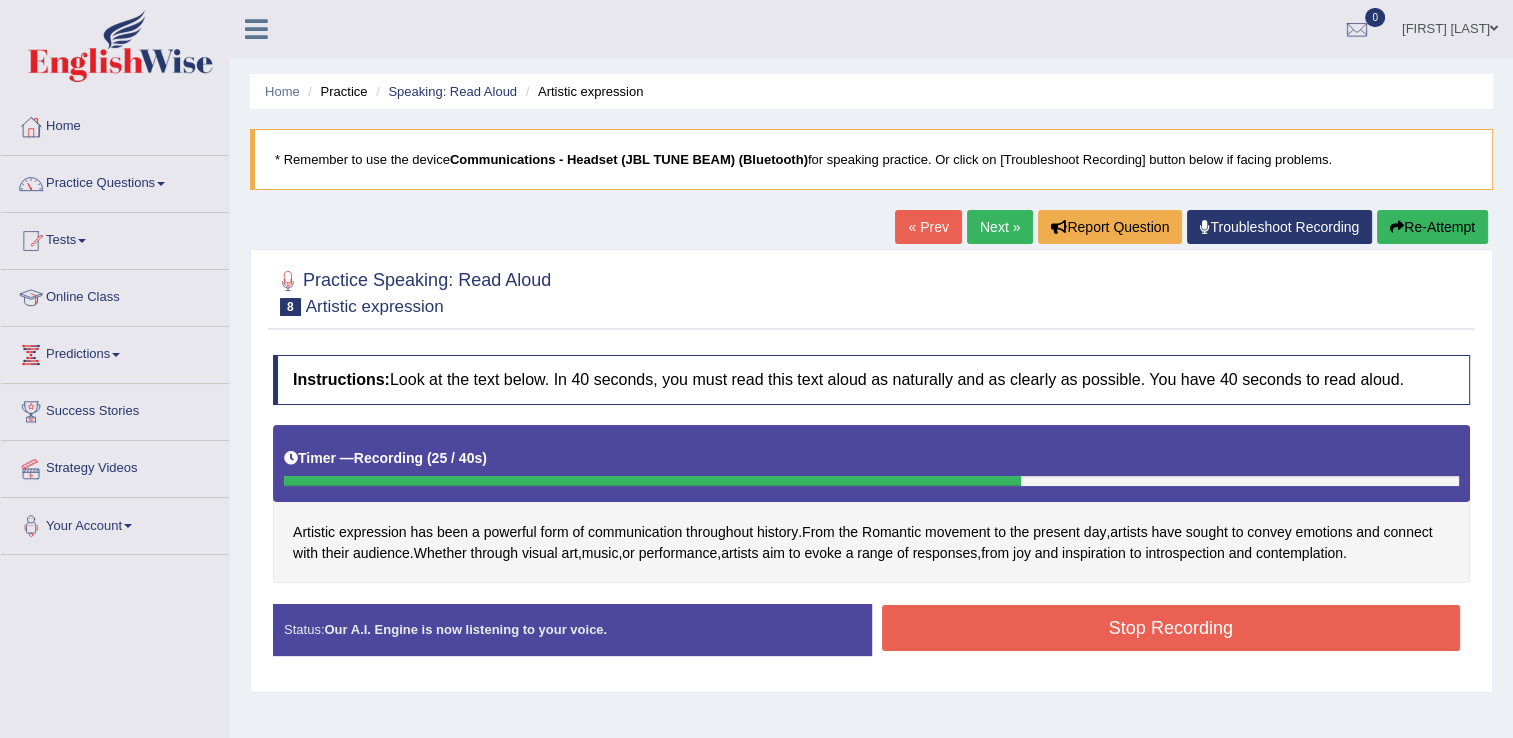 click on "Stop Recording" at bounding box center [1171, 628] 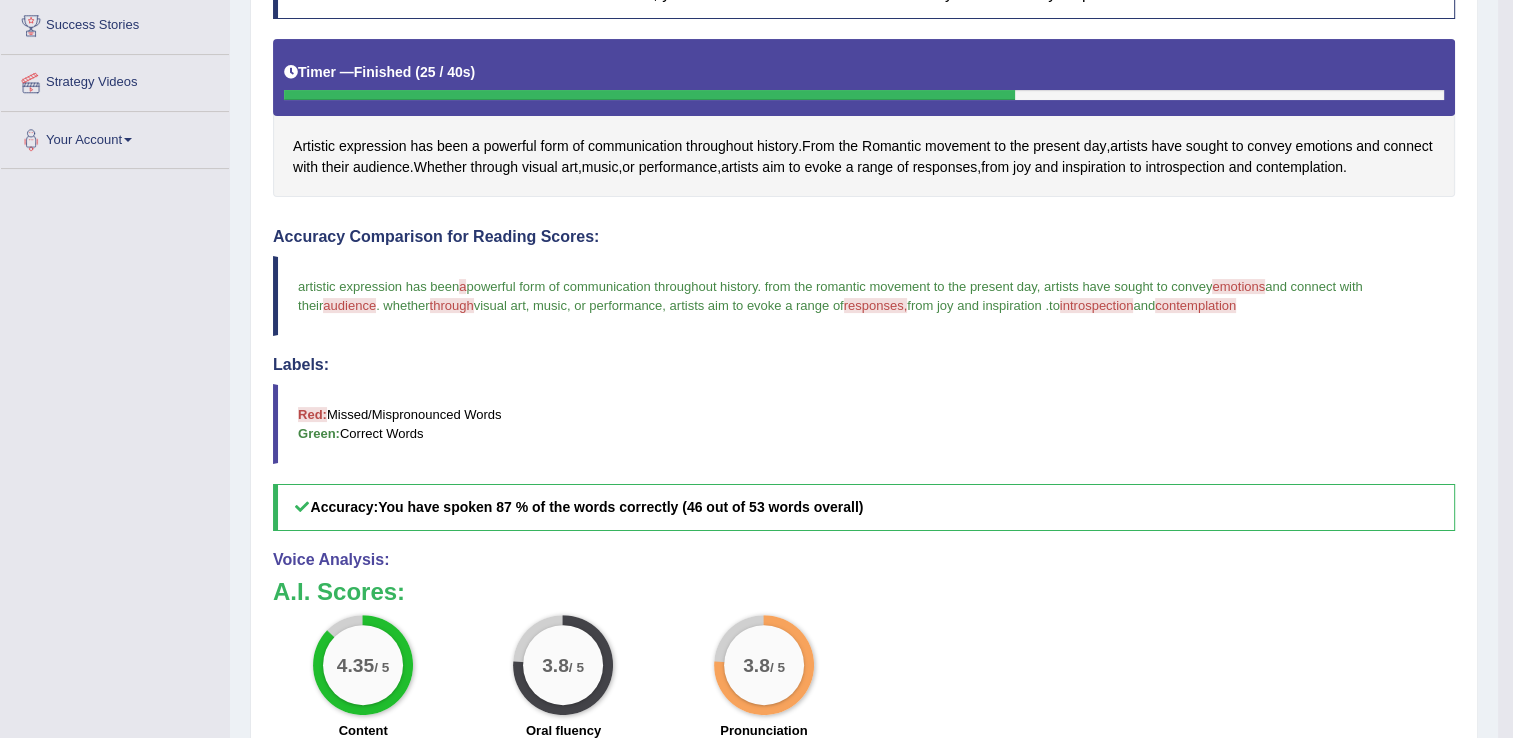 scroll, scrollTop: 452, scrollLeft: 0, axis: vertical 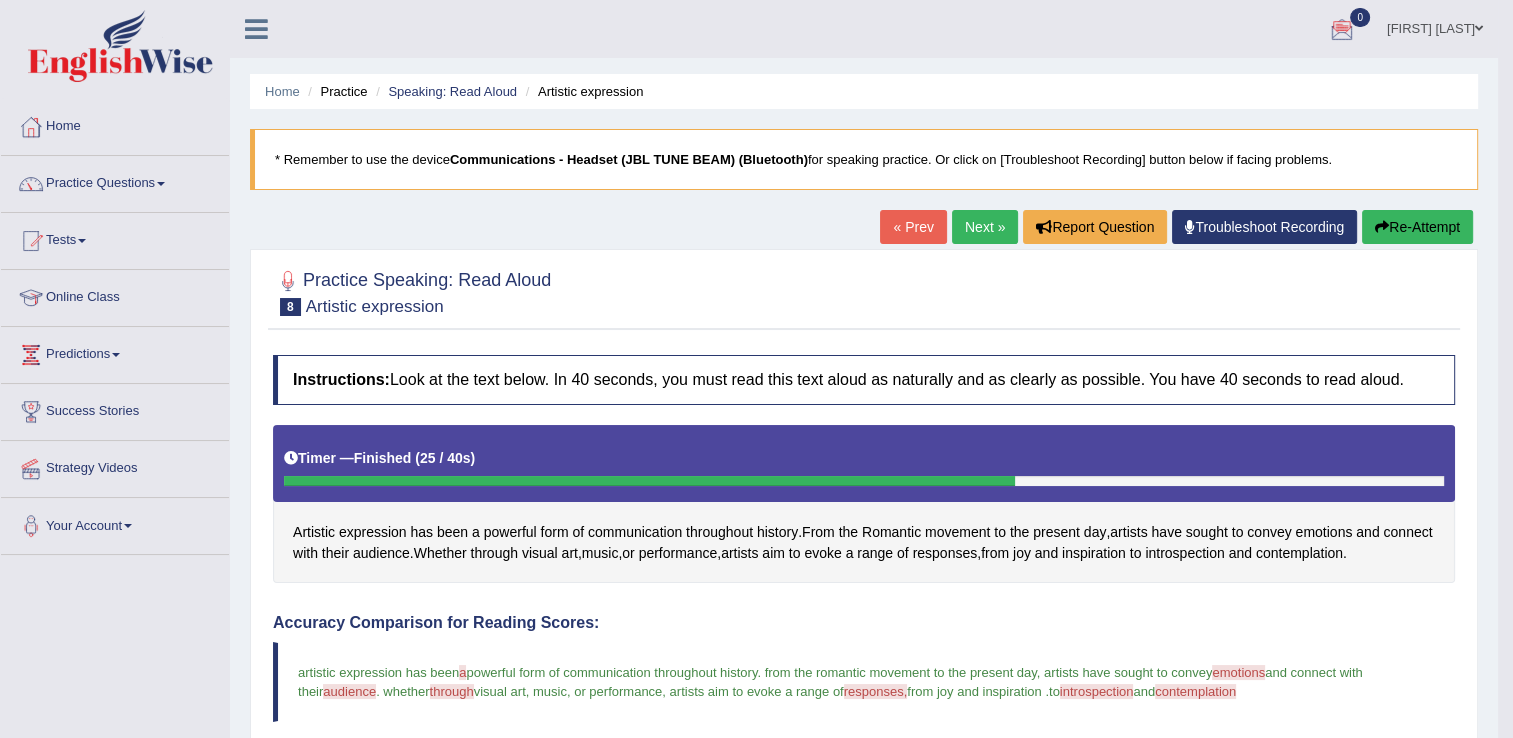 click on "Next »" at bounding box center (985, 227) 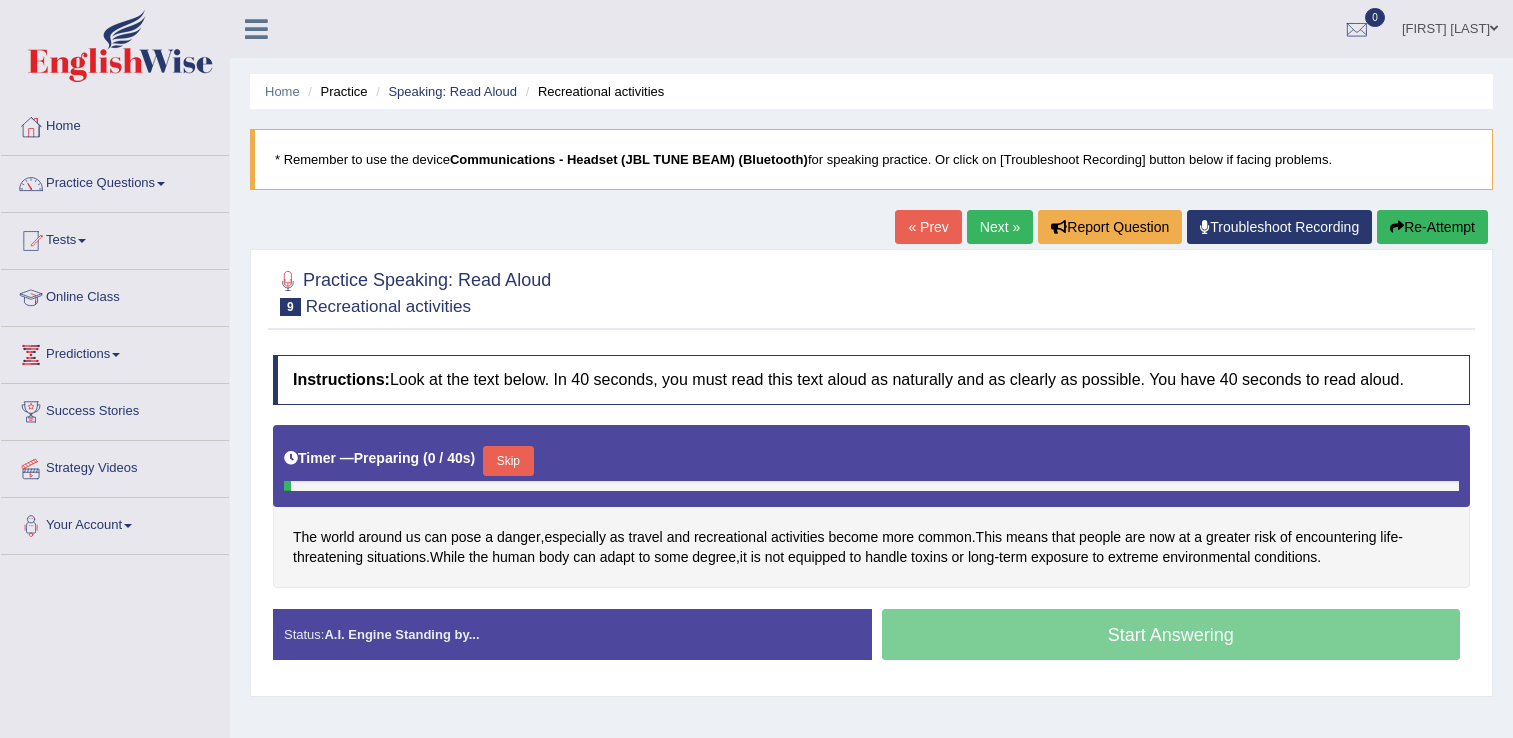 scroll, scrollTop: 0, scrollLeft: 0, axis: both 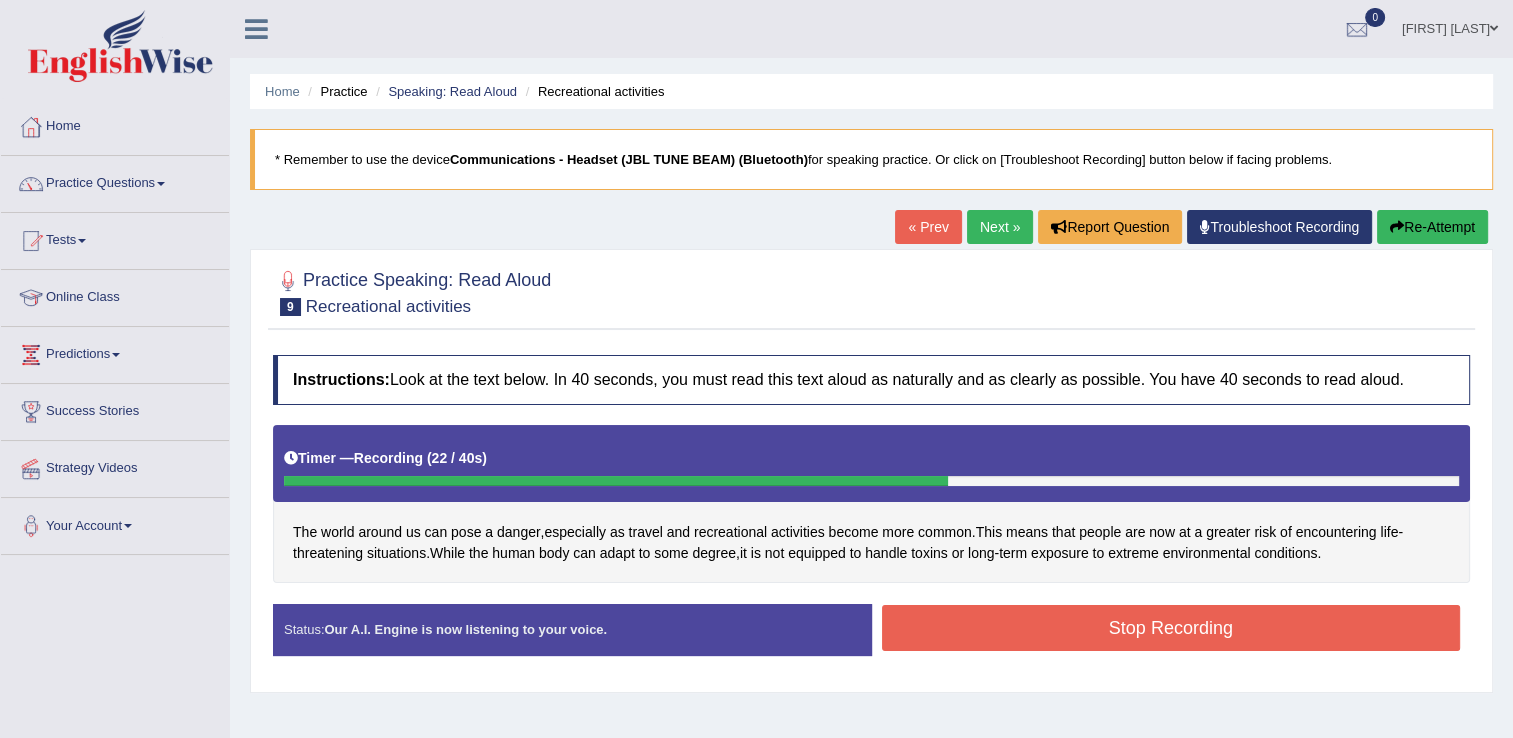 click on "Stop Recording" at bounding box center (1171, 628) 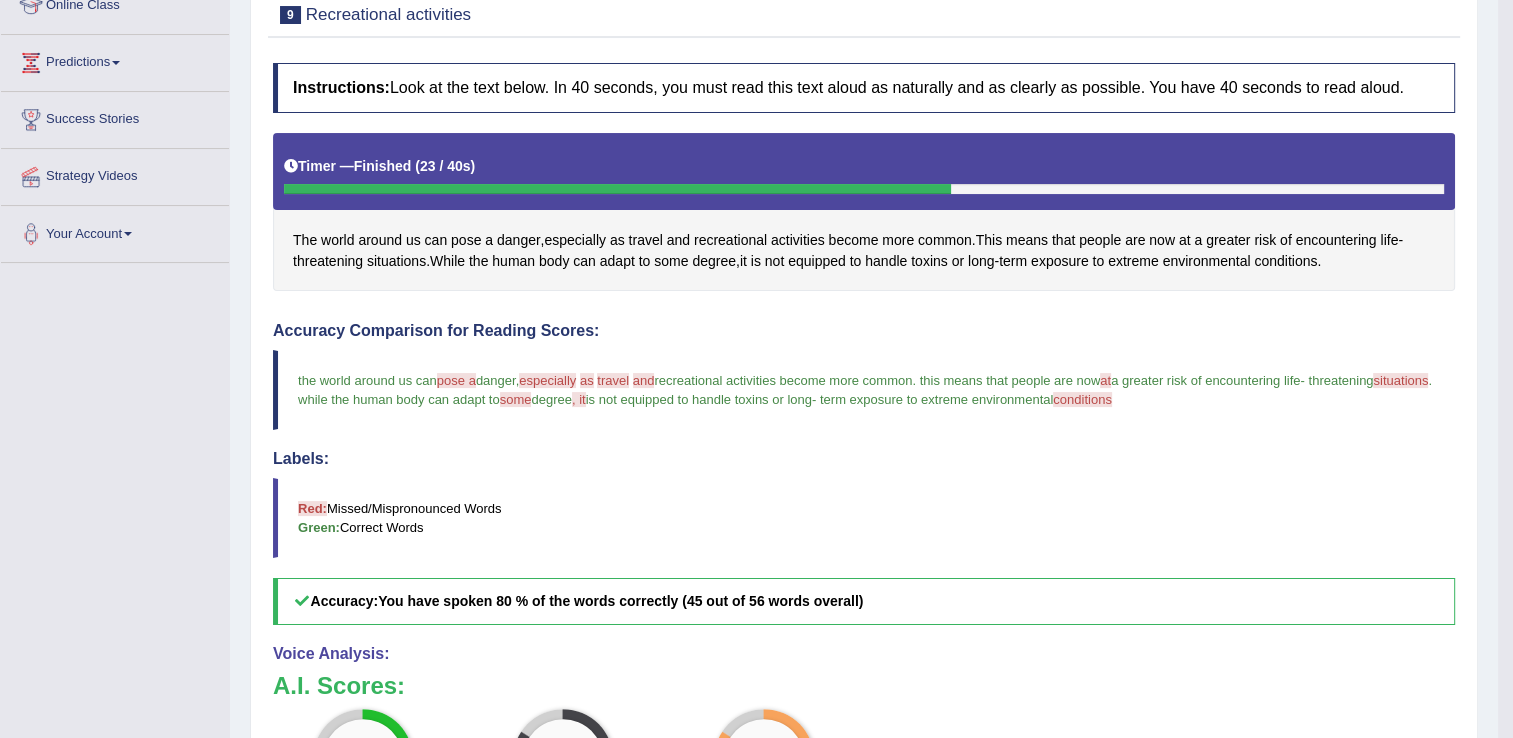 scroll, scrollTop: 372, scrollLeft: 0, axis: vertical 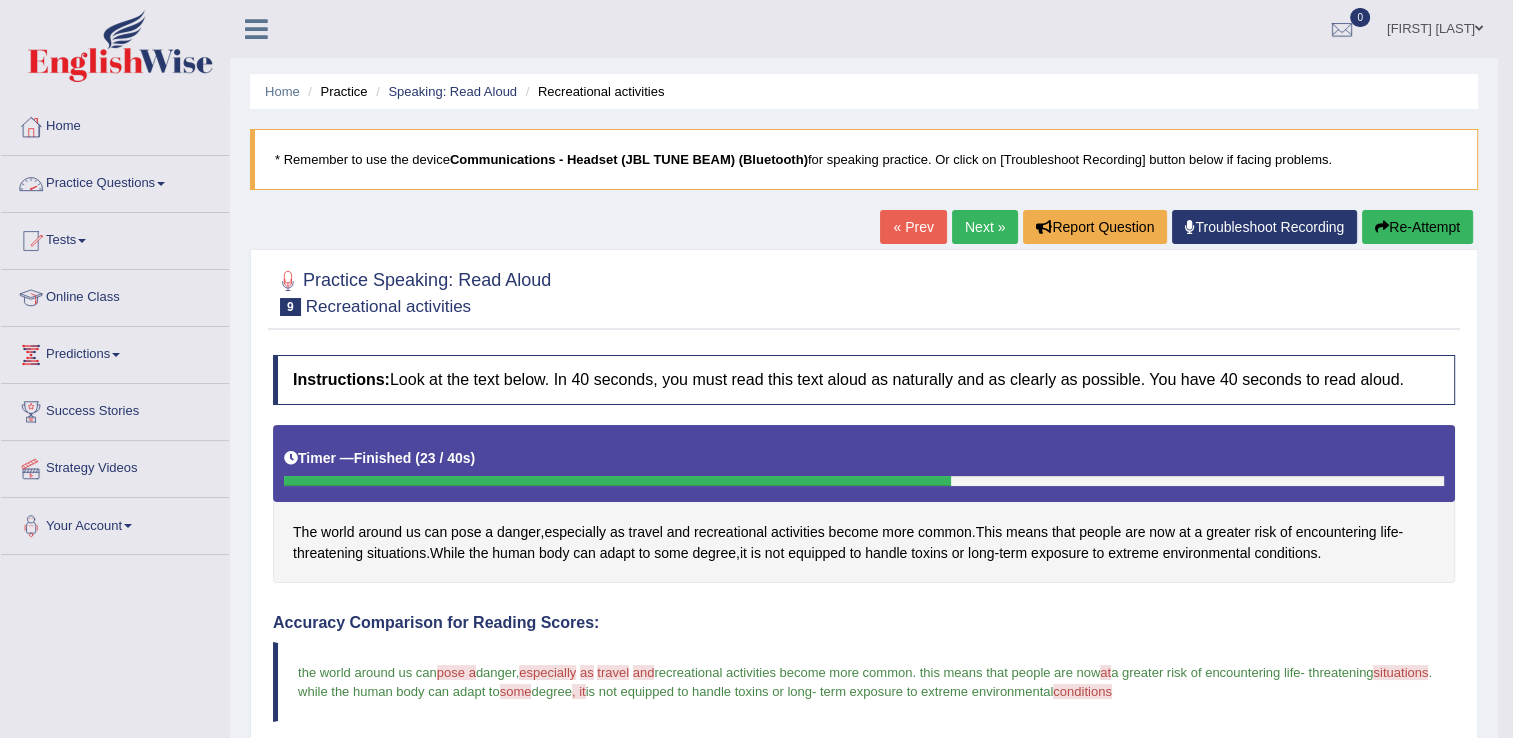 click at bounding box center (161, 184) 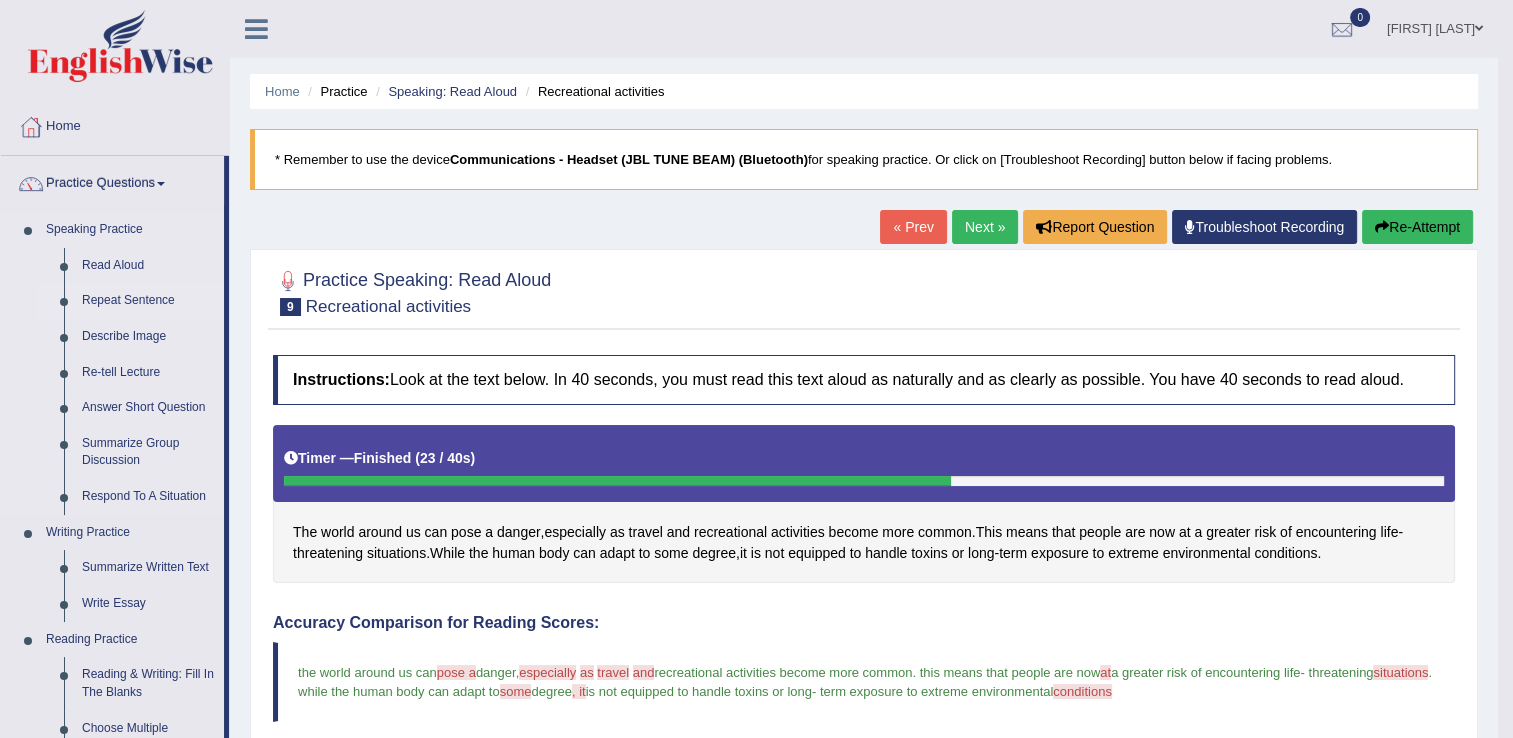 click on "Repeat Sentence" at bounding box center (148, 301) 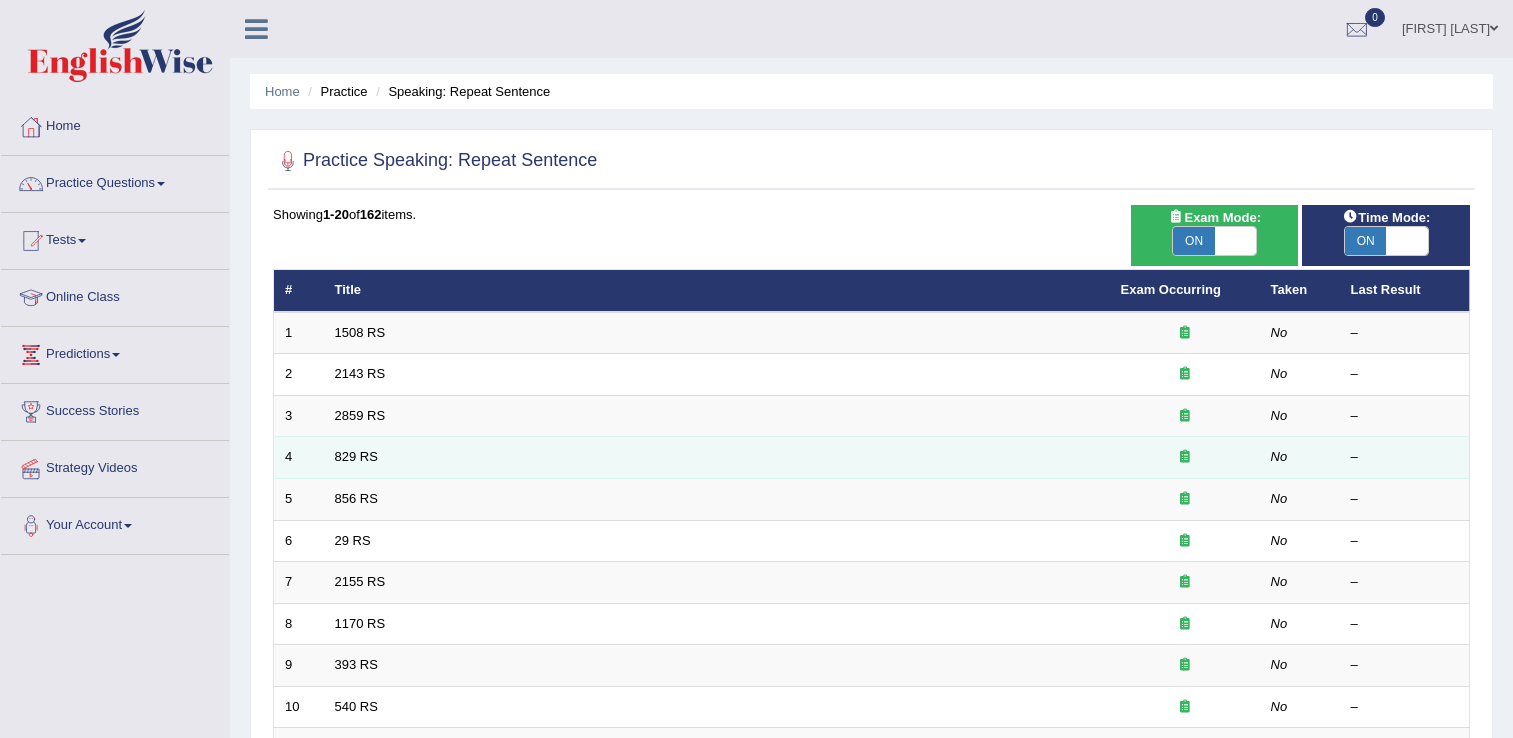scroll, scrollTop: 0, scrollLeft: 0, axis: both 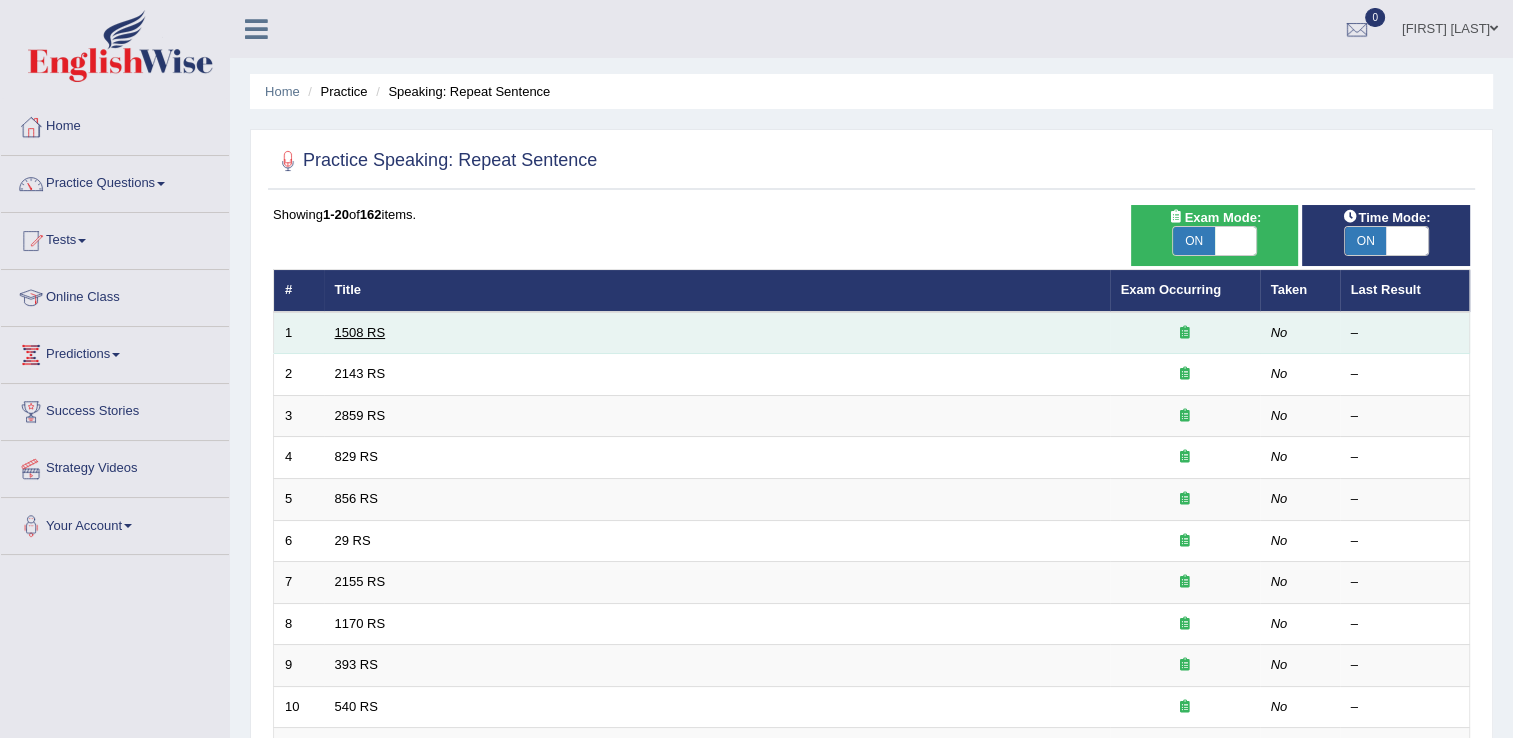 click on "1508 RS" at bounding box center (360, 332) 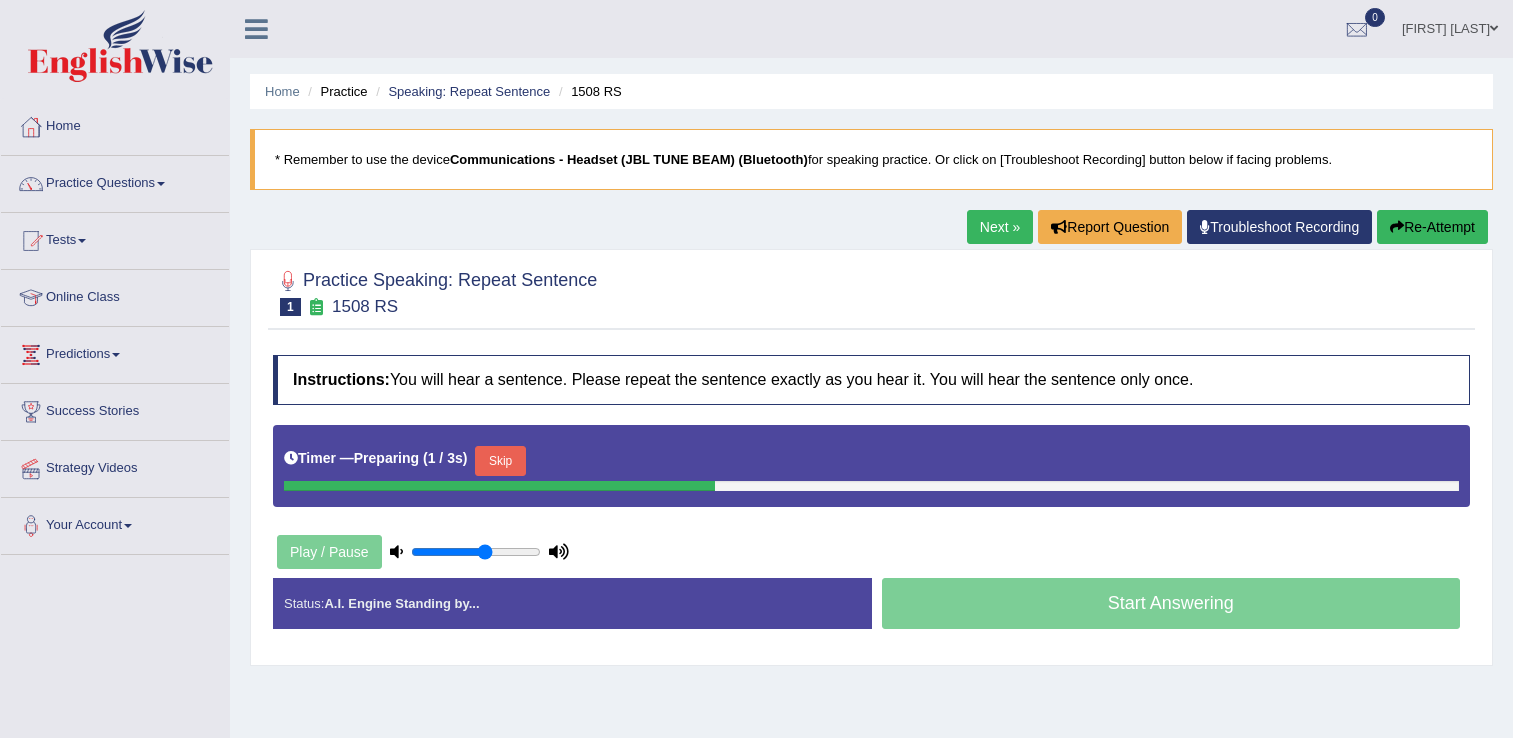 scroll, scrollTop: 0, scrollLeft: 0, axis: both 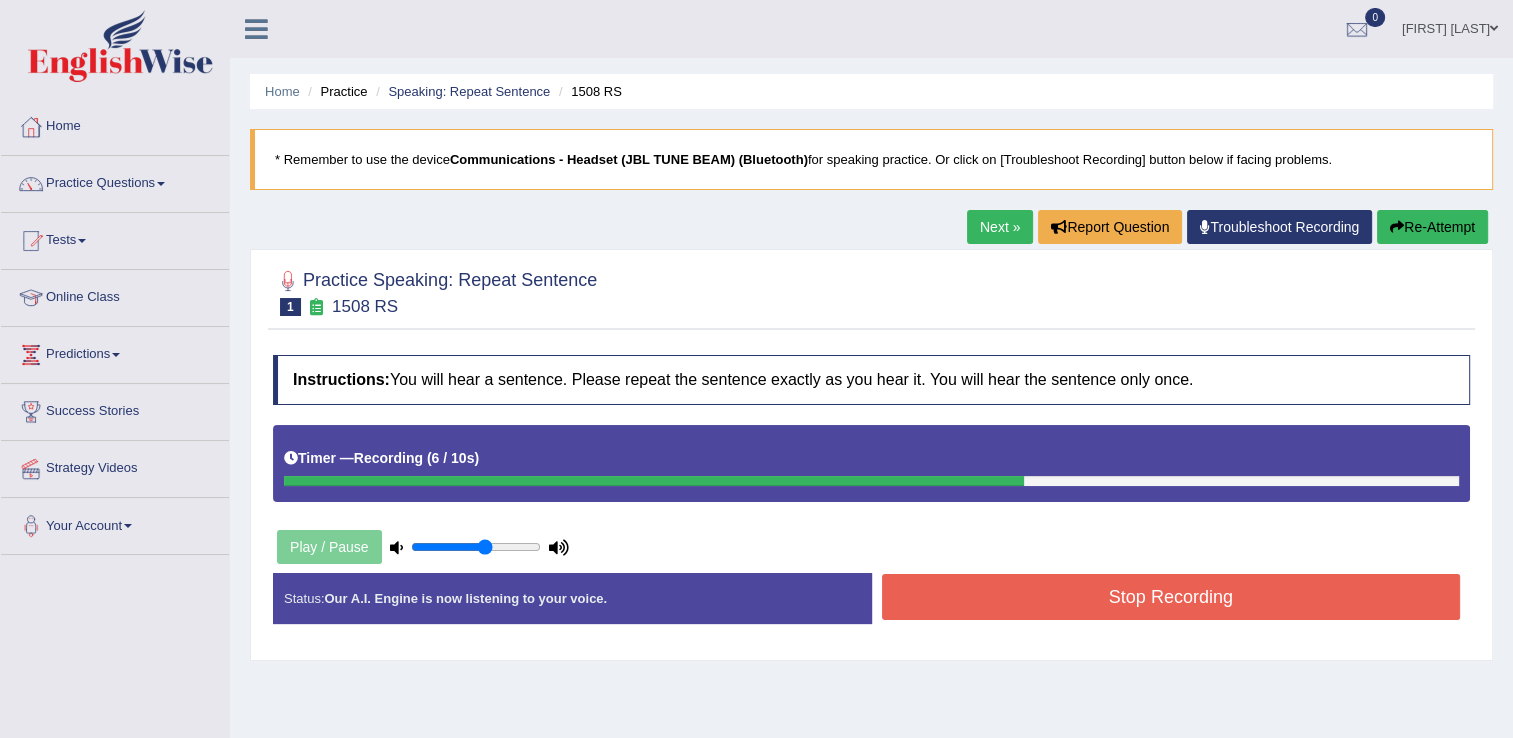 click on "Stop Recording" at bounding box center [1171, 597] 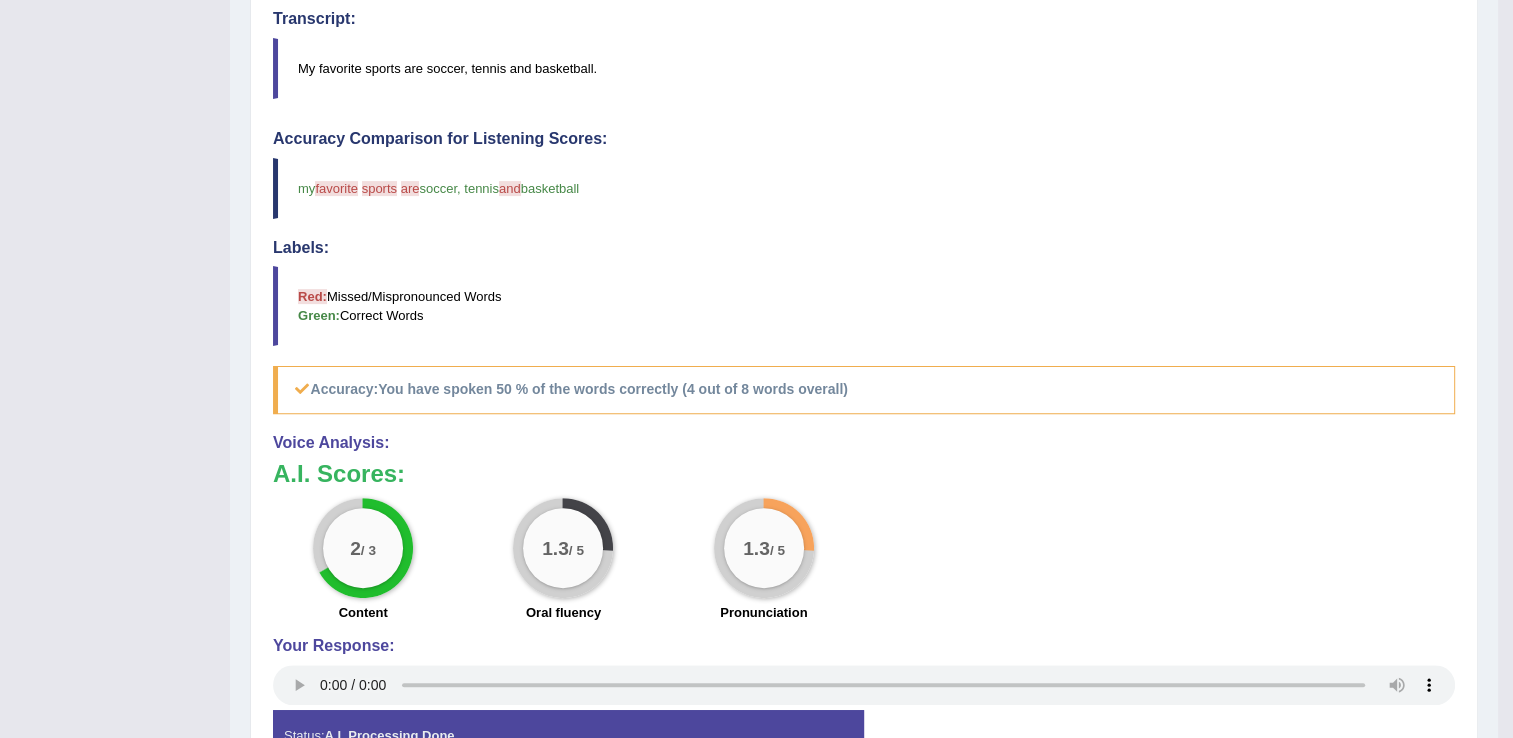 scroll, scrollTop: 626, scrollLeft: 0, axis: vertical 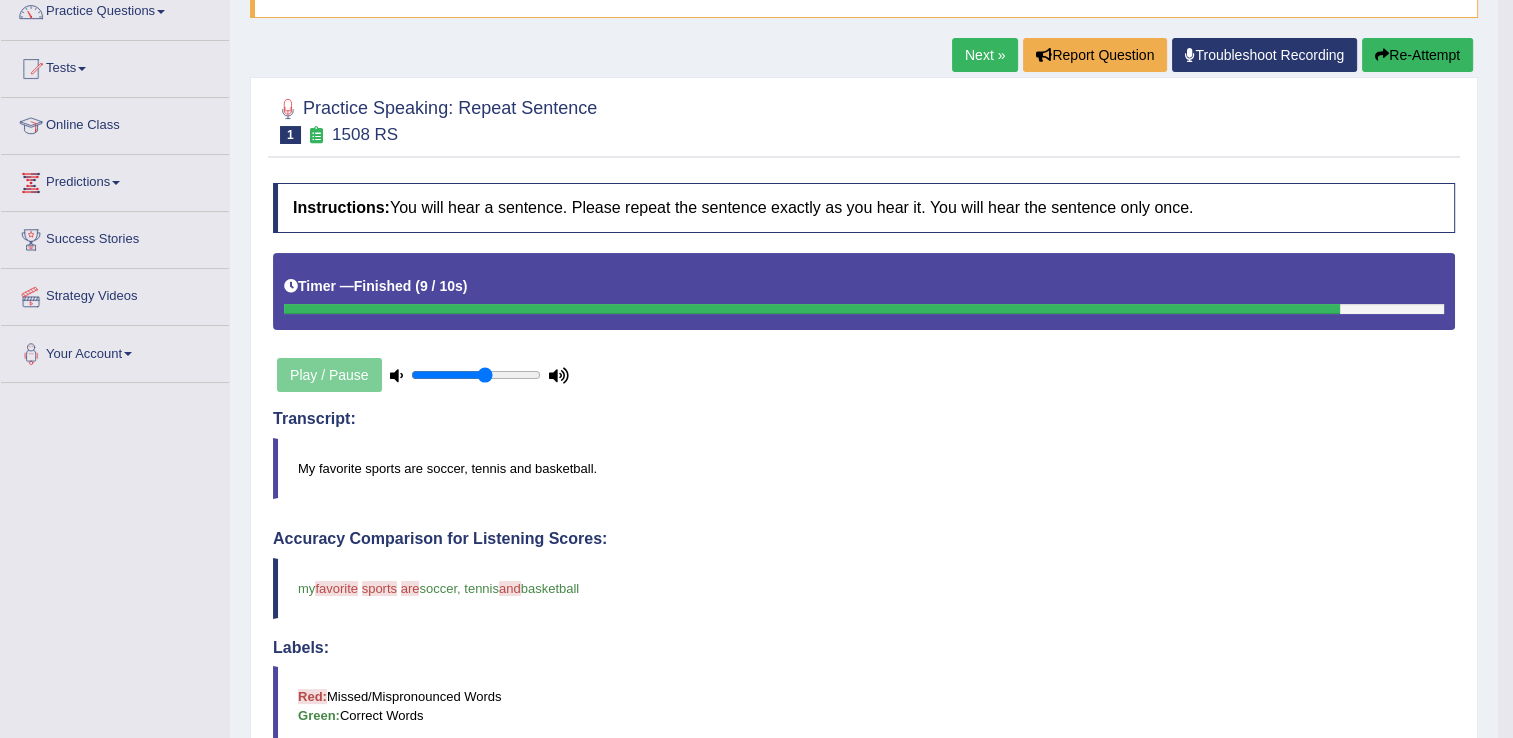 click on "Re-Attempt" at bounding box center [1417, 55] 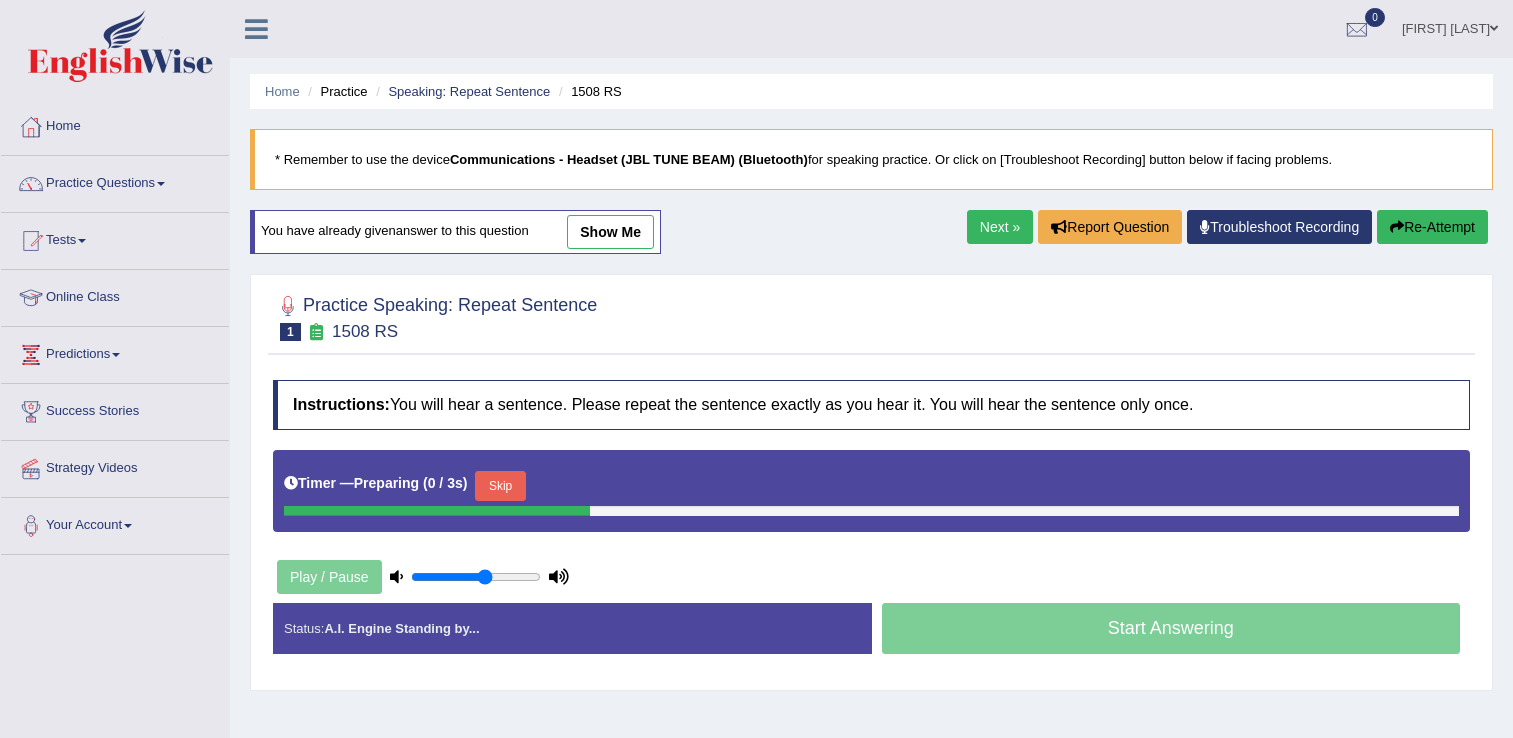 scroll, scrollTop: 172, scrollLeft: 0, axis: vertical 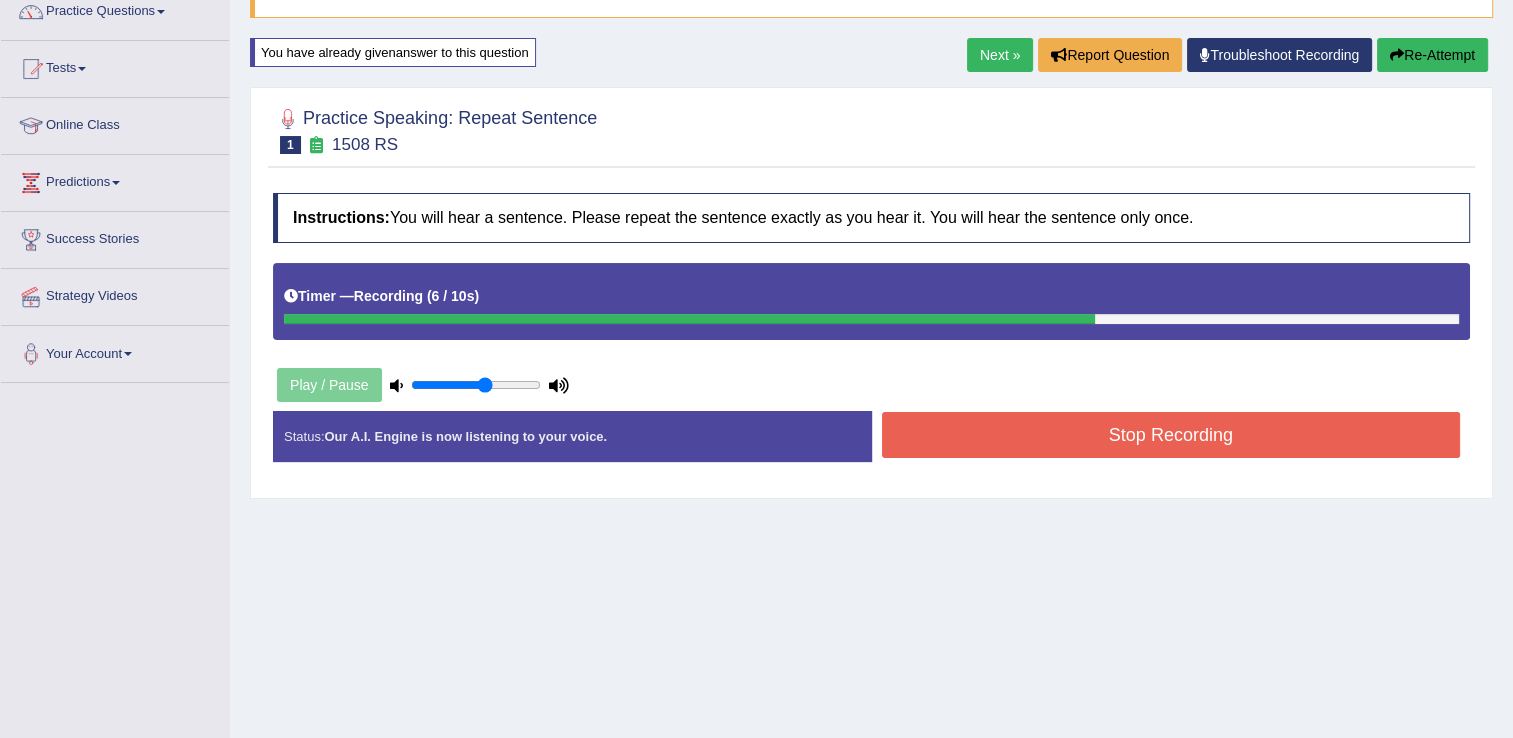 click on "Stop Recording" at bounding box center (1171, 435) 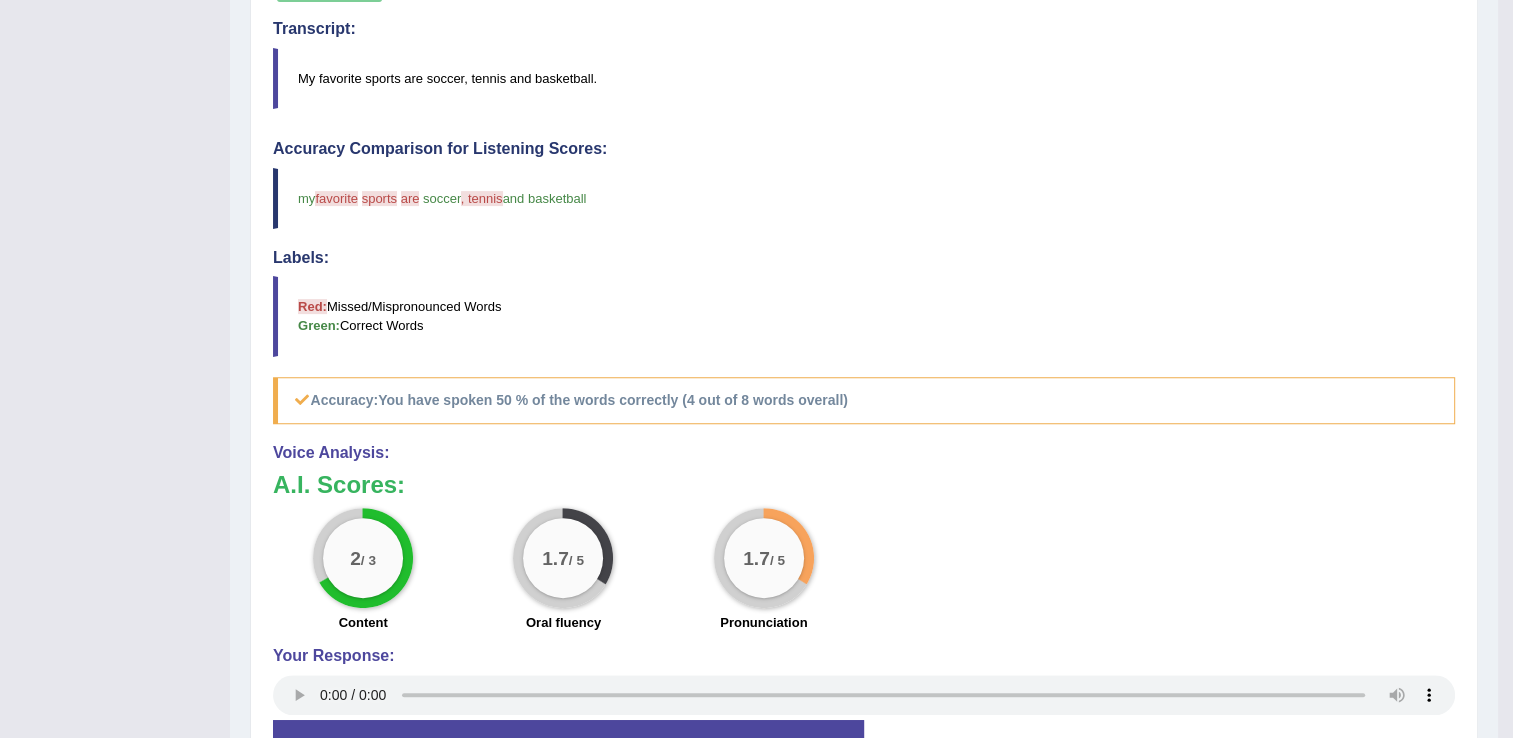 scroll, scrollTop: 639, scrollLeft: 0, axis: vertical 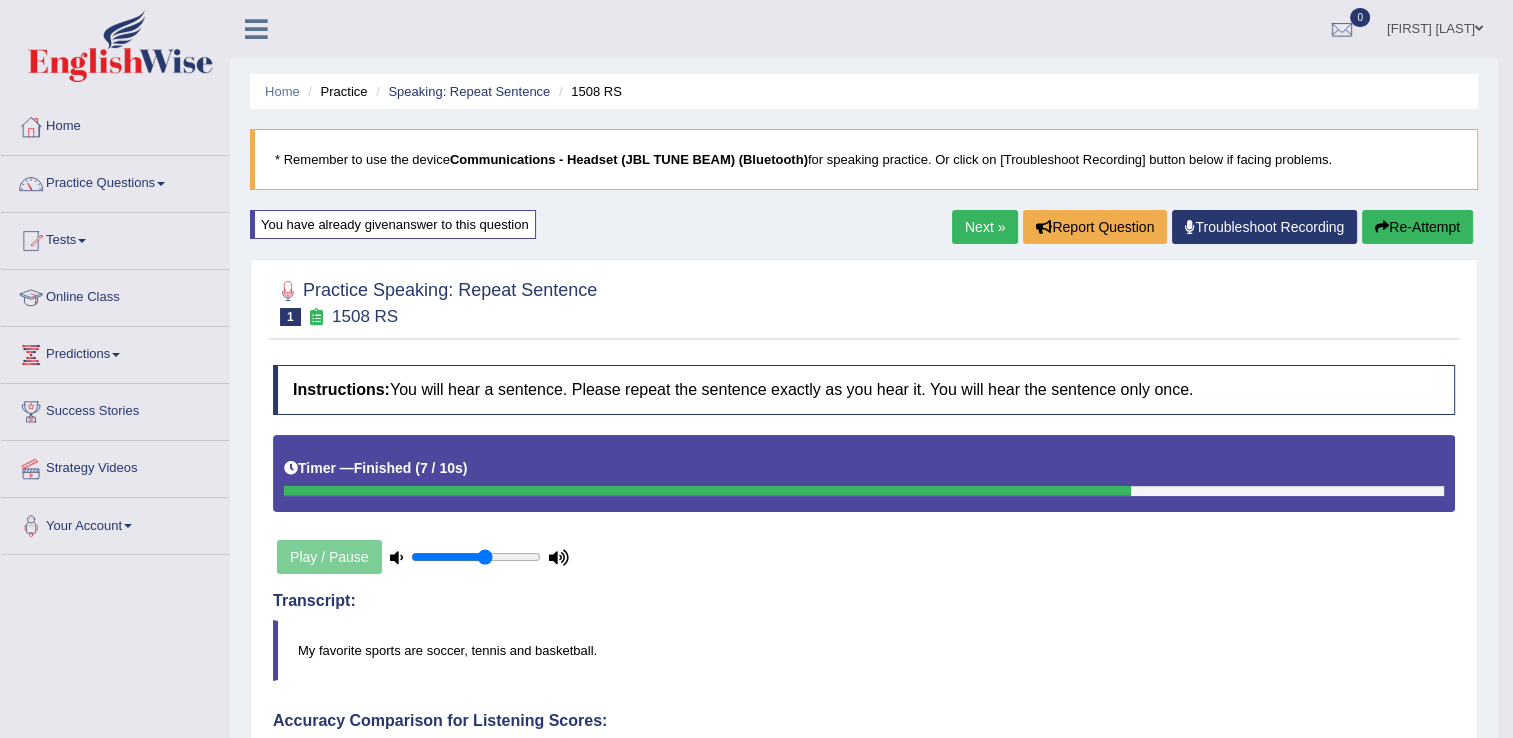 click at bounding box center [1382, 227] 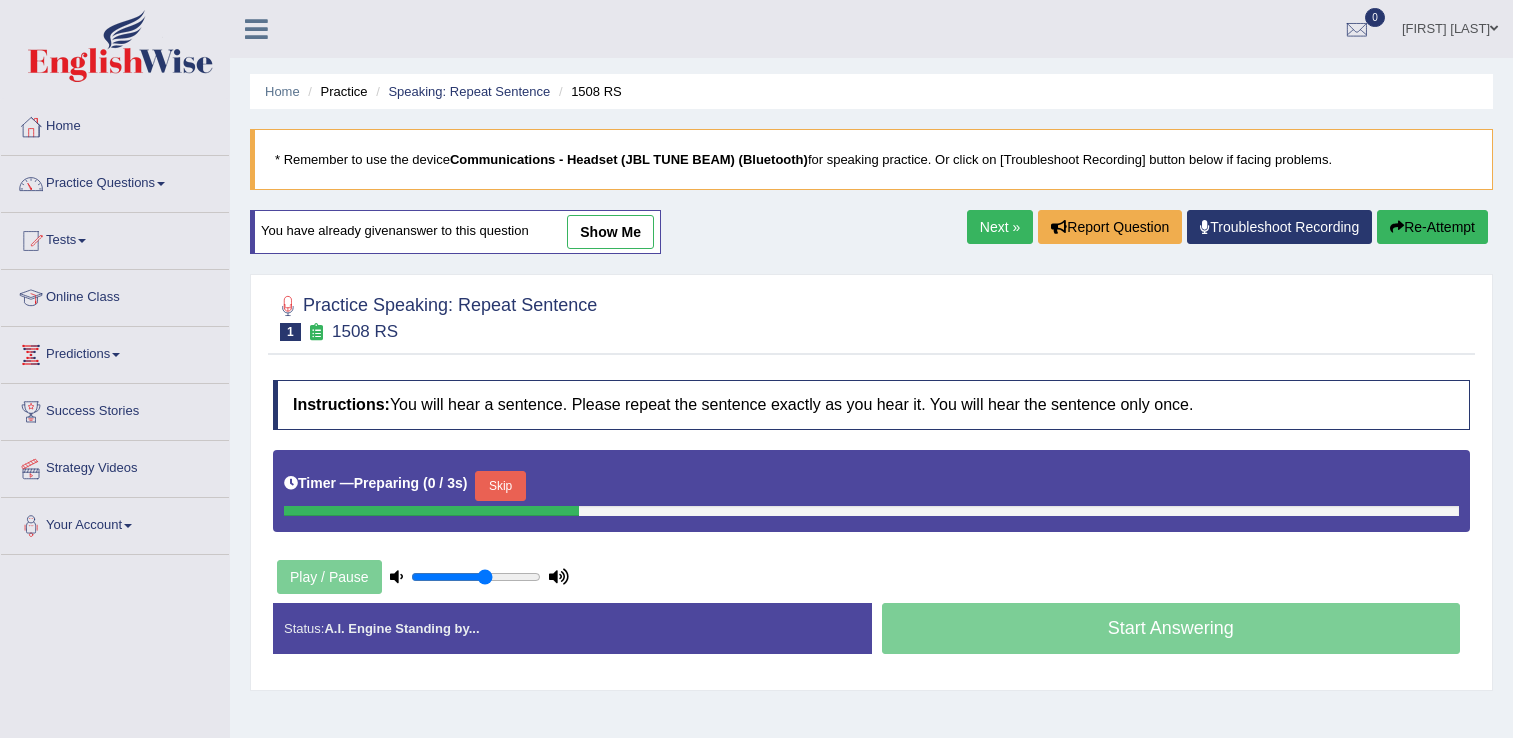 scroll, scrollTop: 0, scrollLeft: 0, axis: both 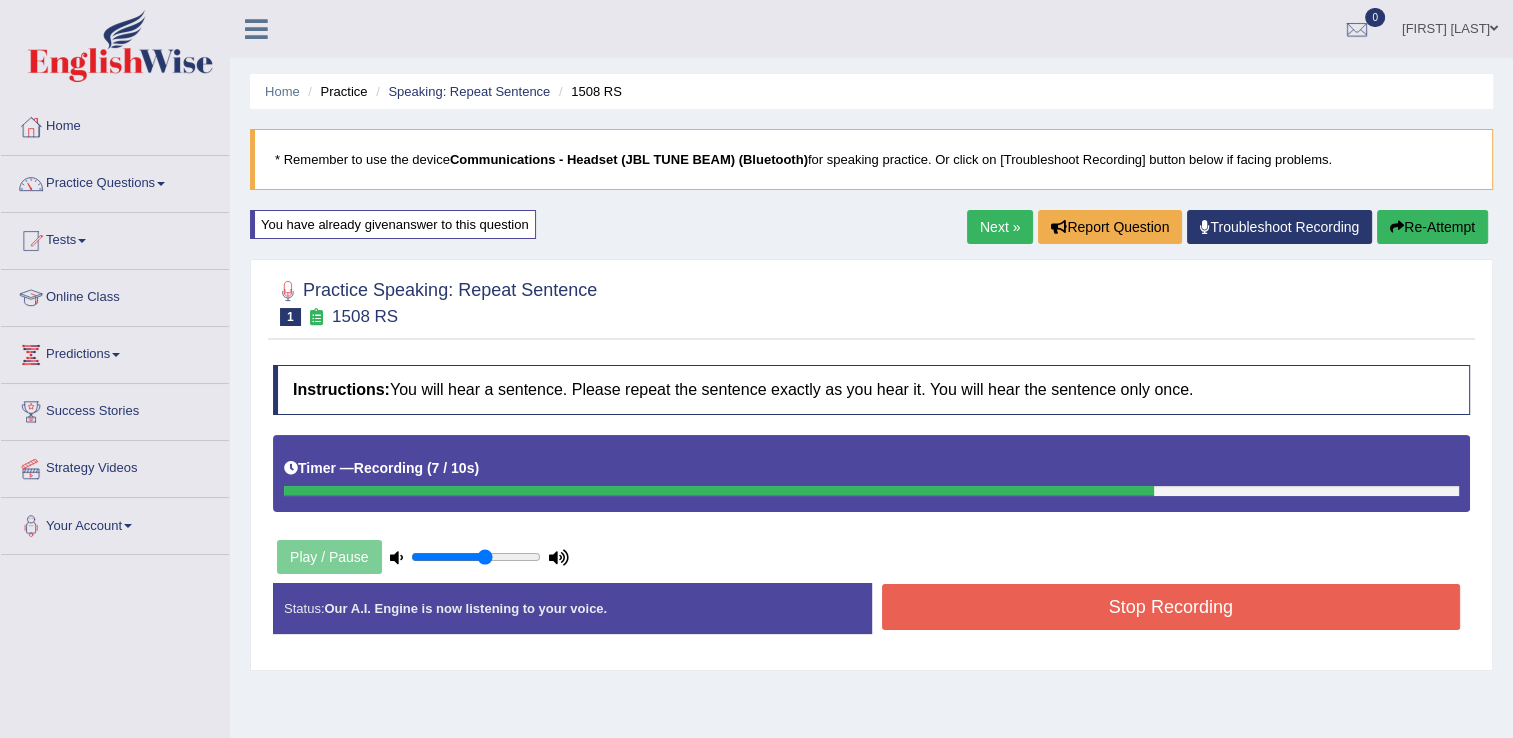 click on "Stop Recording" at bounding box center (1171, 607) 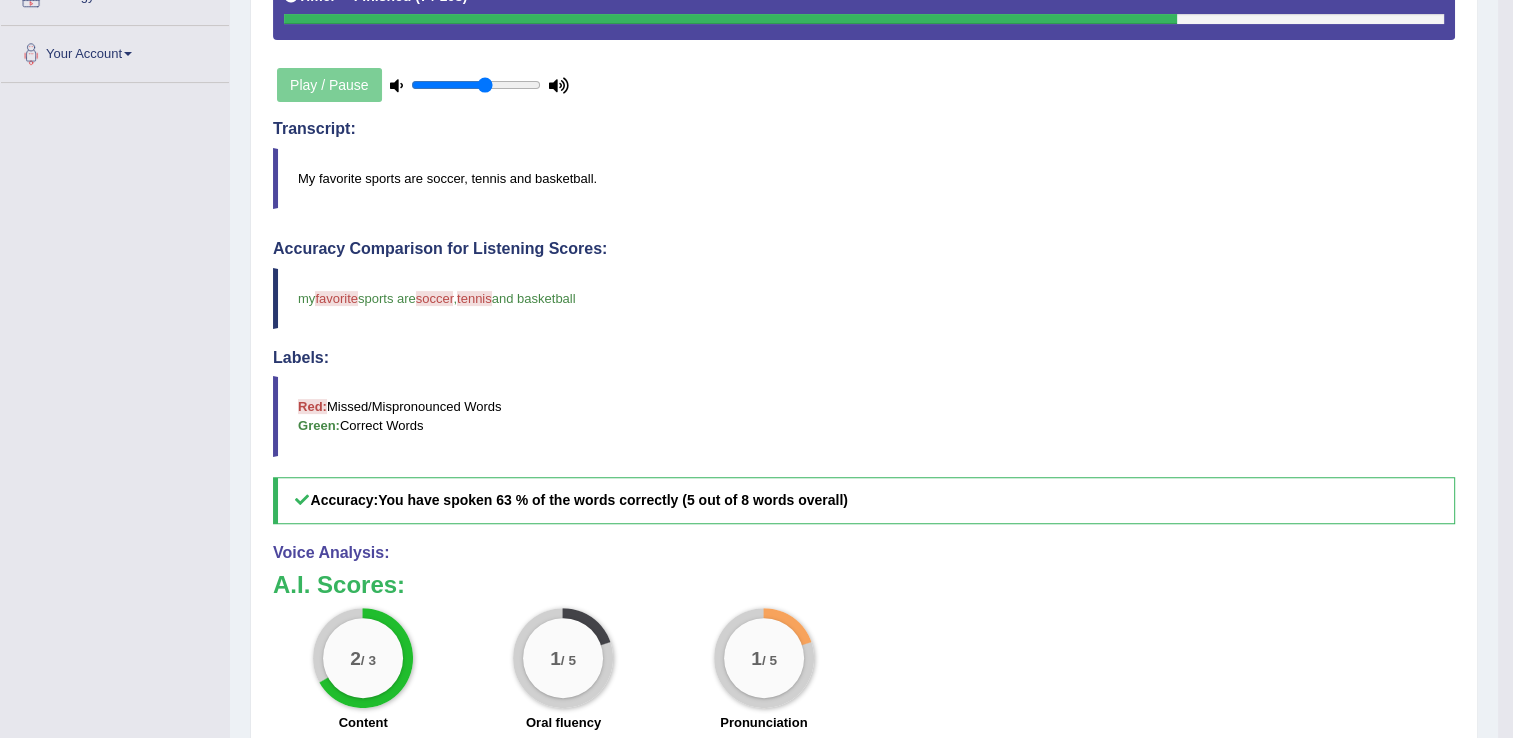 scroll, scrollTop: 480, scrollLeft: 0, axis: vertical 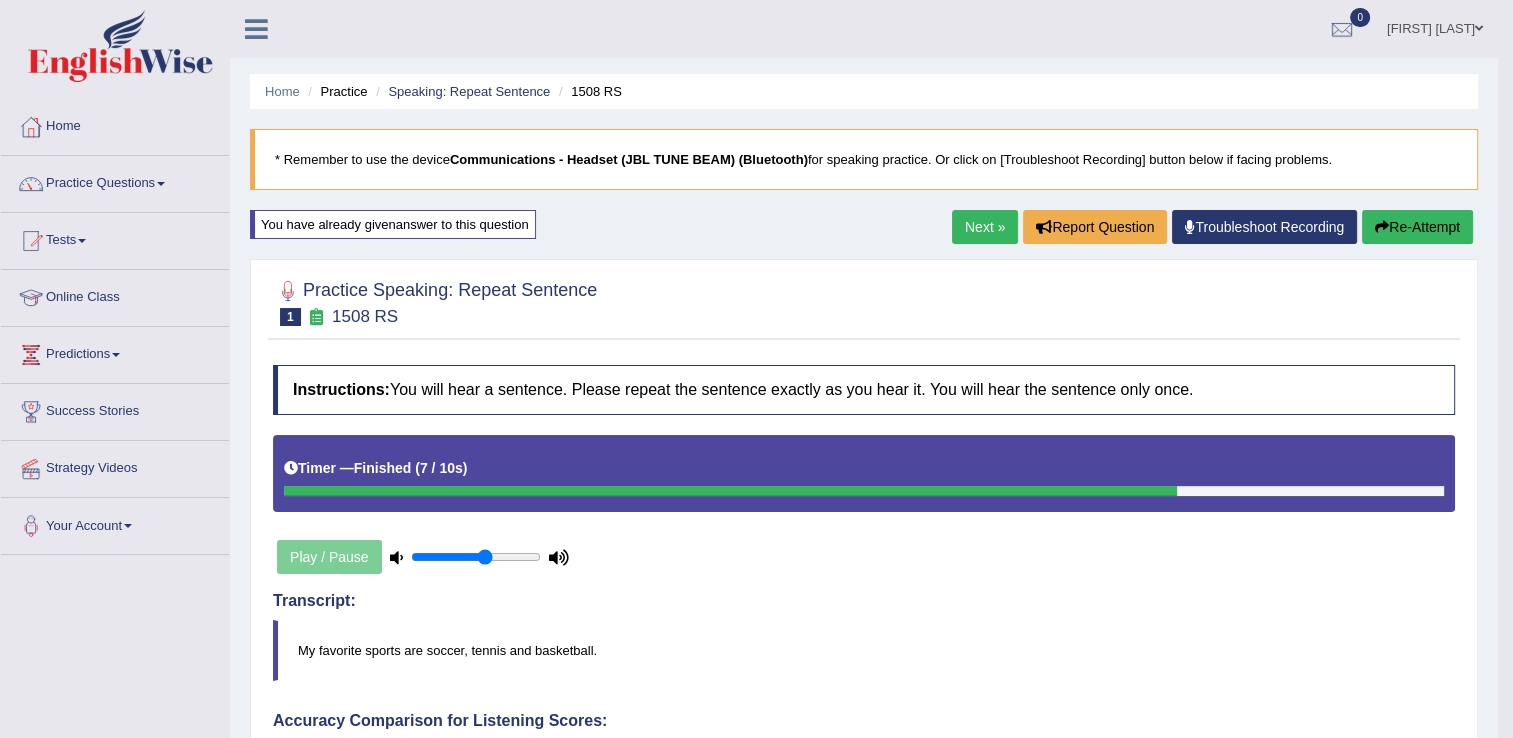 click on "Re-Attempt" at bounding box center (1417, 227) 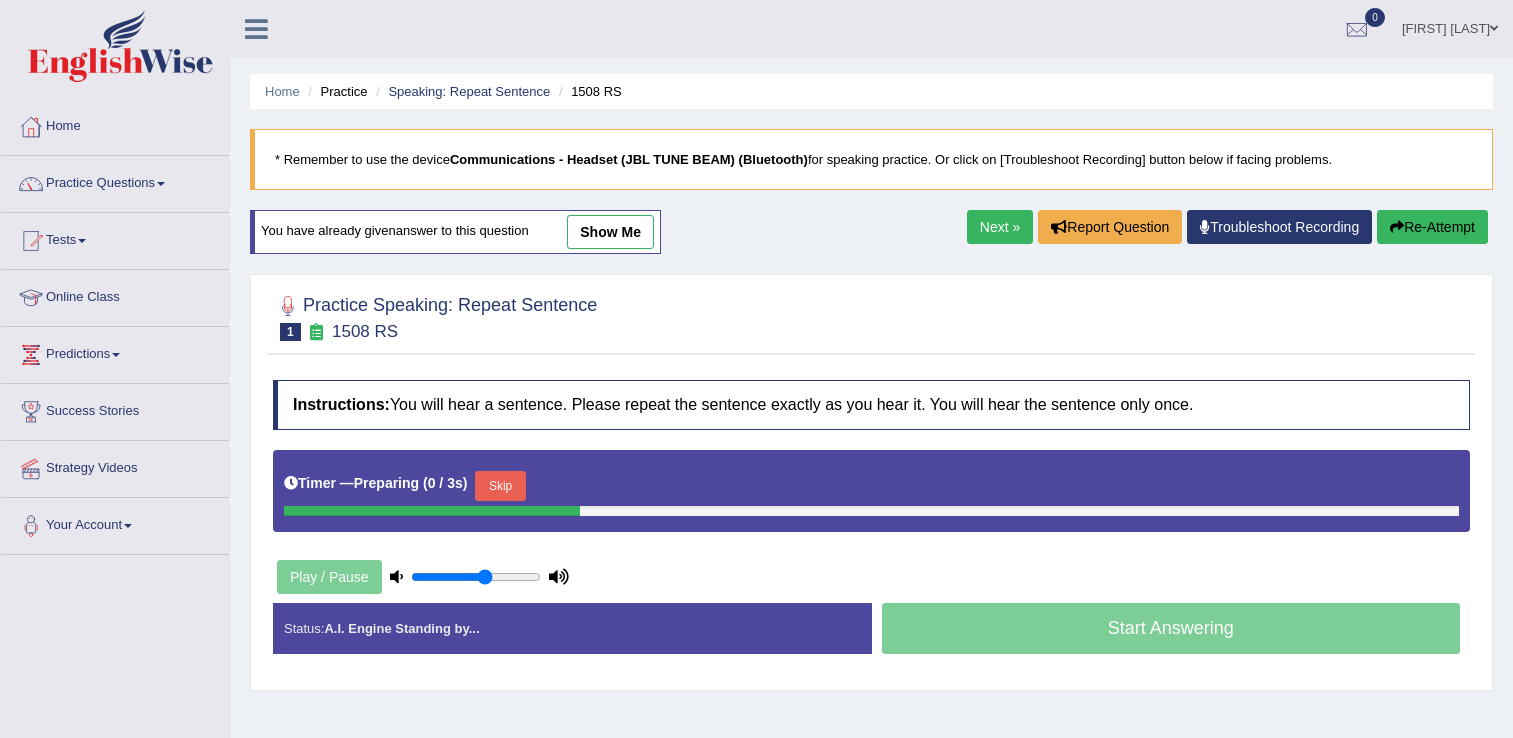 scroll, scrollTop: 0, scrollLeft: 0, axis: both 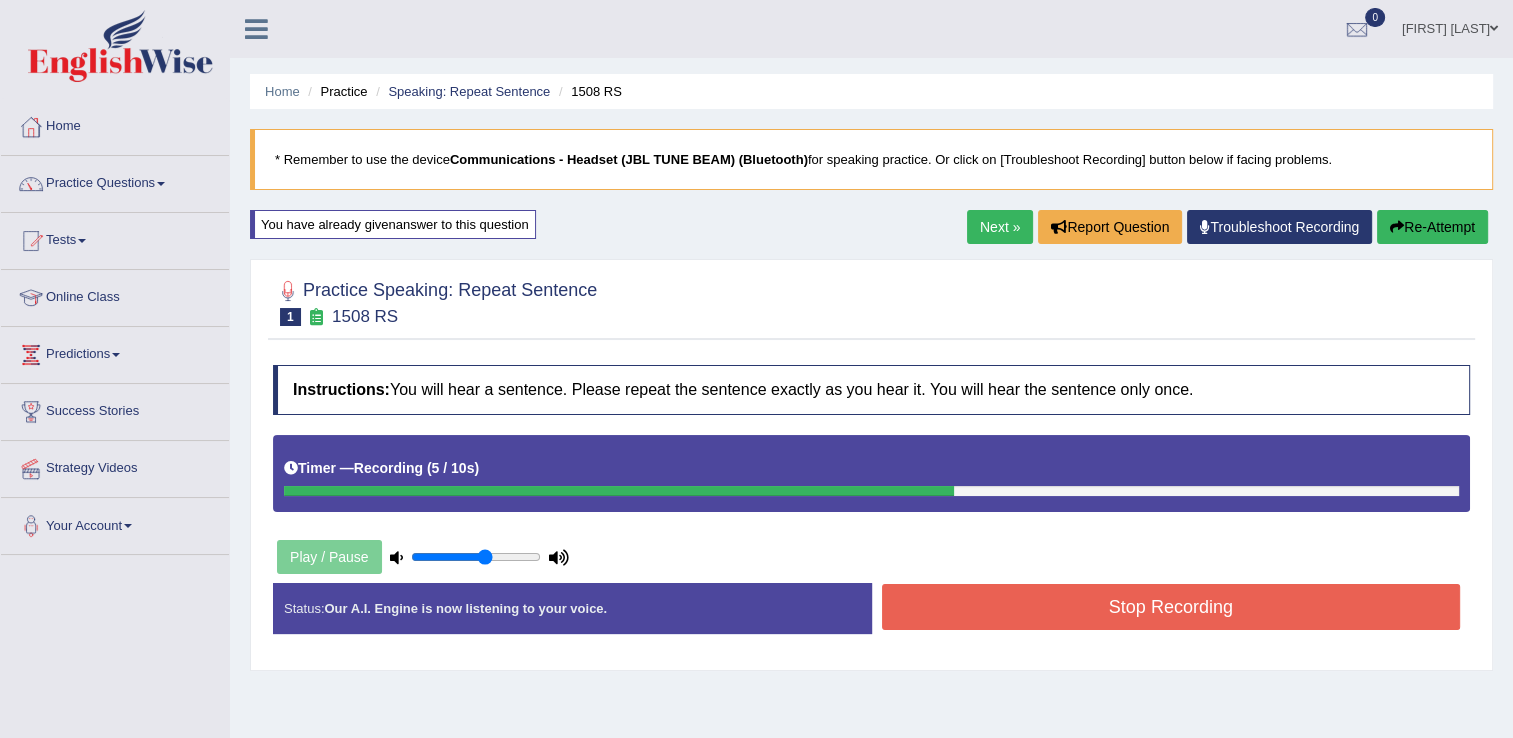 click on "Stop Recording" at bounding box center [1171, 607] 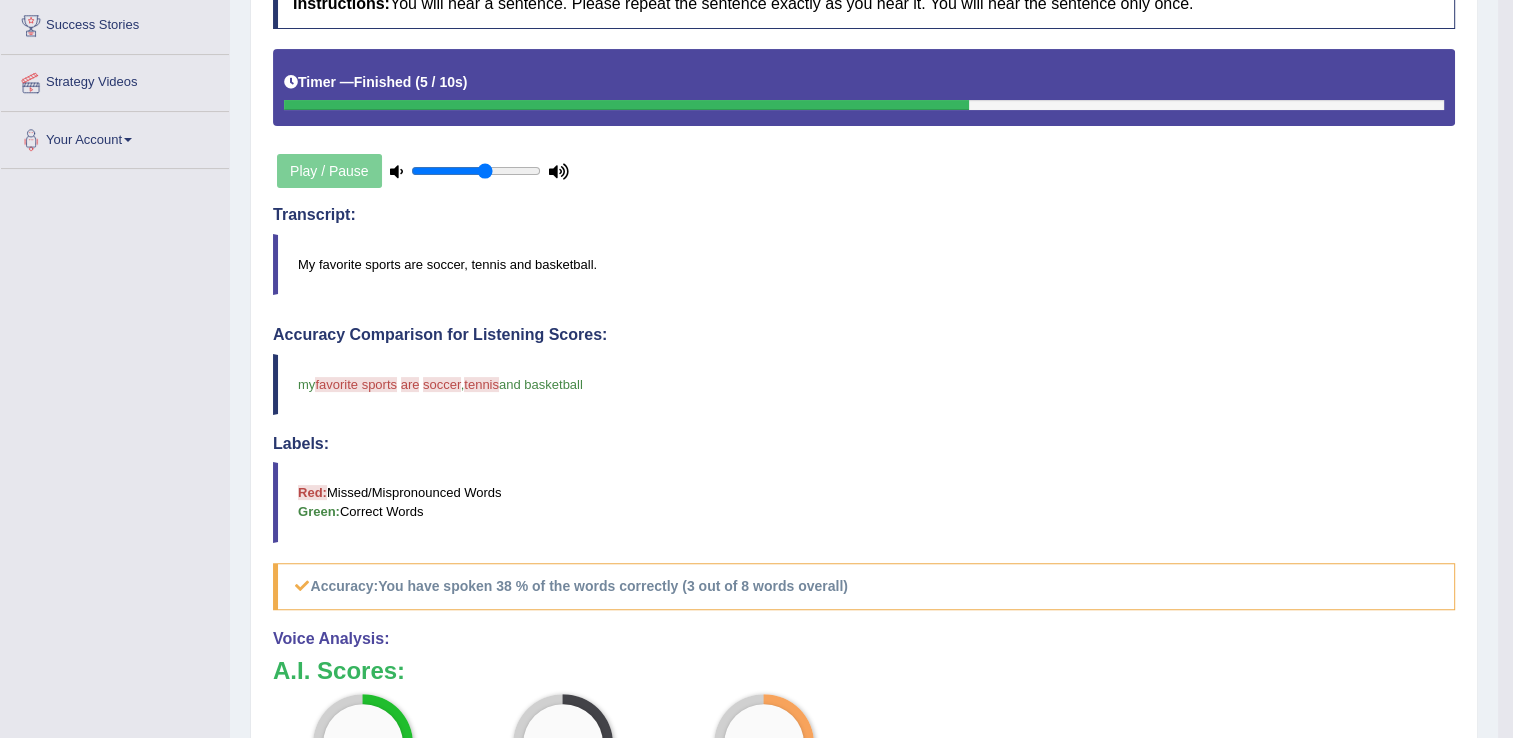 scroll, scrollTop: 440, scrollLeft: 0, axis: vertical 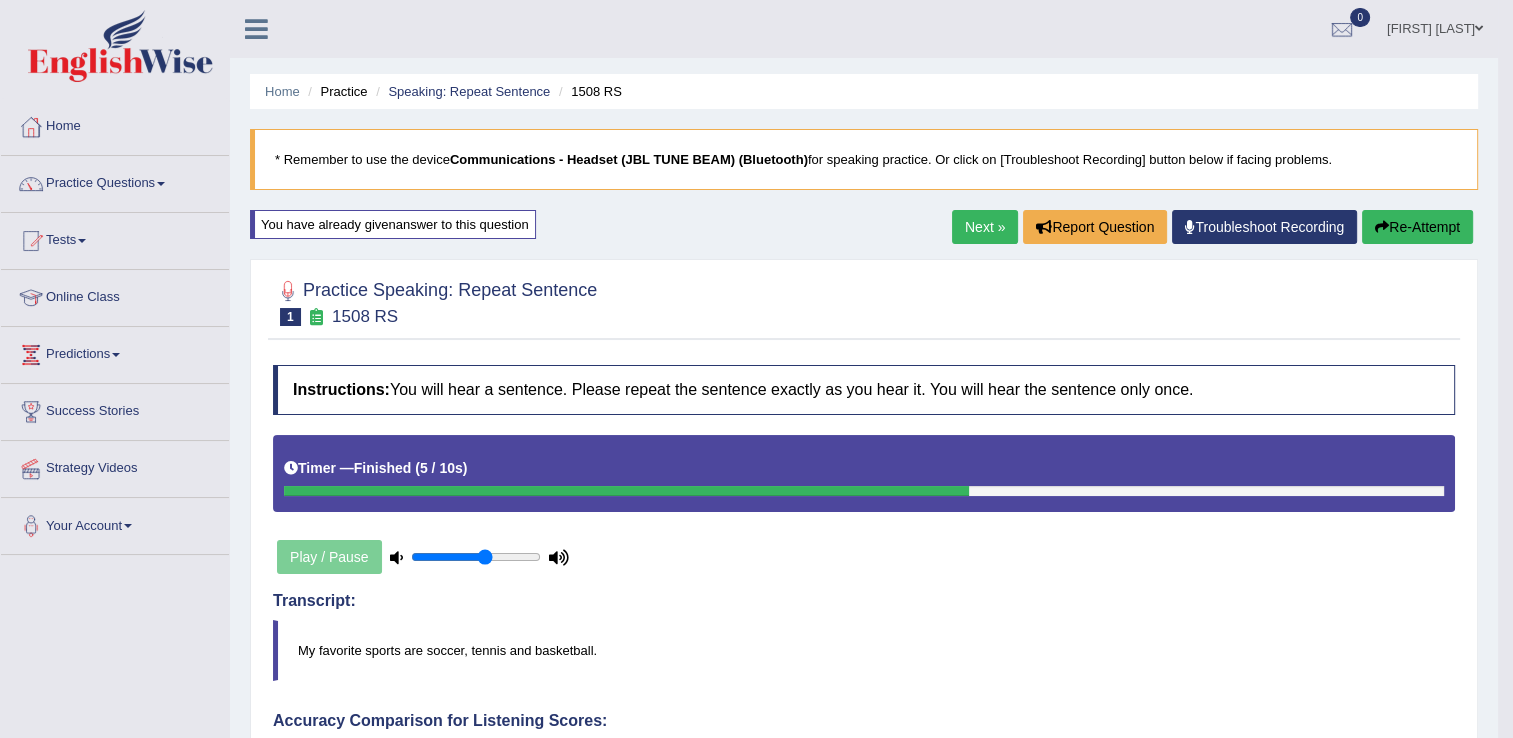 click on "Next »" at bounding box center [985, 227] 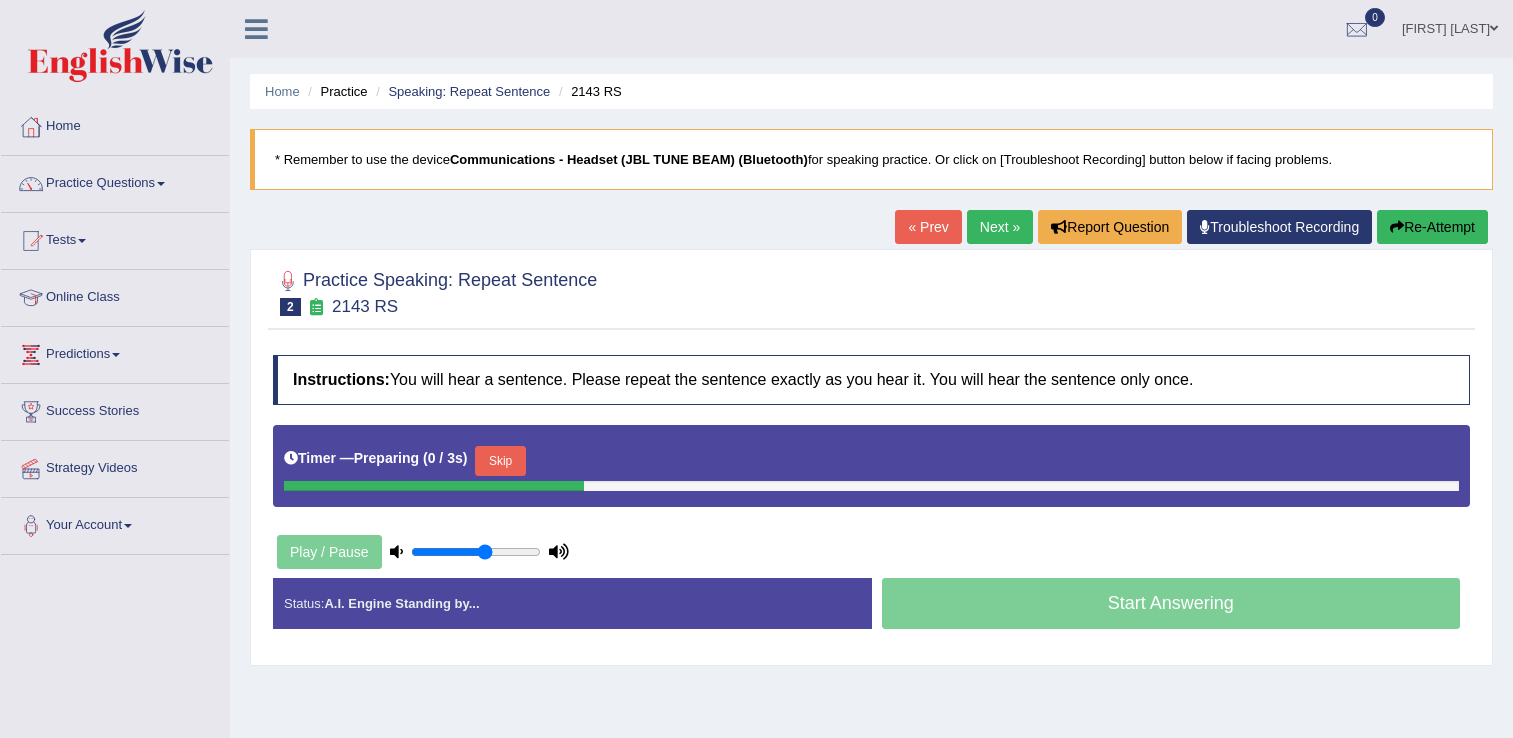 scroll, scrollTop: 0, scrollLeft: 0, axis: both 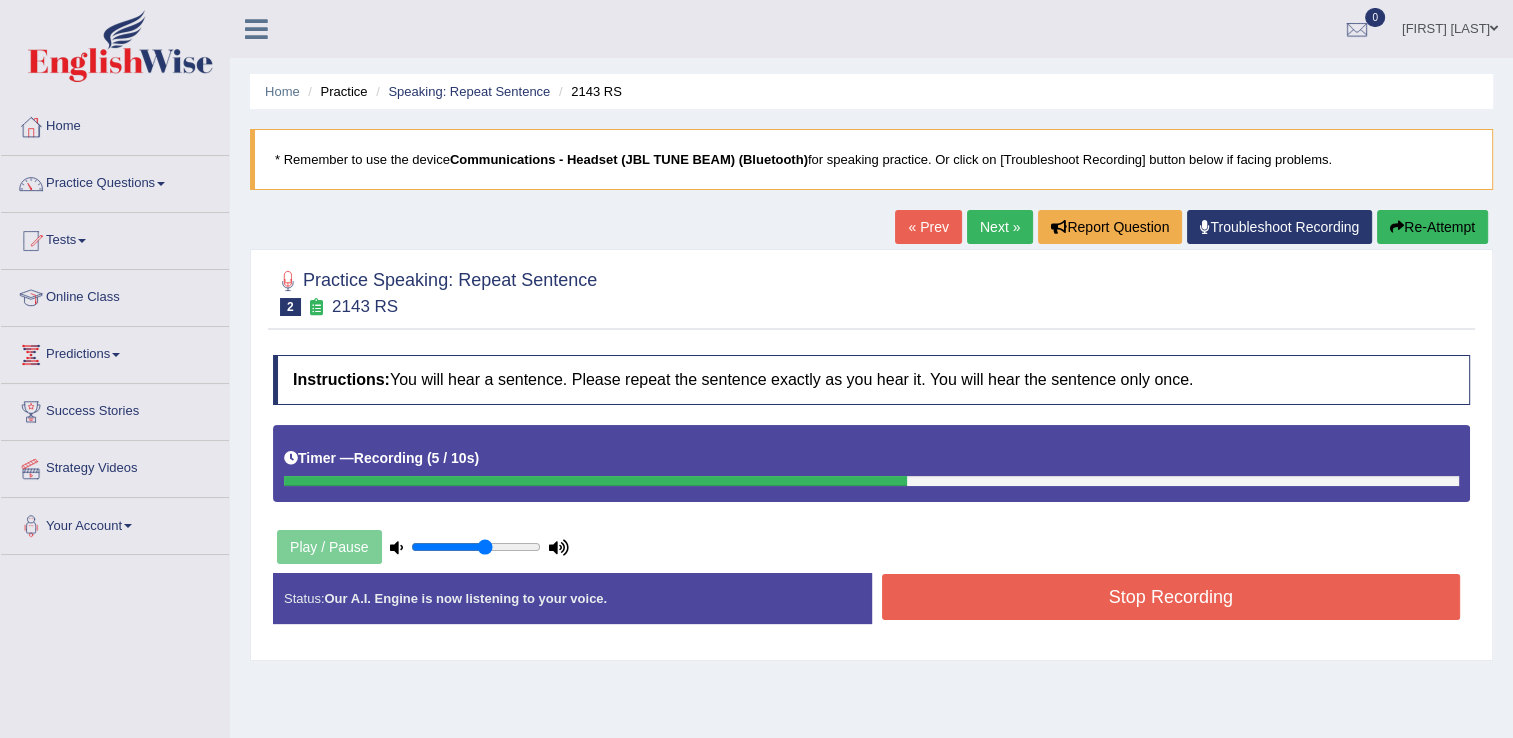 click on "Stop Recording" at bounding box center [1171, 597] 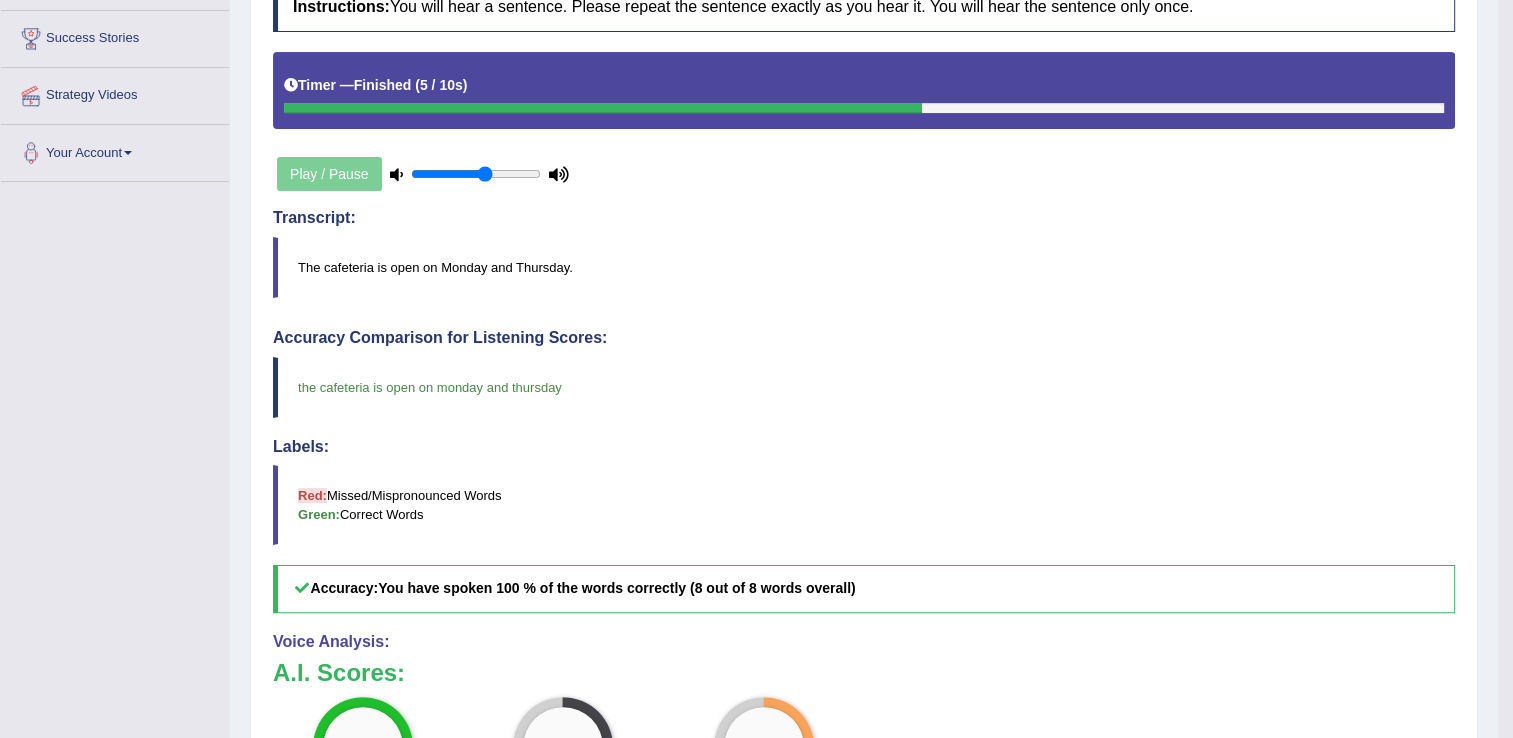 scroll, scrollTop: 506, scrollLeft: 0, axis: vertical 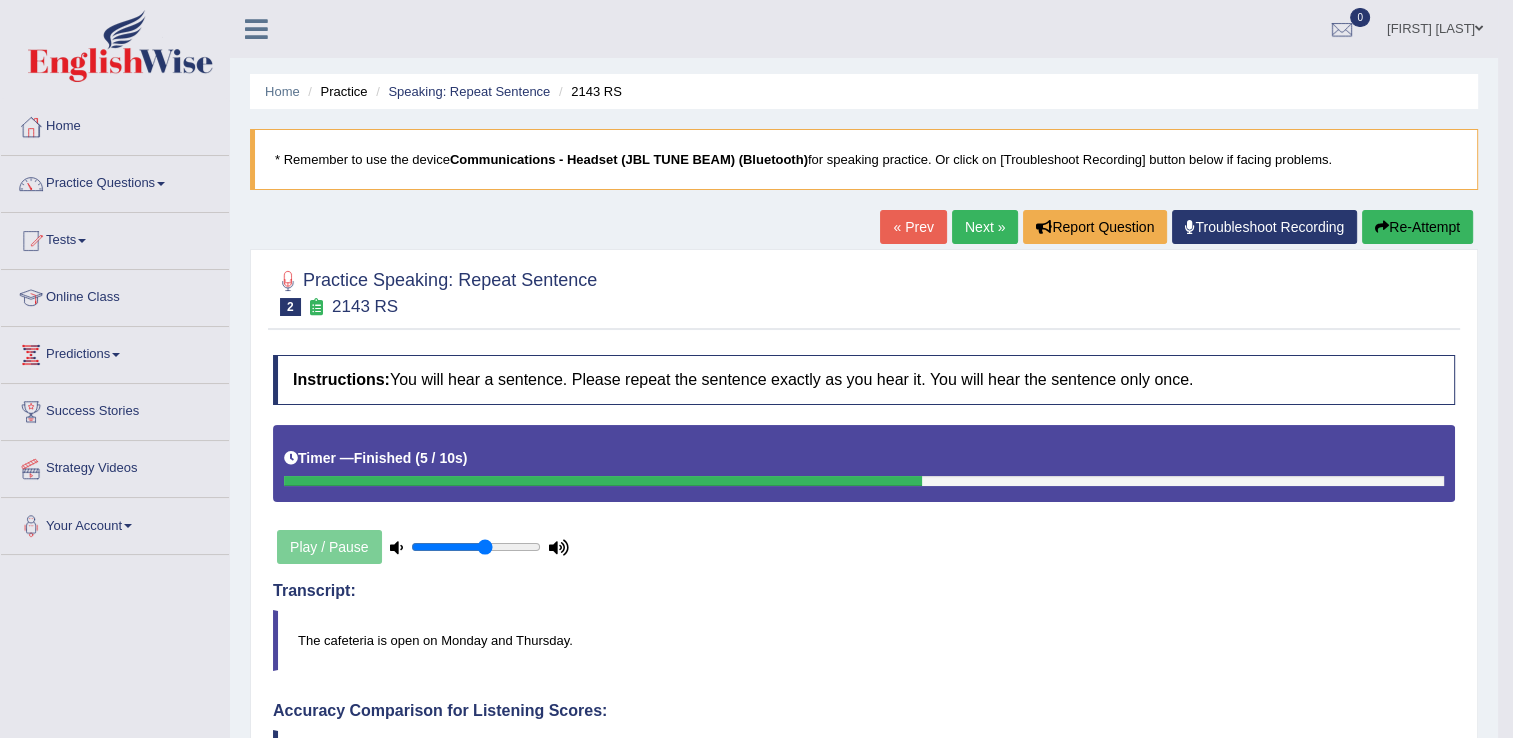 click on "Next »" at bounding box center (985, 227) 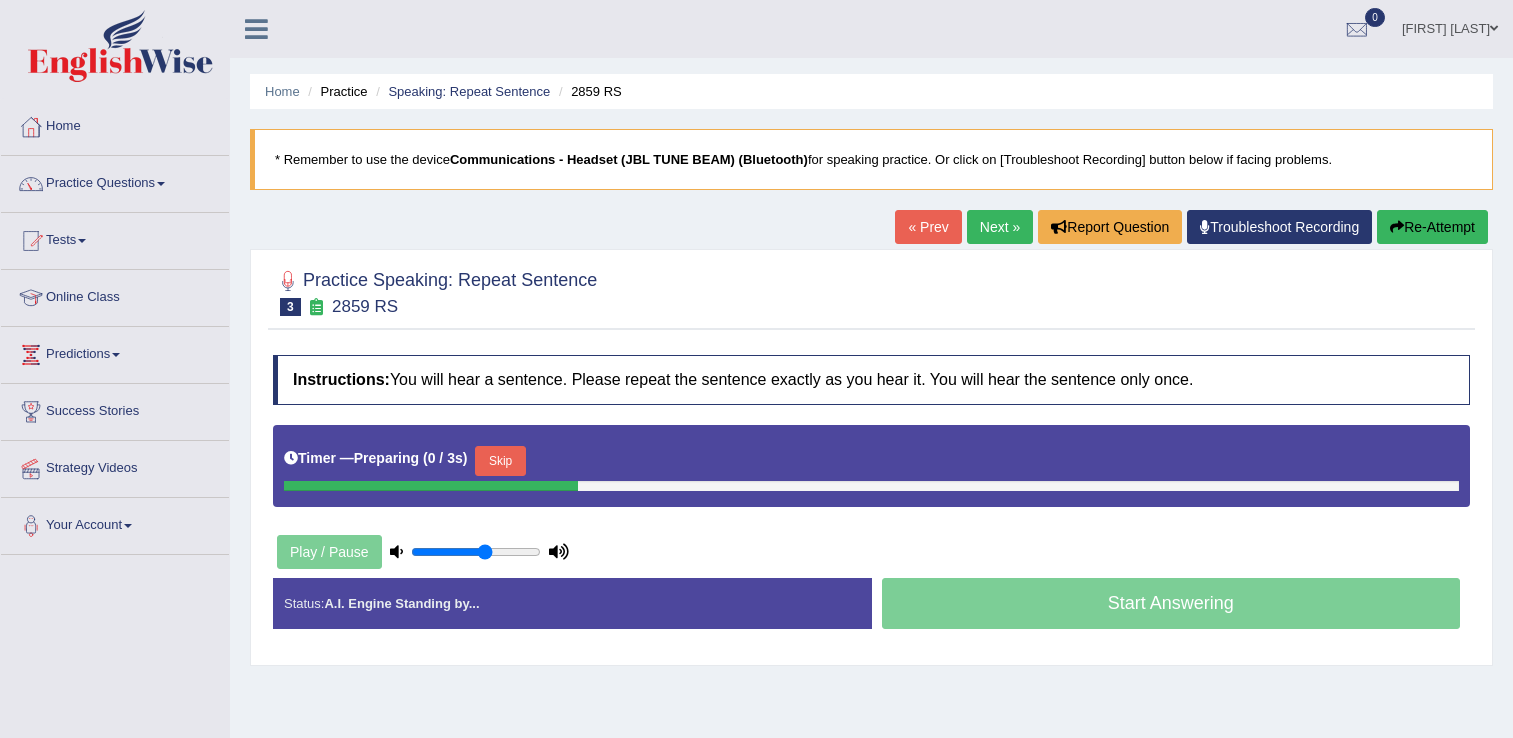 scroll, scrollTop: 0, scrollLeft: 0, axis: both 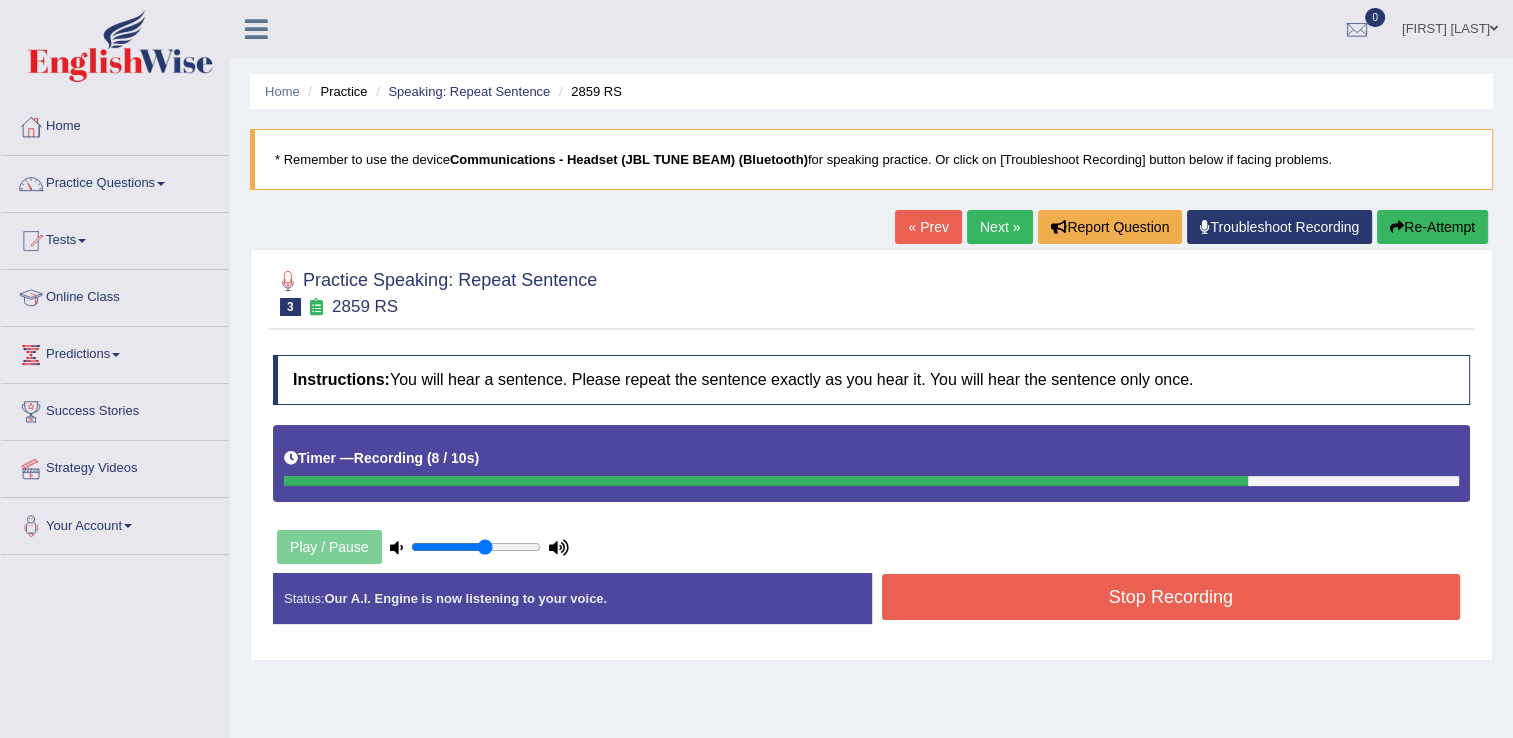 click on "Stop Recording" at bounding box center (1171, 597) 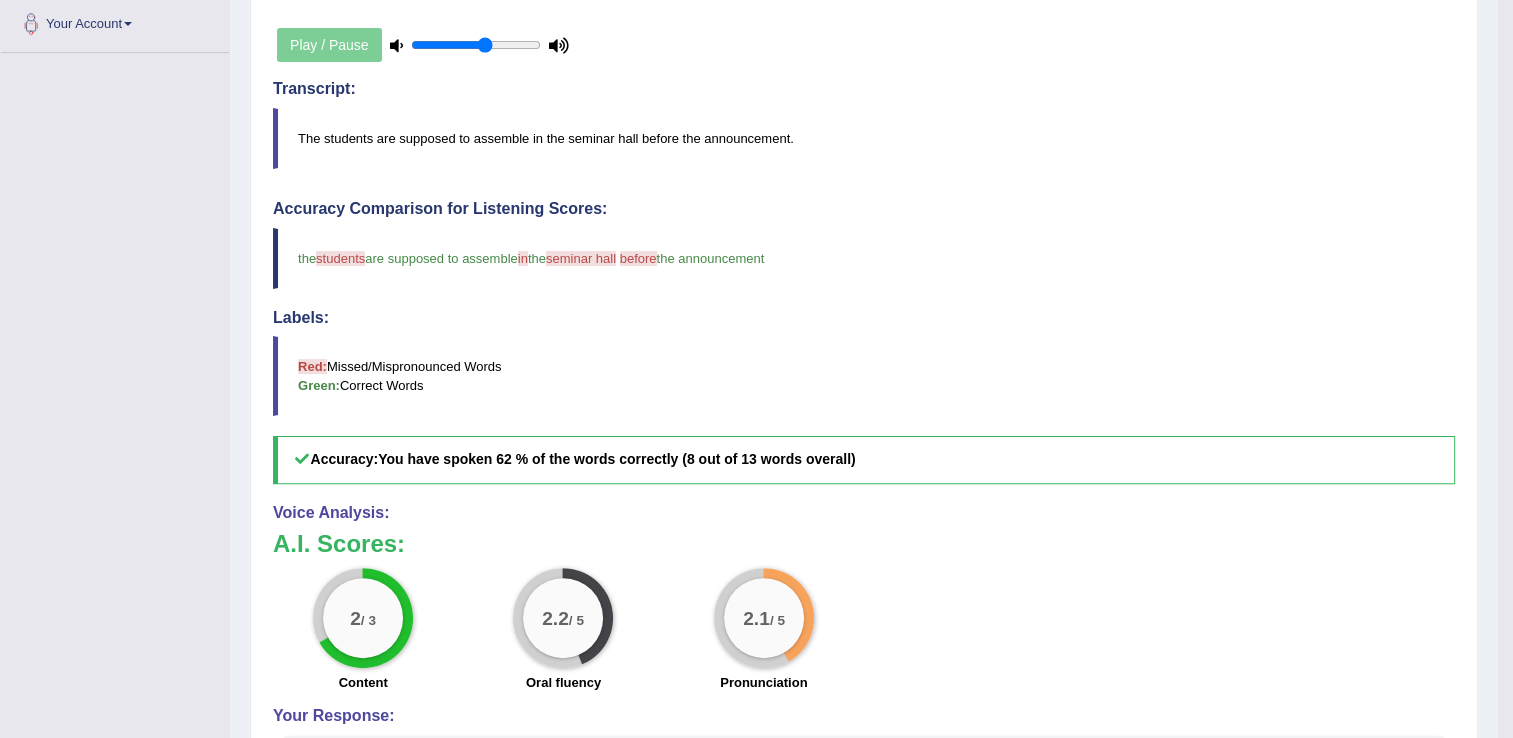 scroll, scrollTop: 519, scrollLeft: 0, axis: vertical 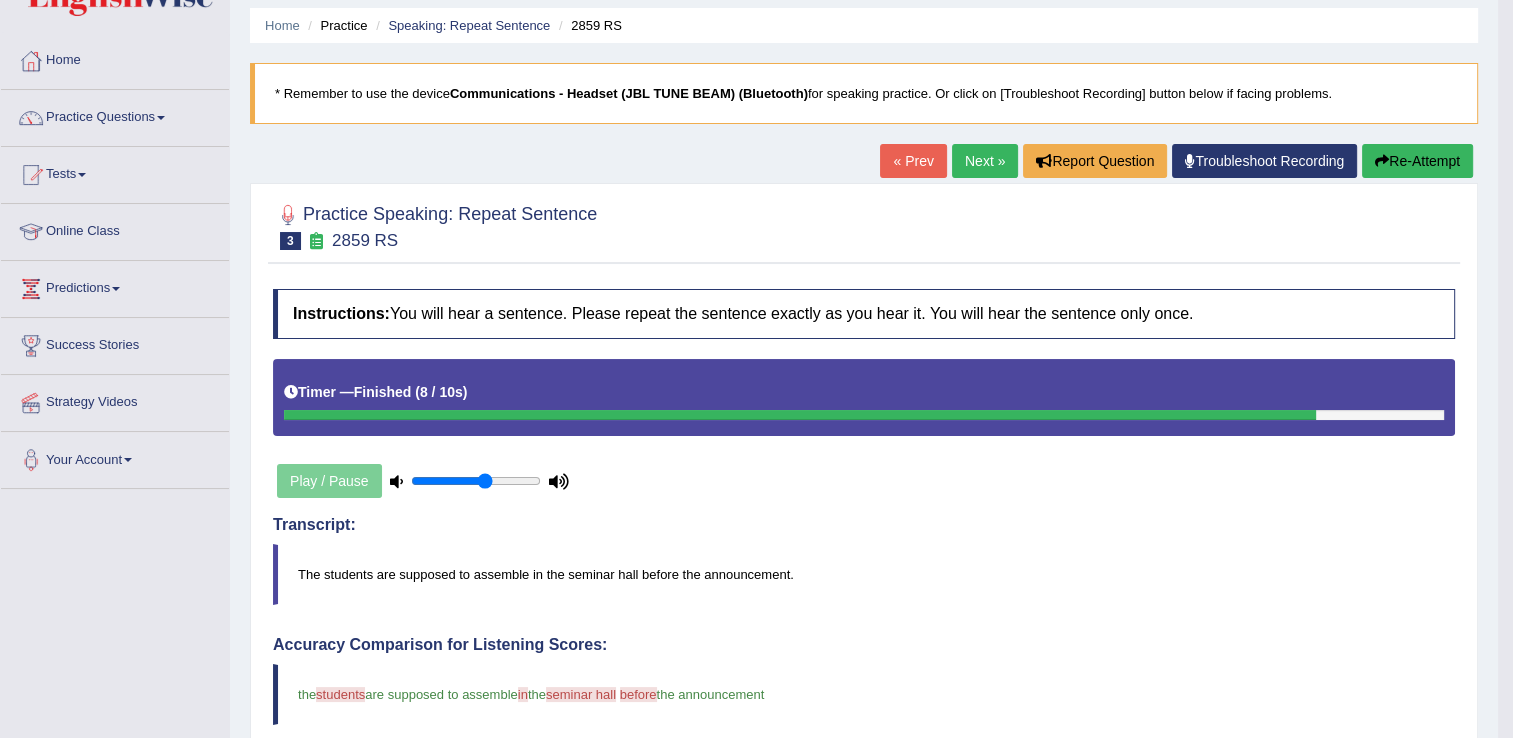 click on "Next »" at bounding box center (985, 161) 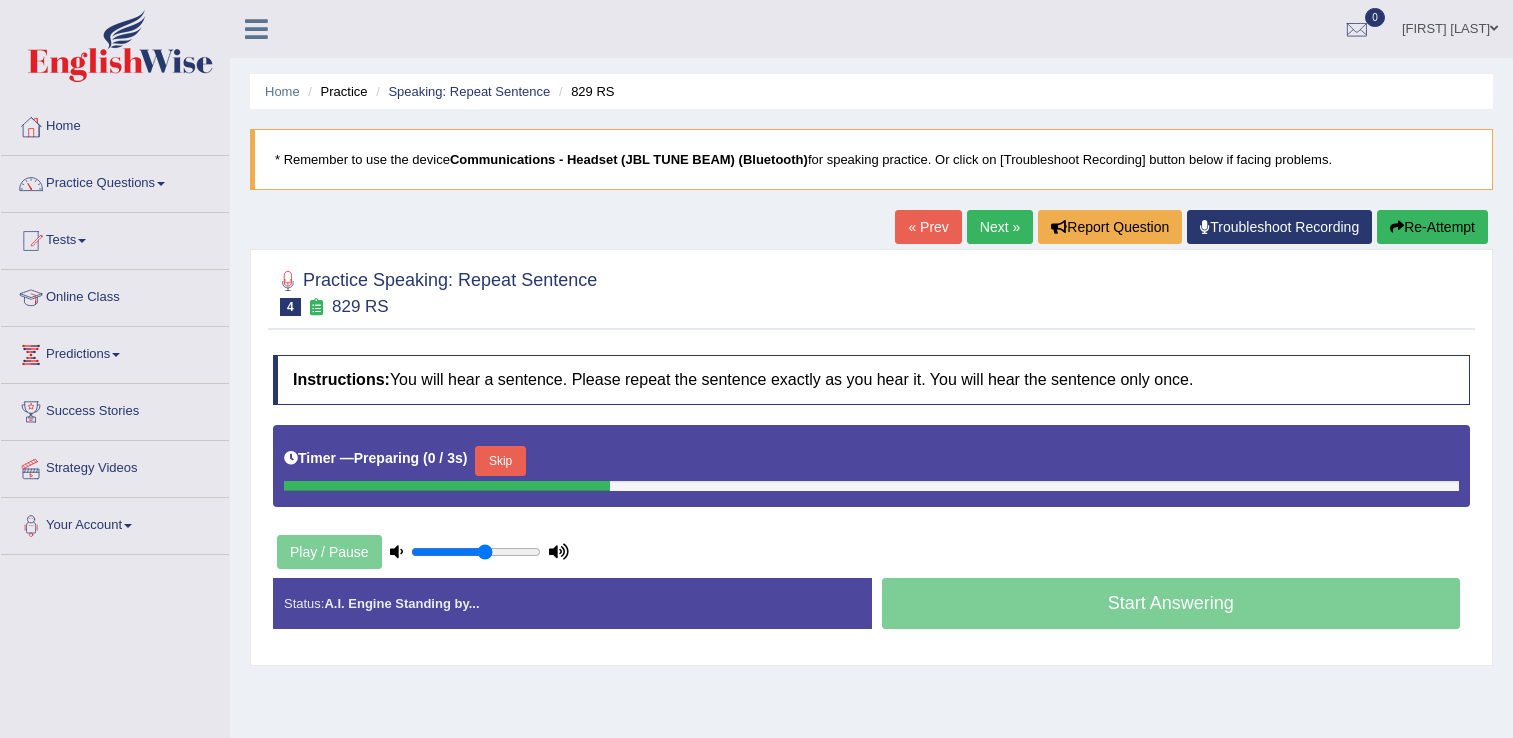 scroll, scrollTop: 0, scrollLeft: 0, axis: both 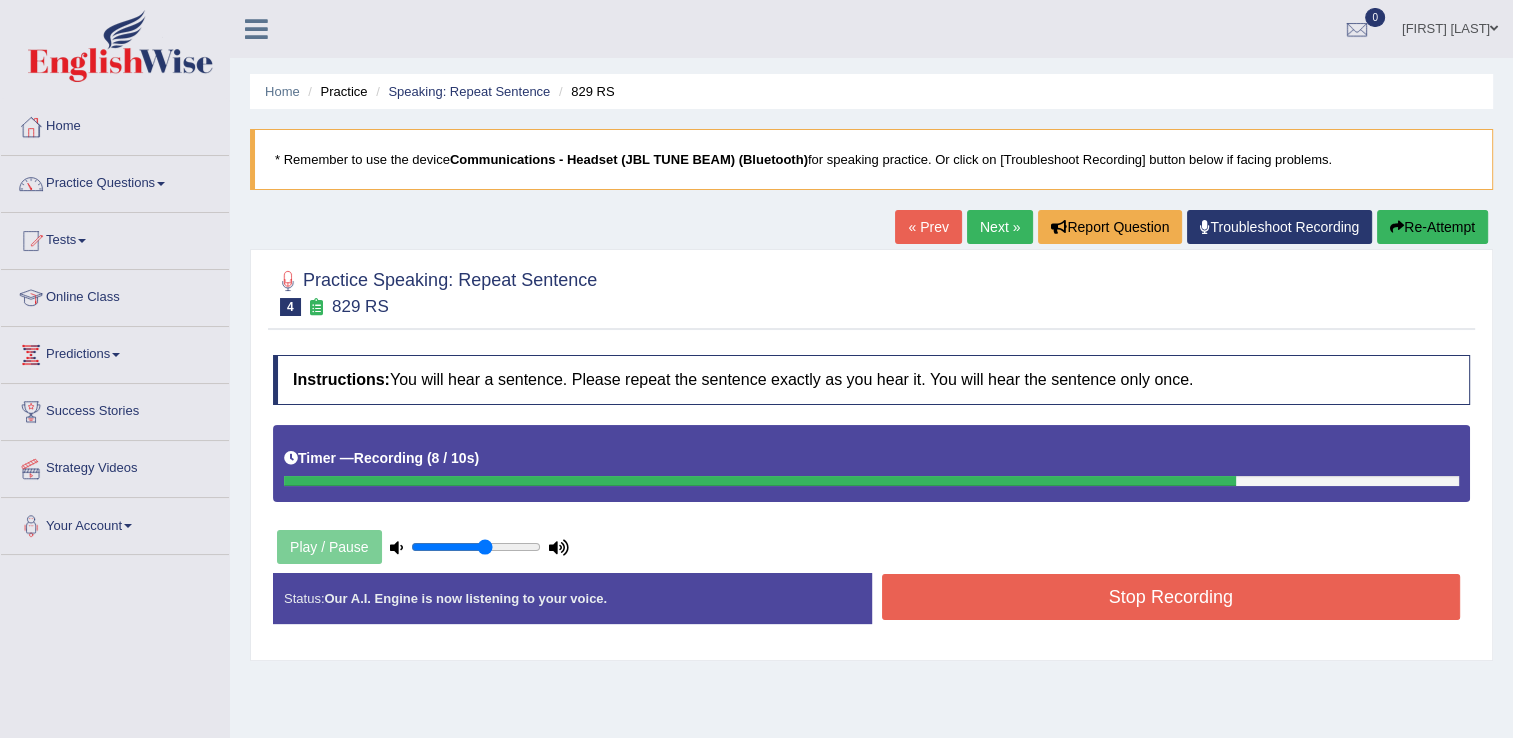 click on "Stop Recording" at bounding box center (1171, 597) 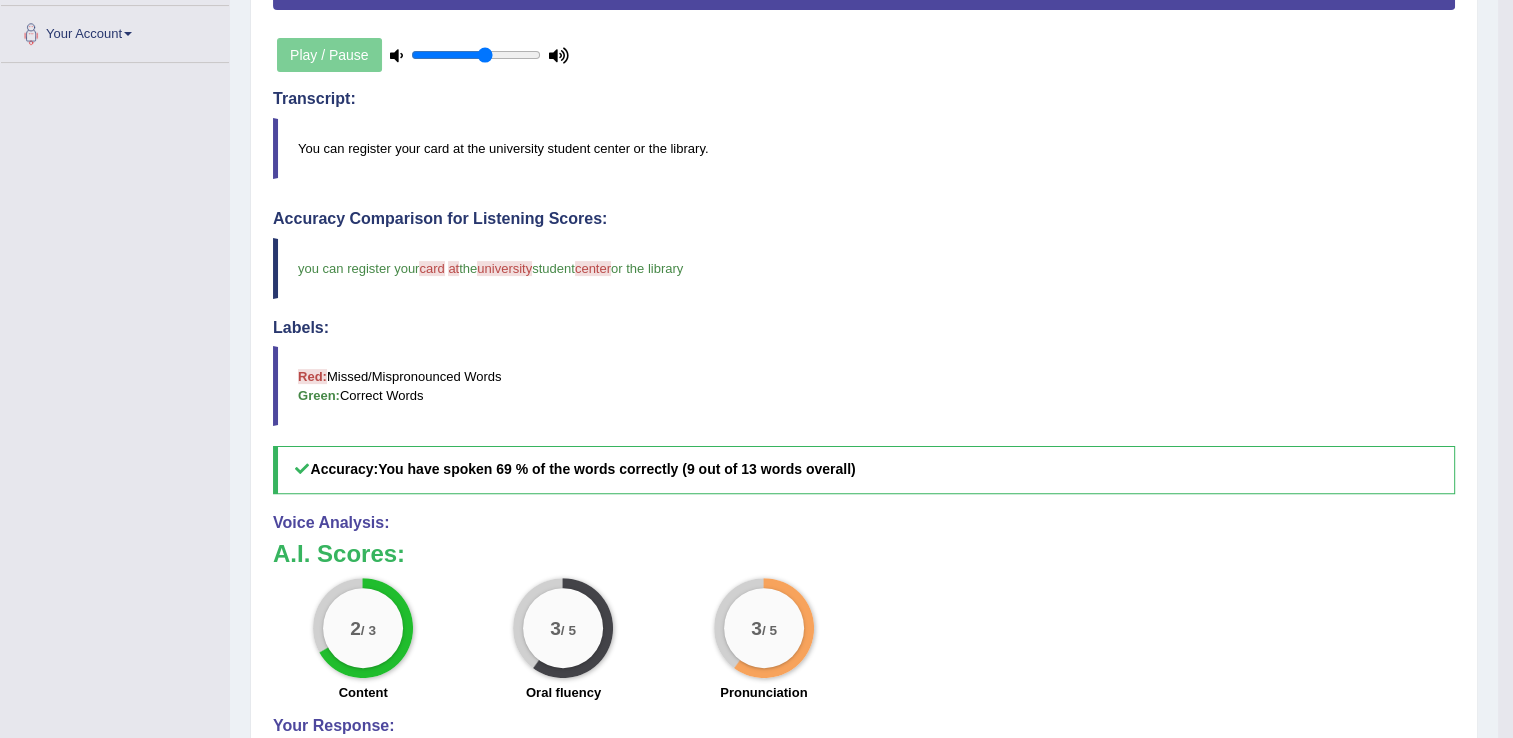 scroll, scrollTop: 546, scrollLeft: 0, axis: vertical 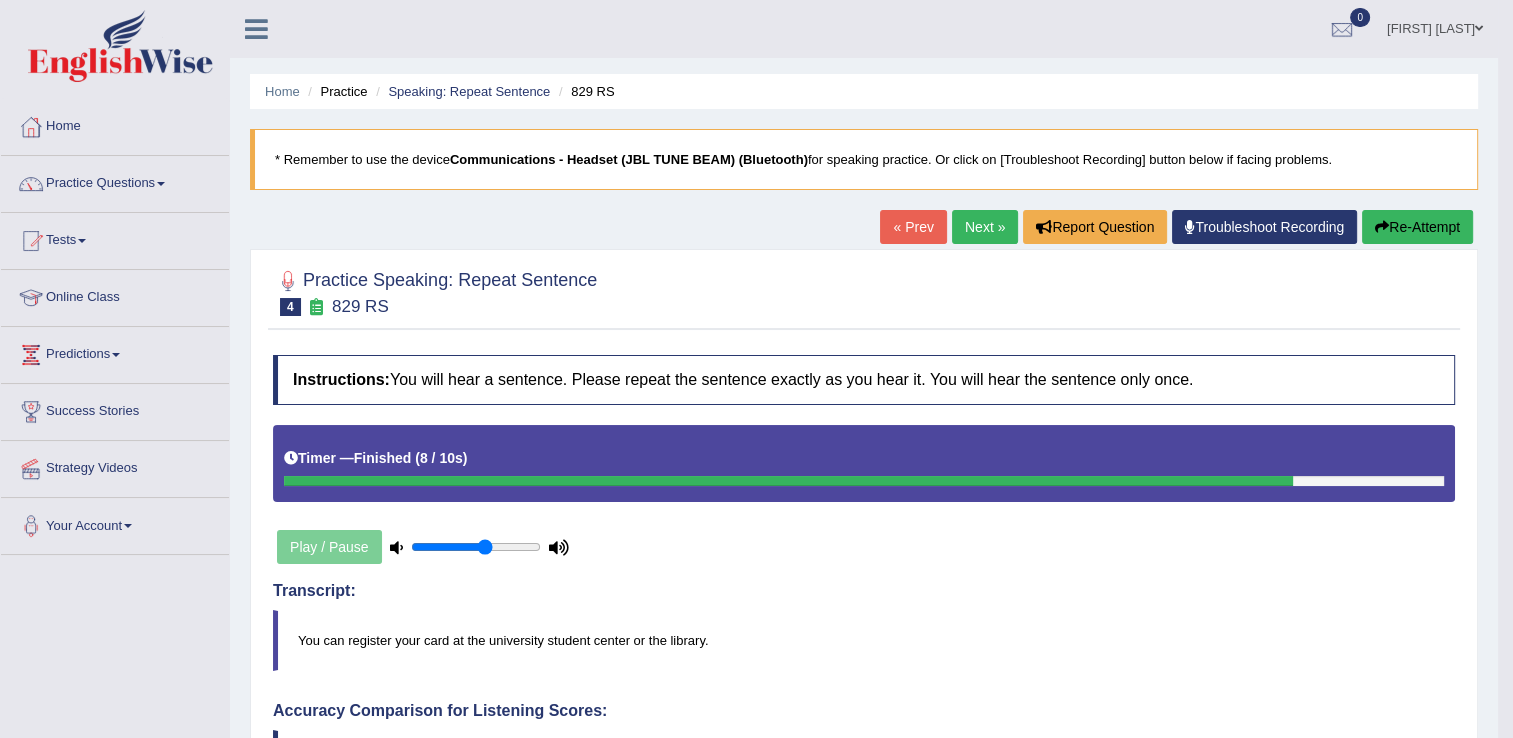 click on "Next »" at bounding box center [985, 227] 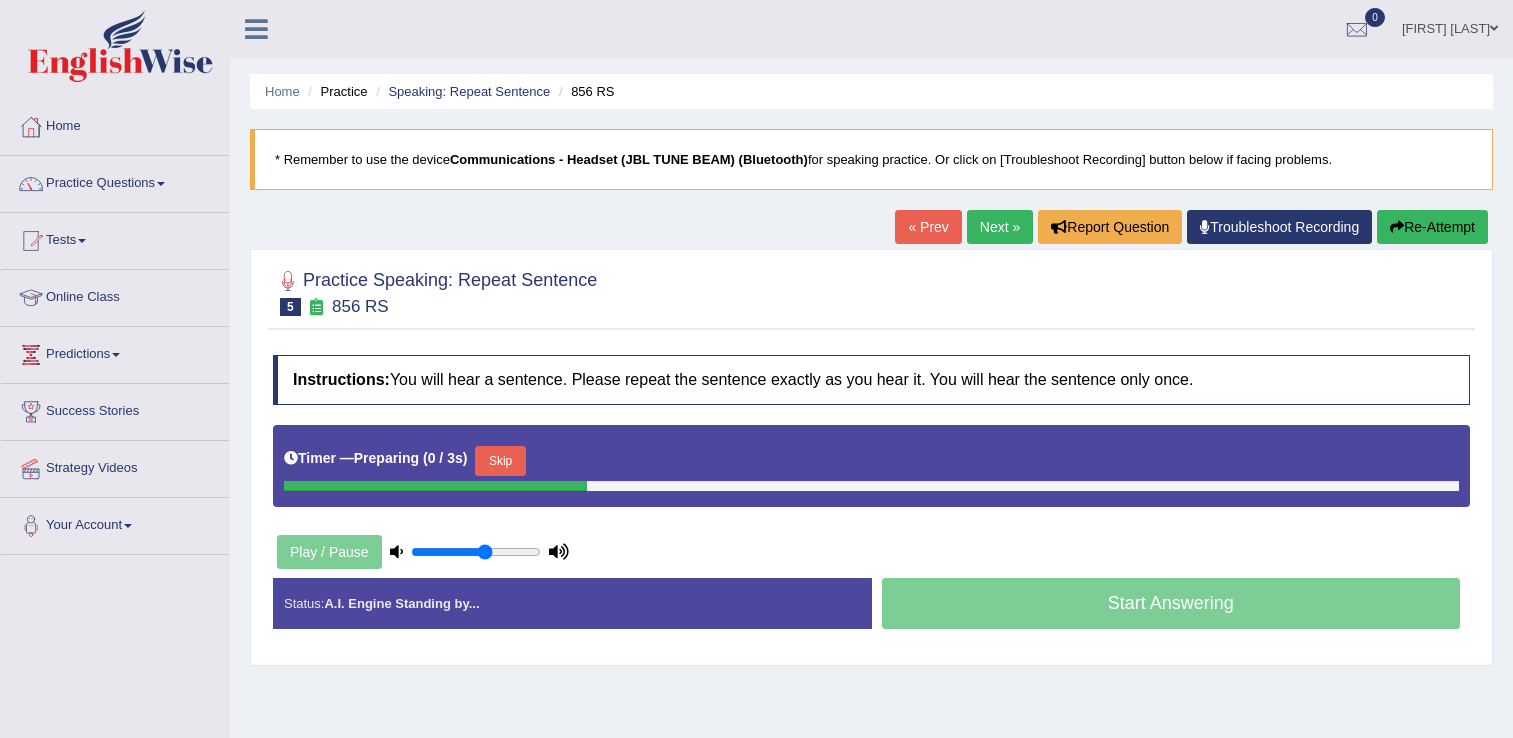 scroll, scrollTop: 0, scrollLeft: 0, axis: both 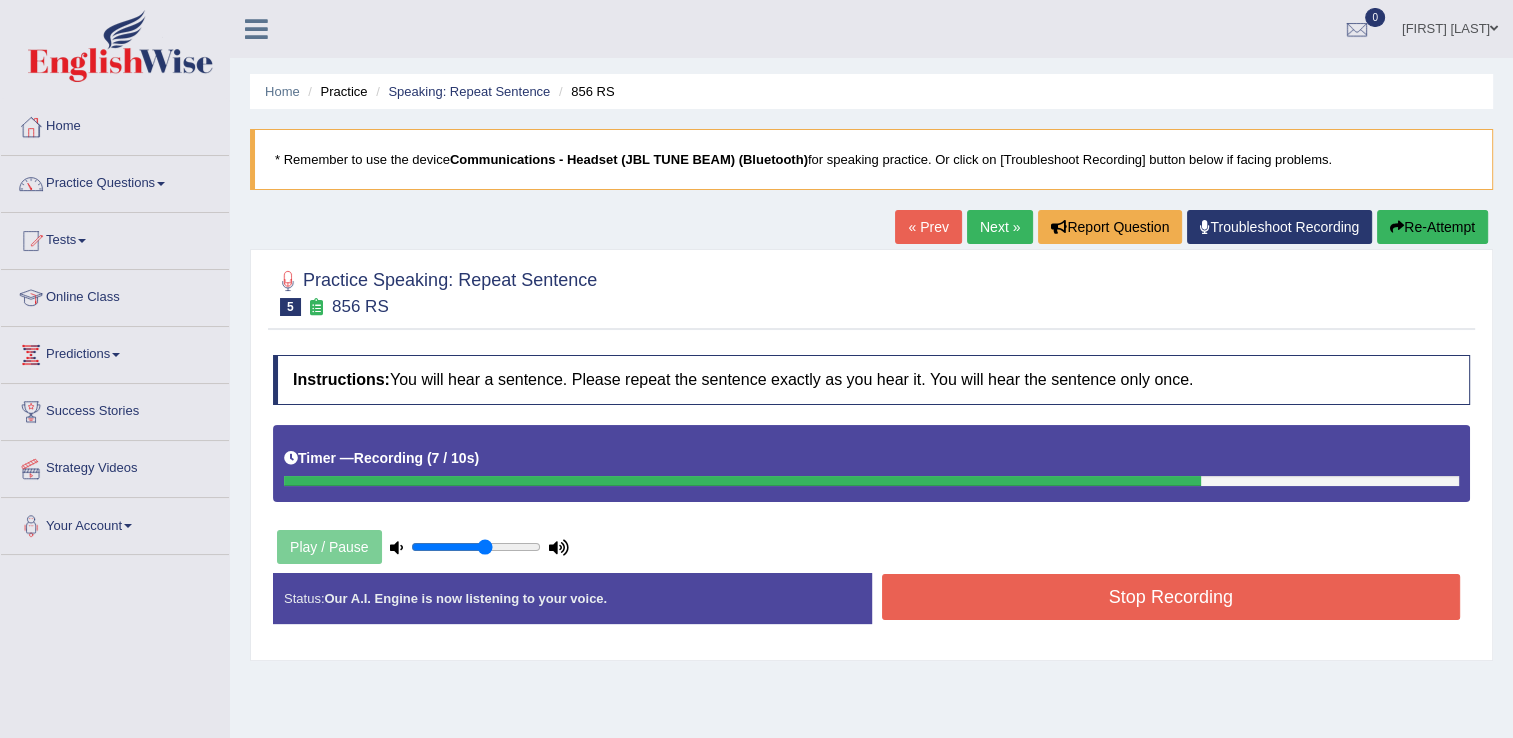 click on "Stop Recording" at bounding box center (1171, 597) 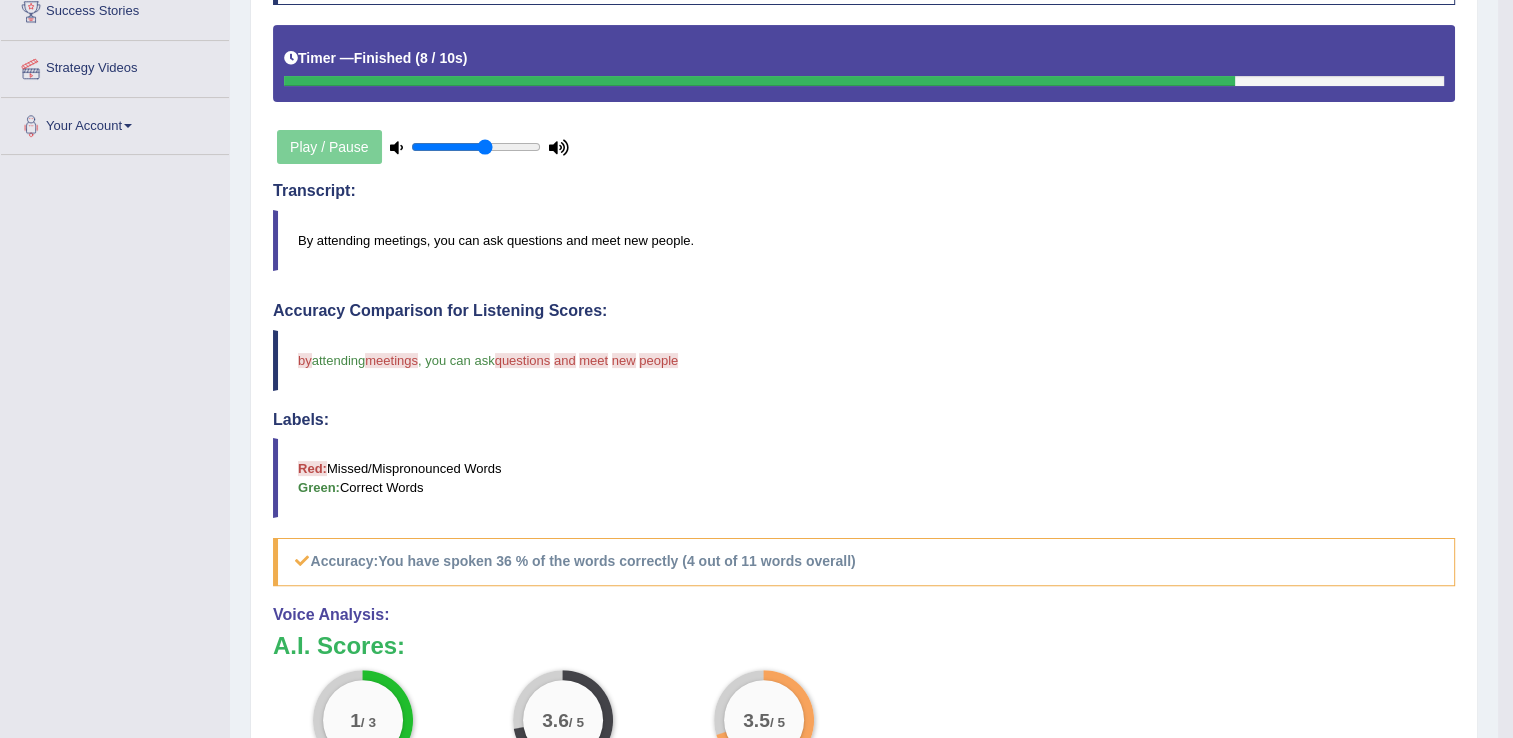 scroll, scrollTop: 466, scrollLeft: 0, axis: vertical 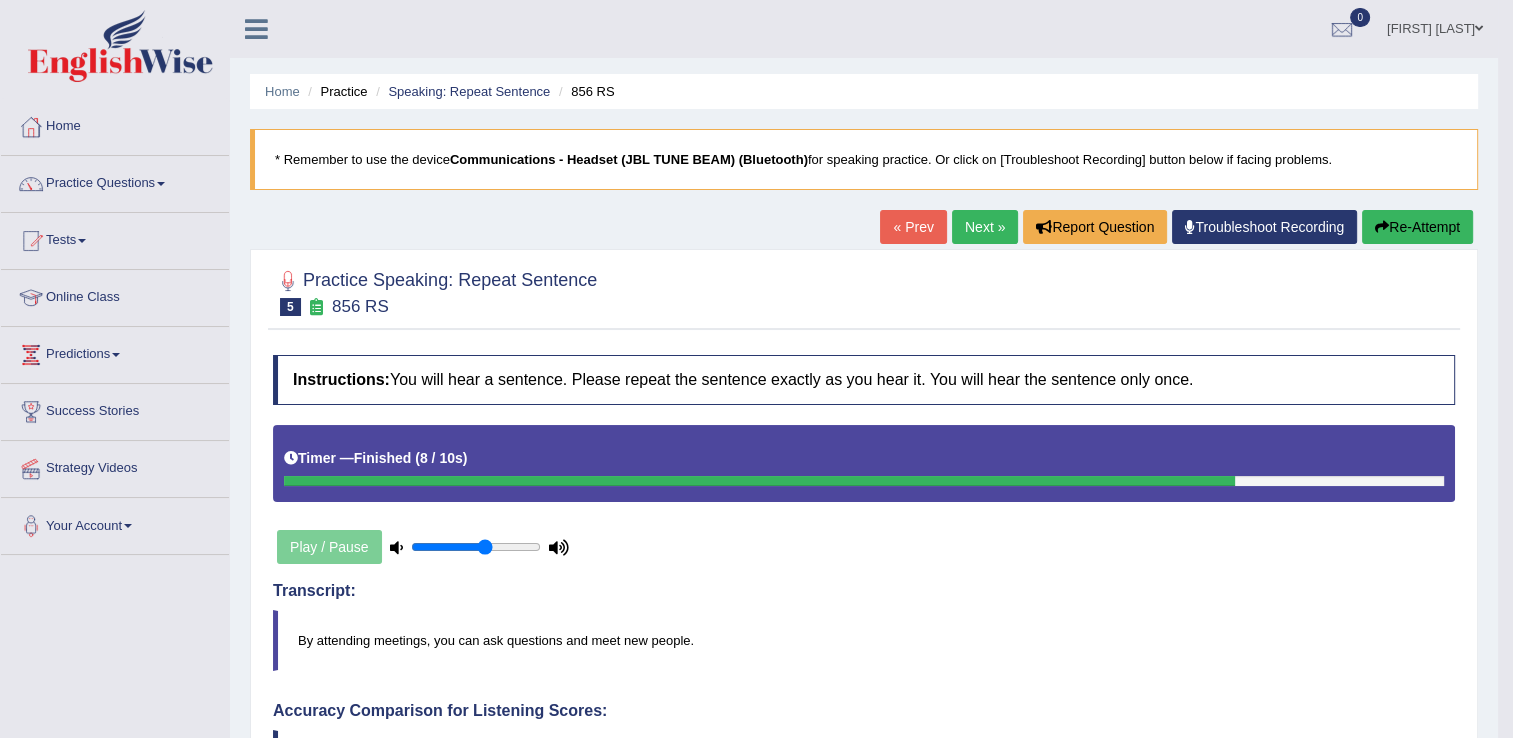 click on "Next »" at bounding box center (985, 227) 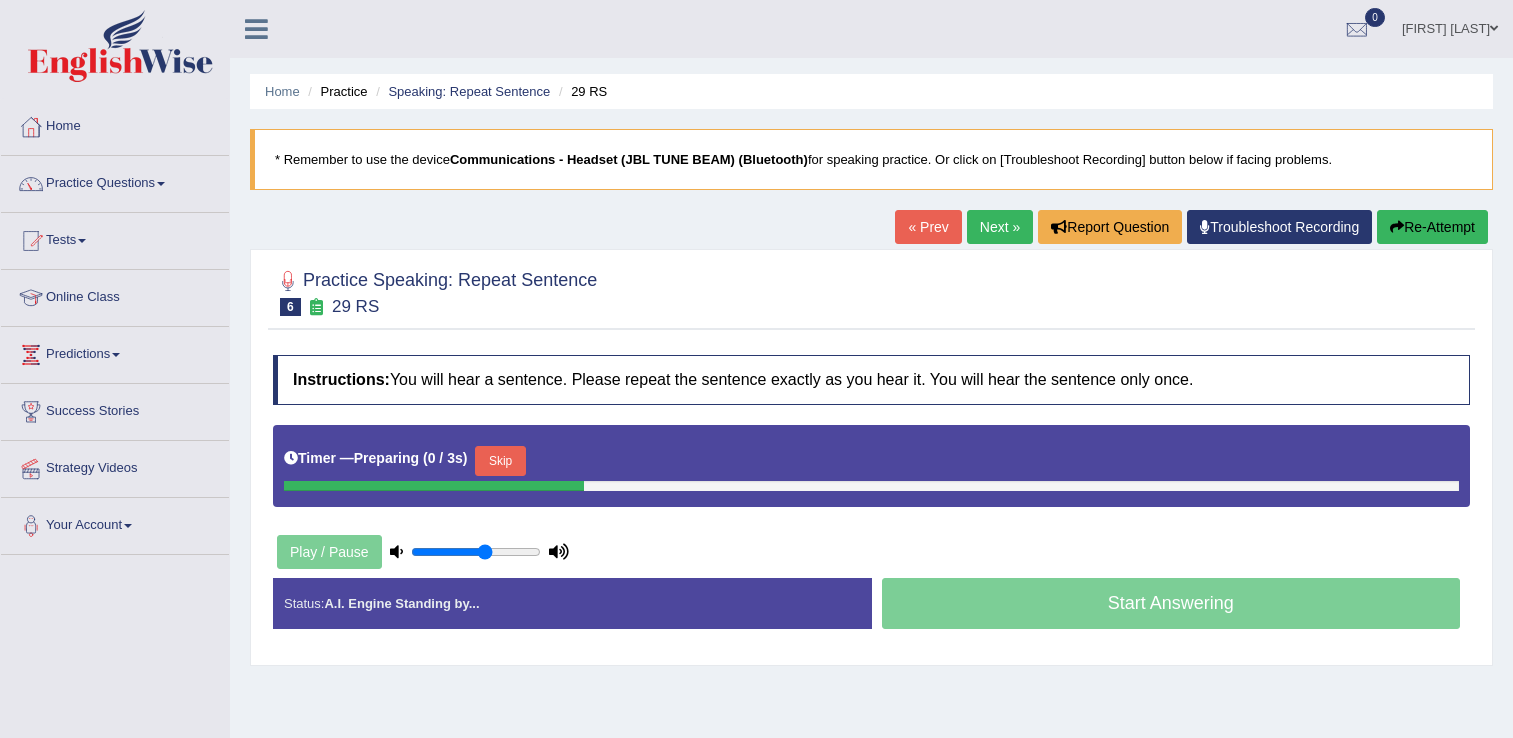 scroll, scrollTop: 0, scrollLeft: 0, axis: both 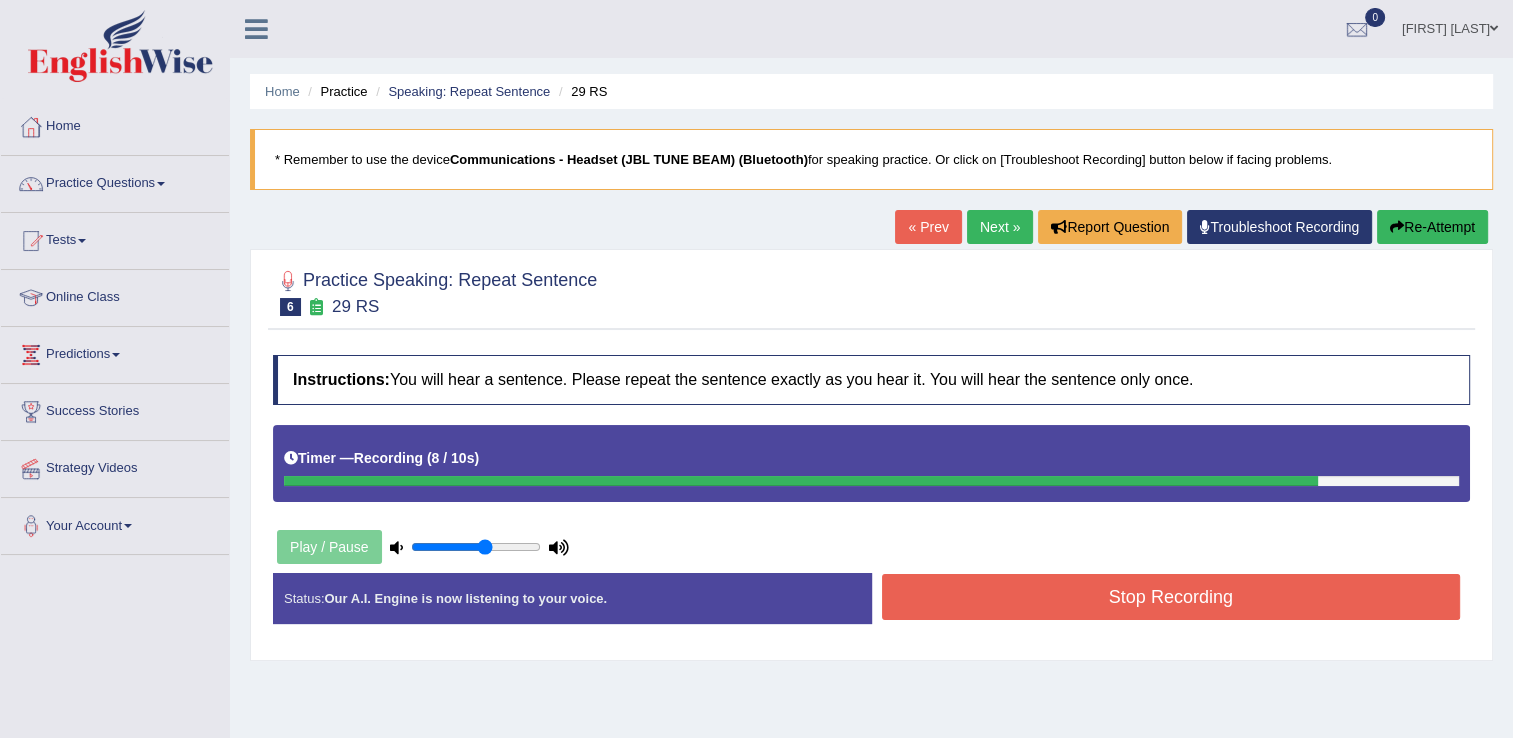 click on "Stop Recording" at bounding box center [1171, 597] 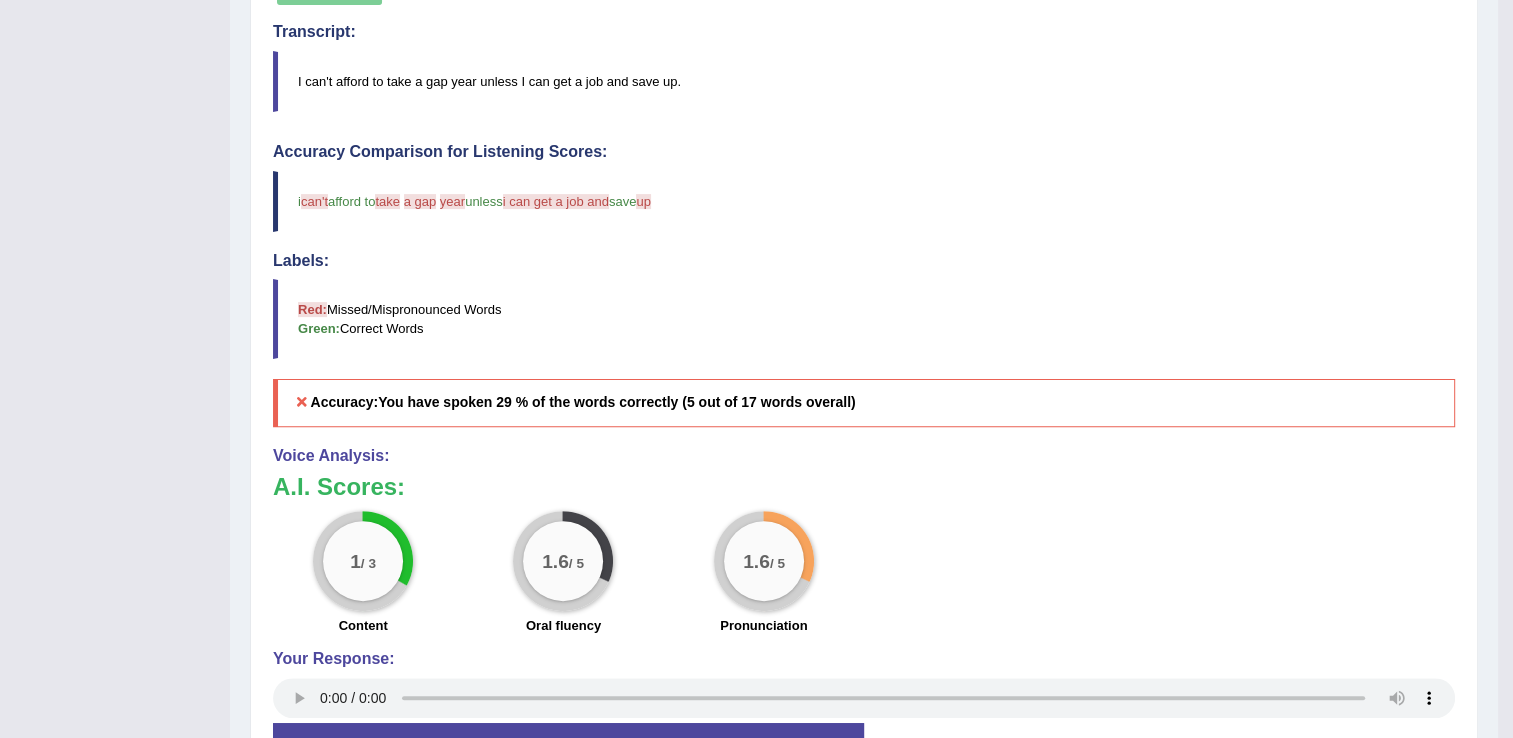 scroll, scrollTop: 639, scrollLeft: 0, axis: vertical 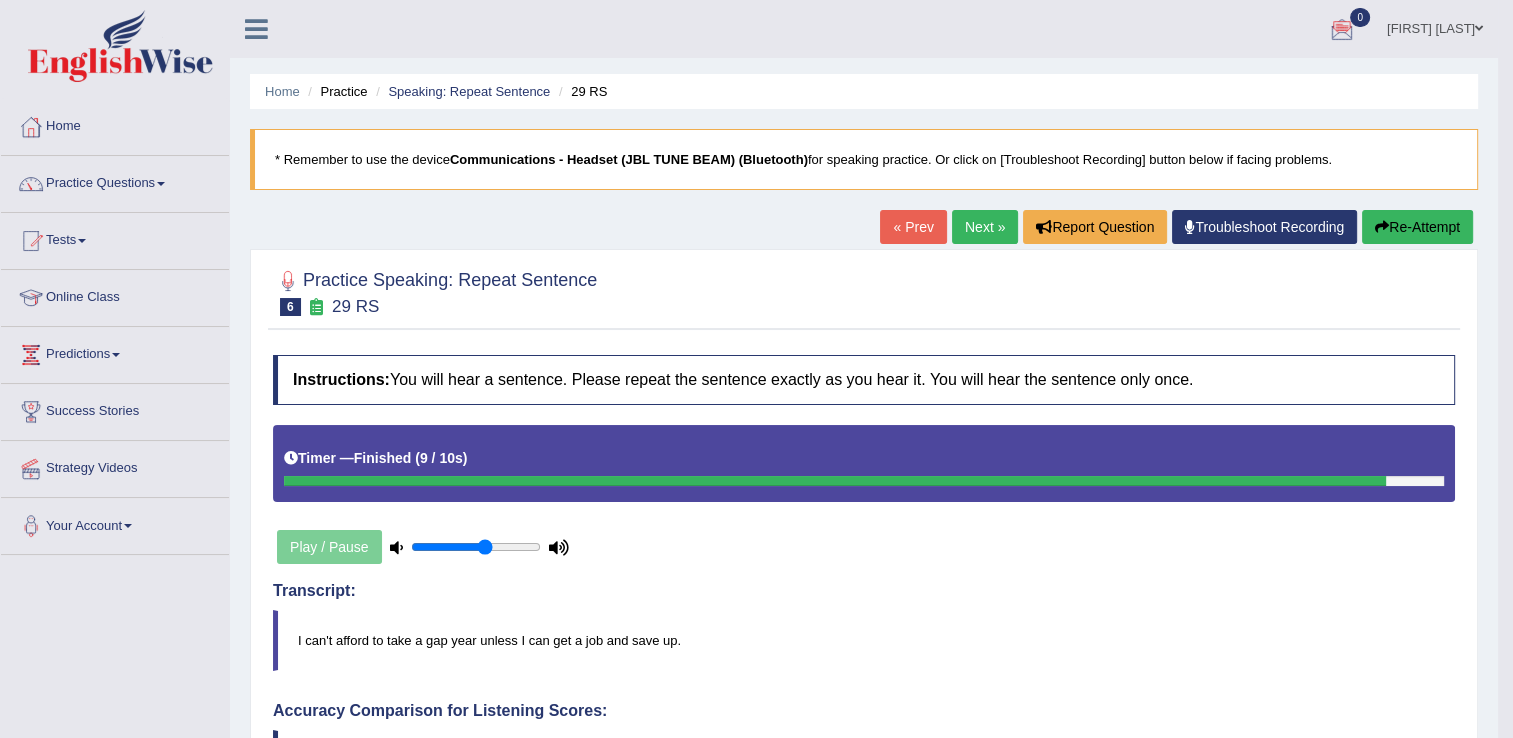 click on "Next »" at bounding box center [985, 227] 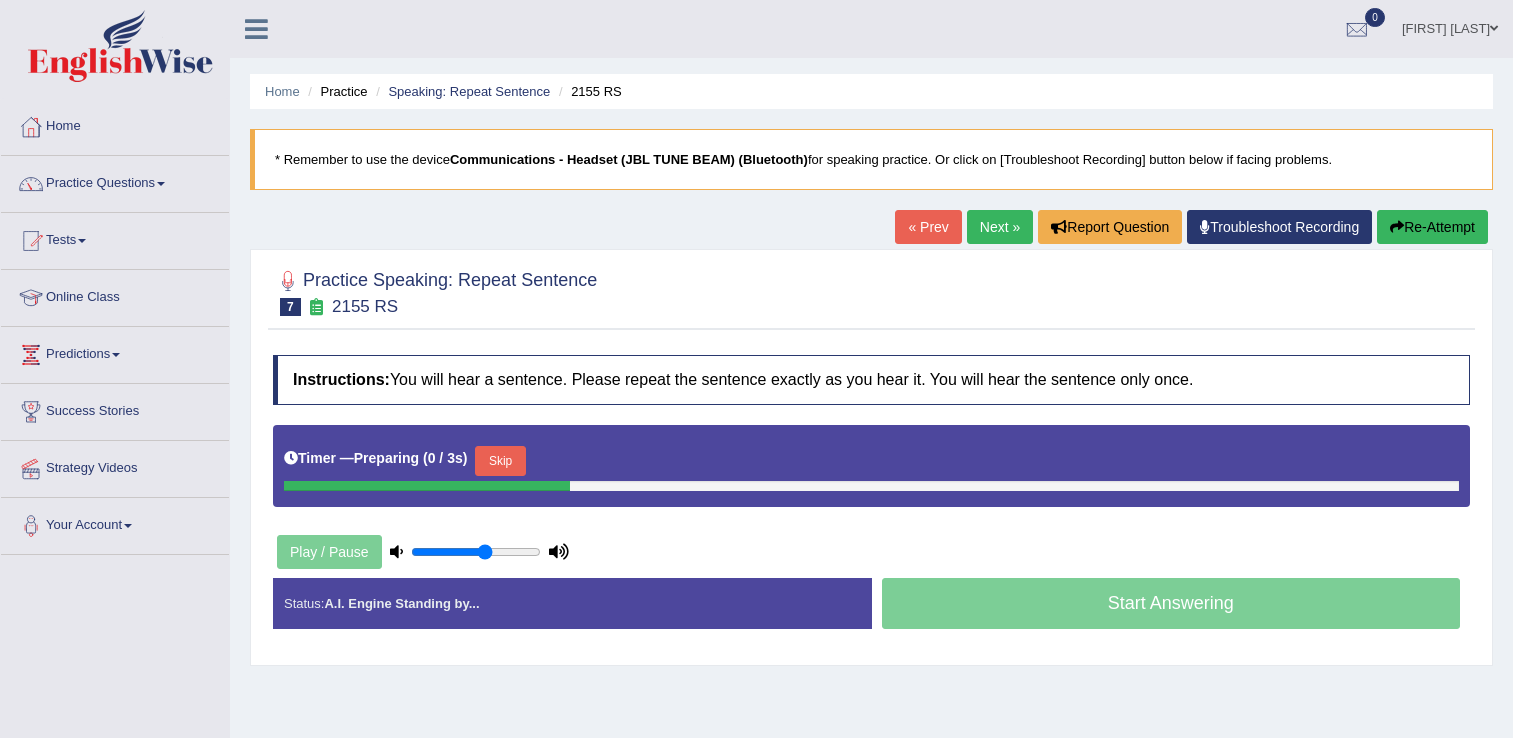 scroll, scrollTop: 0, scrollLeft: 0, axis: both 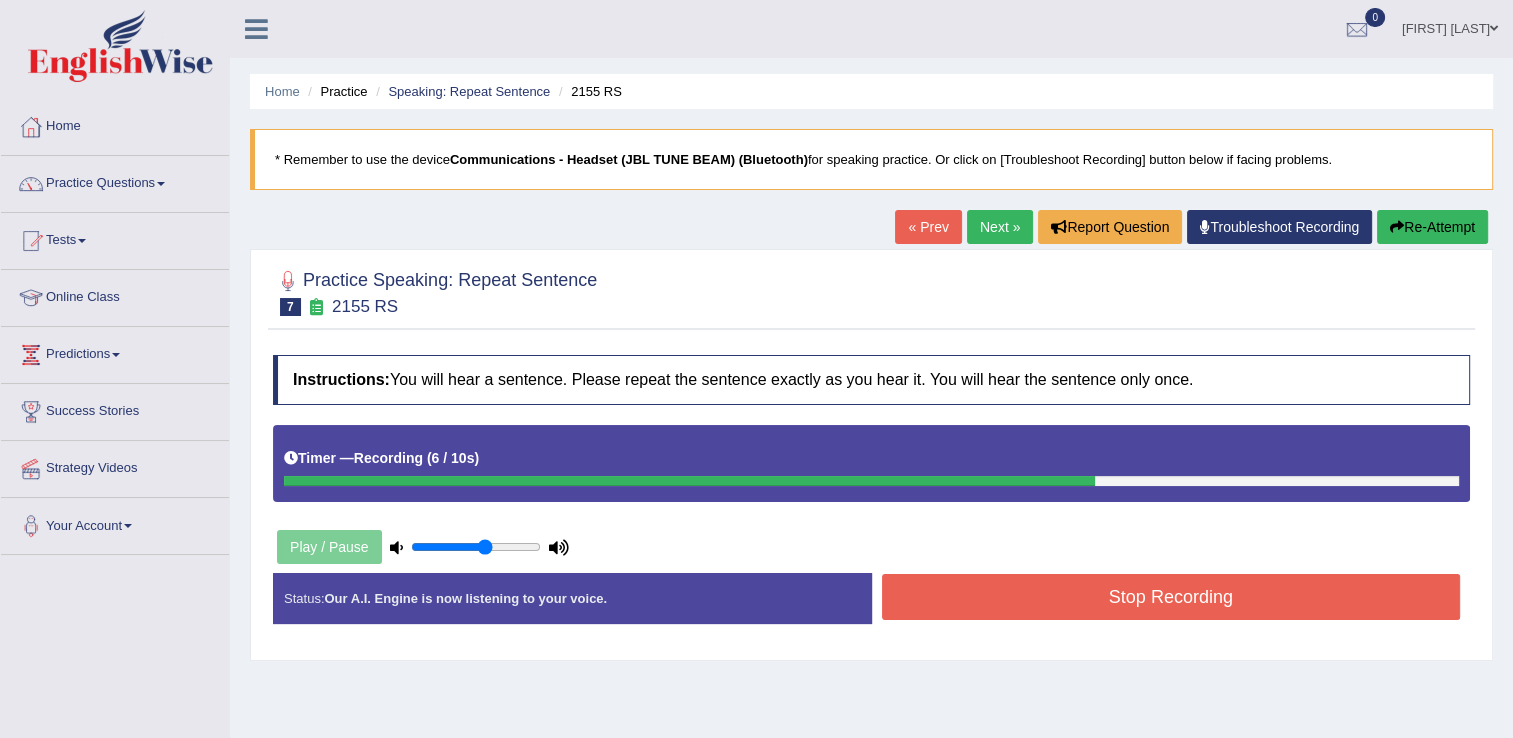 click on "Stop Recording" at bounding box center [1171, 597] 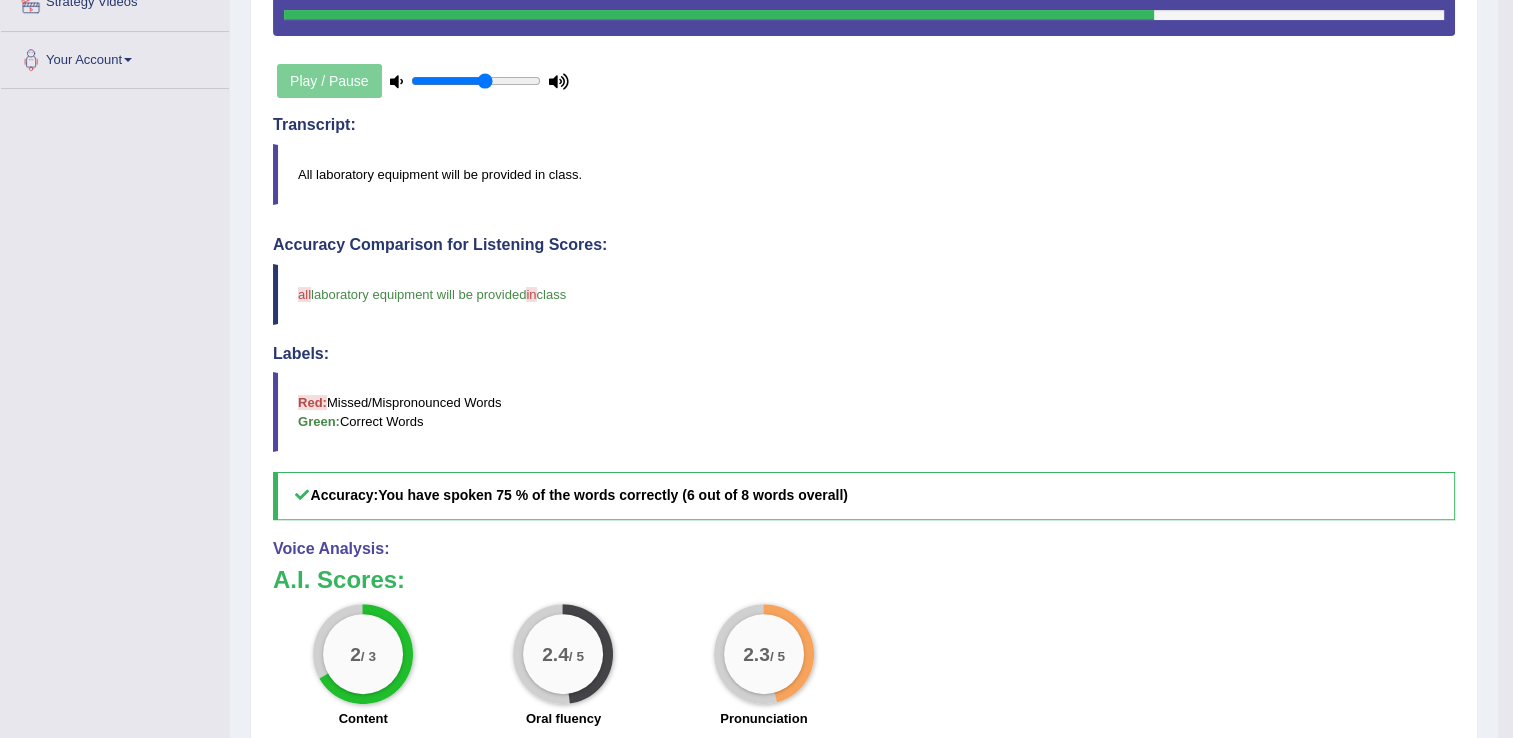scroll, scrollTop: 546, scrollLeft: 0, axis: vertical 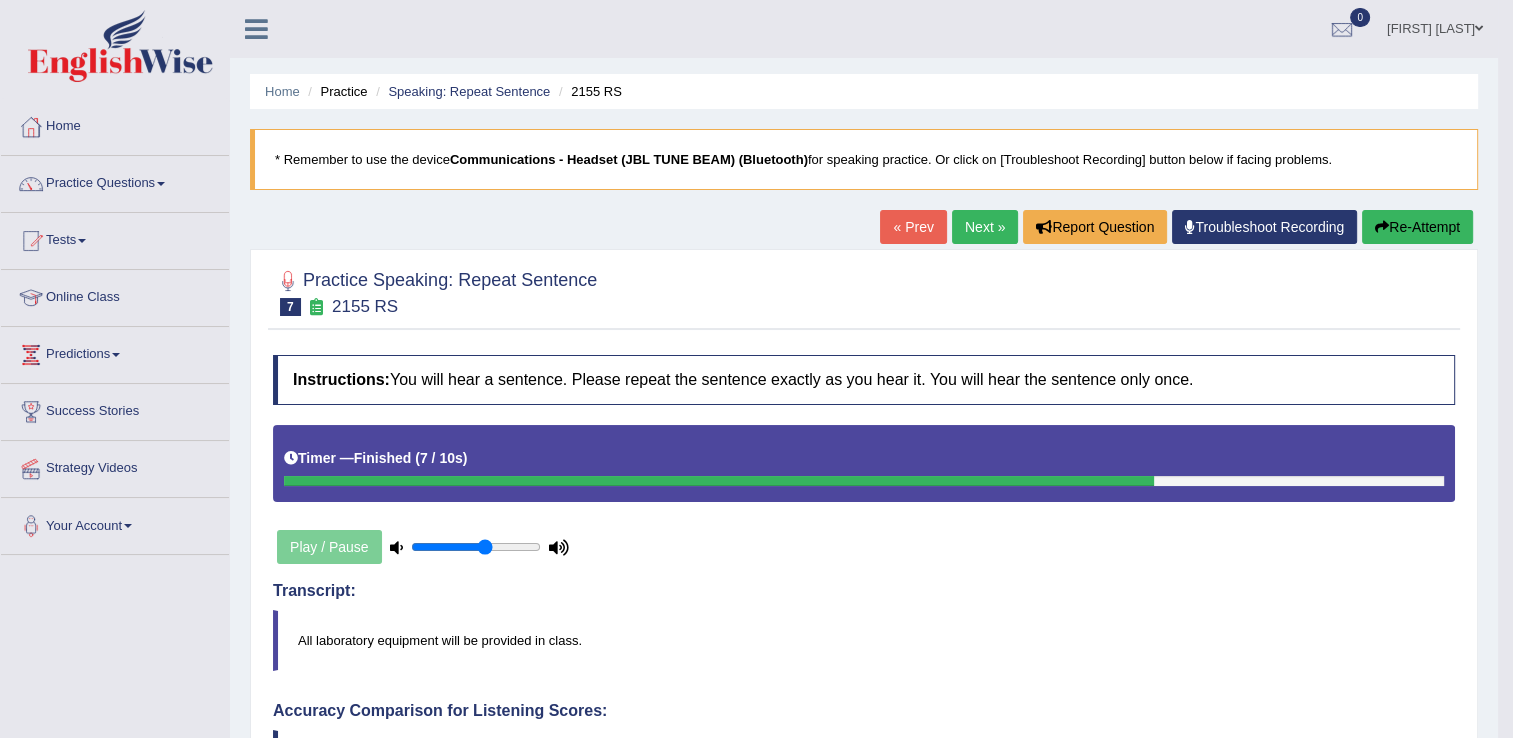 click on "Next »" at bounding box center [985, 227] 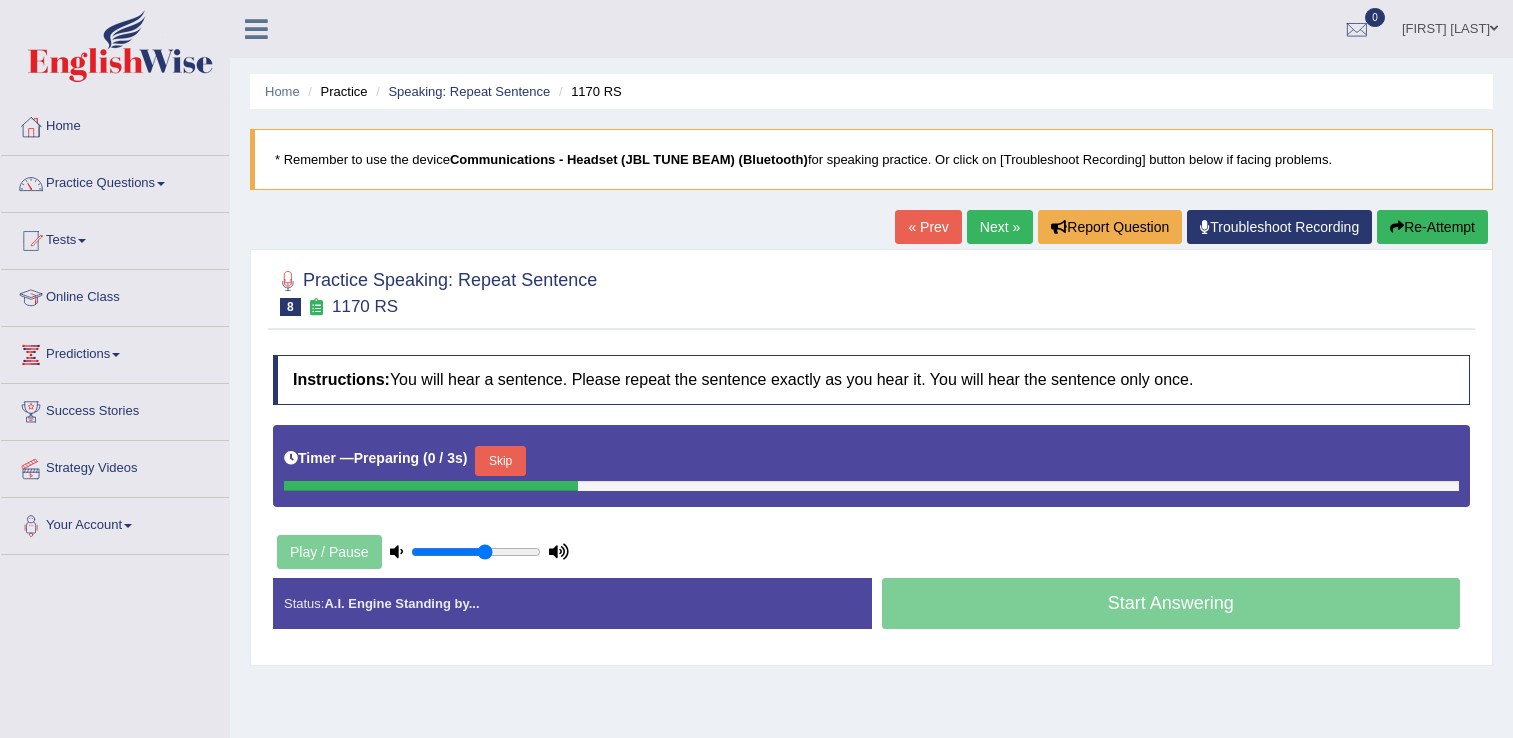 scroll, scrollTop: 0, scrollLeft: 0, axis: both 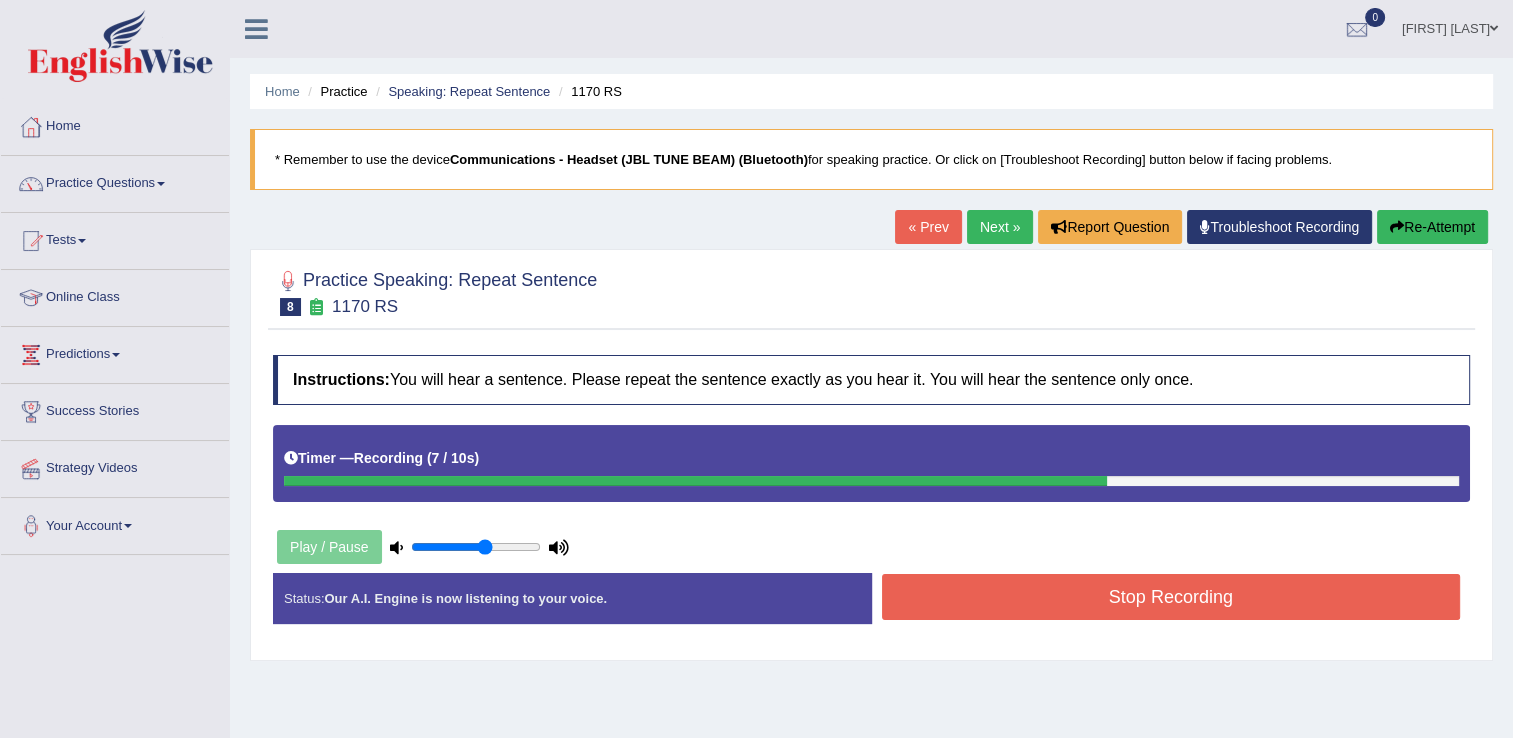 click on "Stop Recording" at bounding box center (1171, 597) 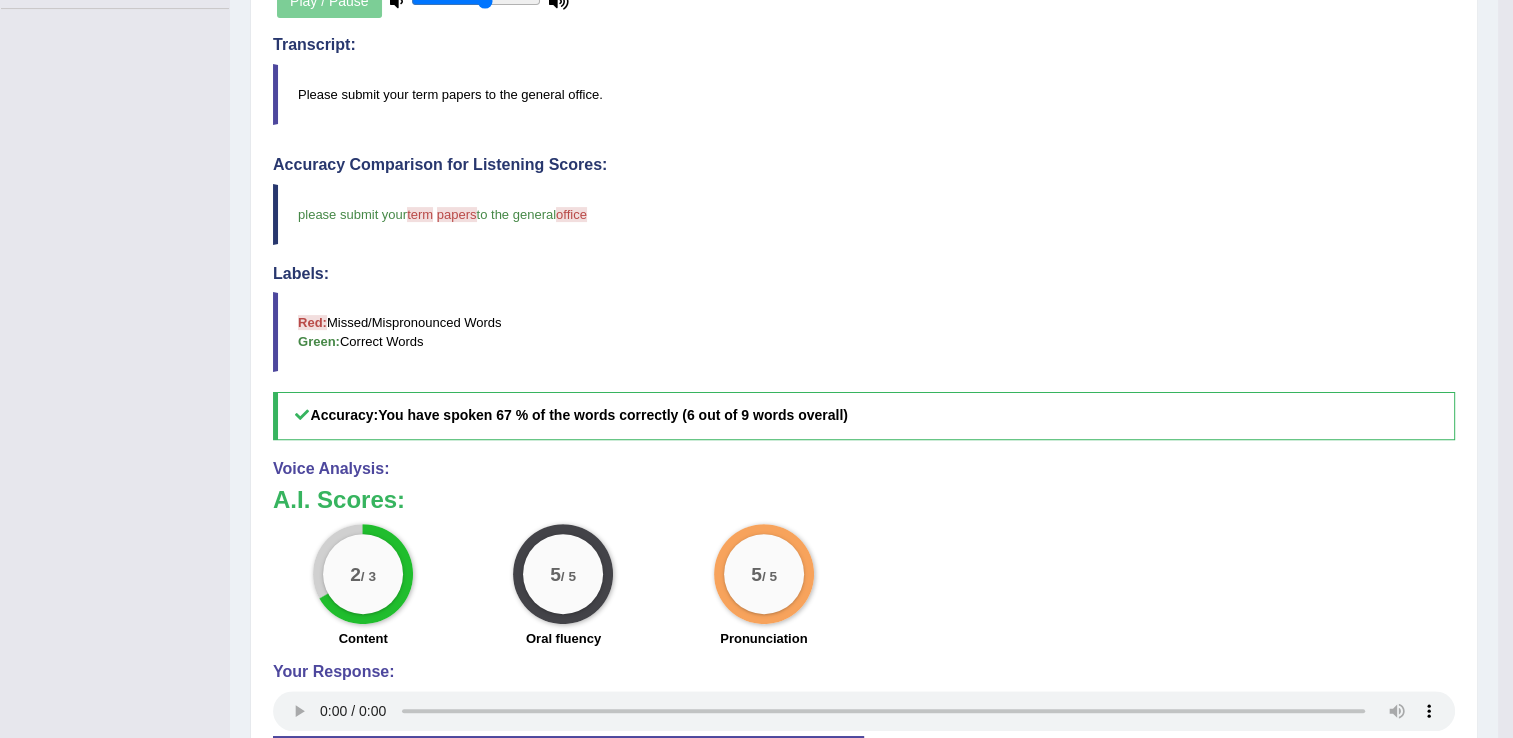 scroll, scrollTop: 599, scrollLeft: 0, axis: vertical 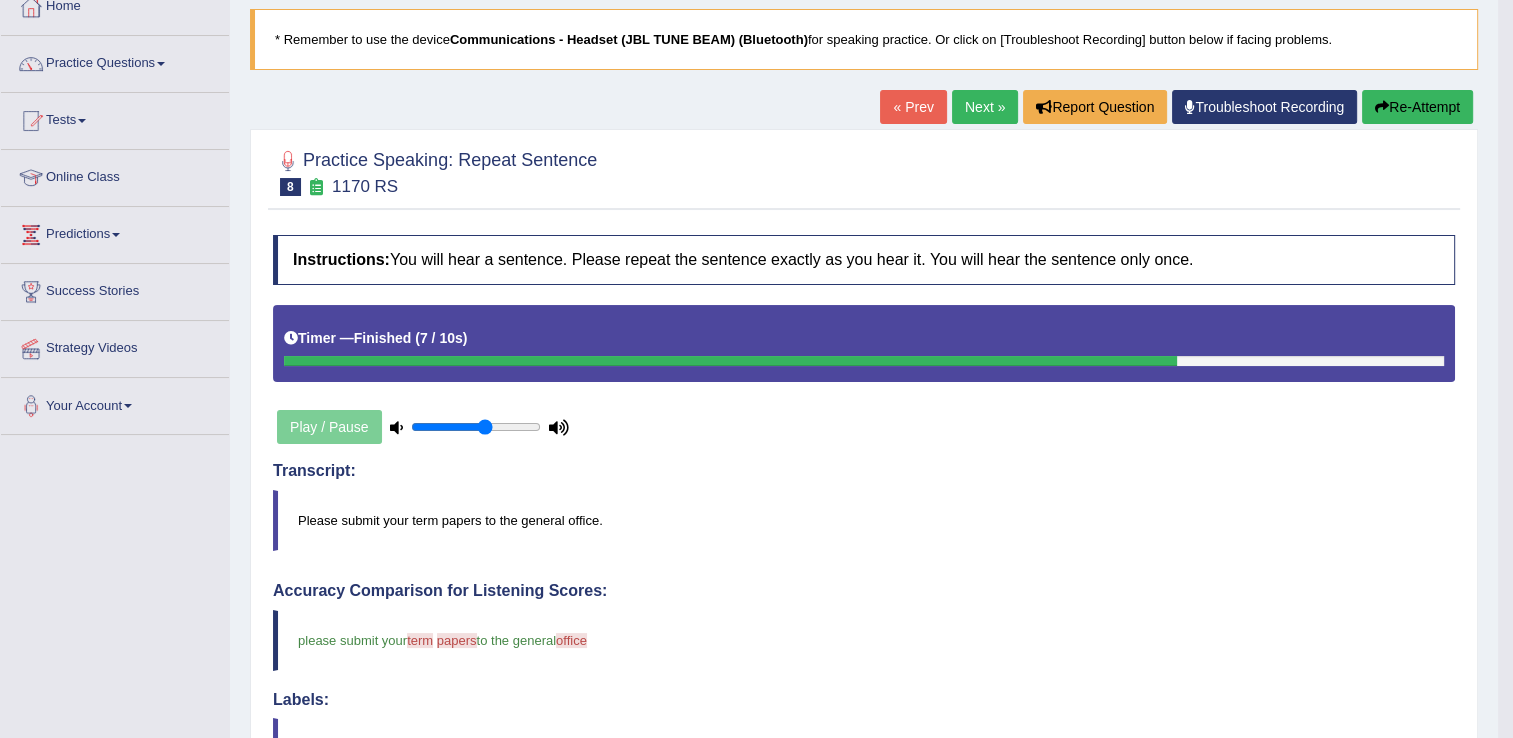 click on "Next »" at bounding box center [985, 107] 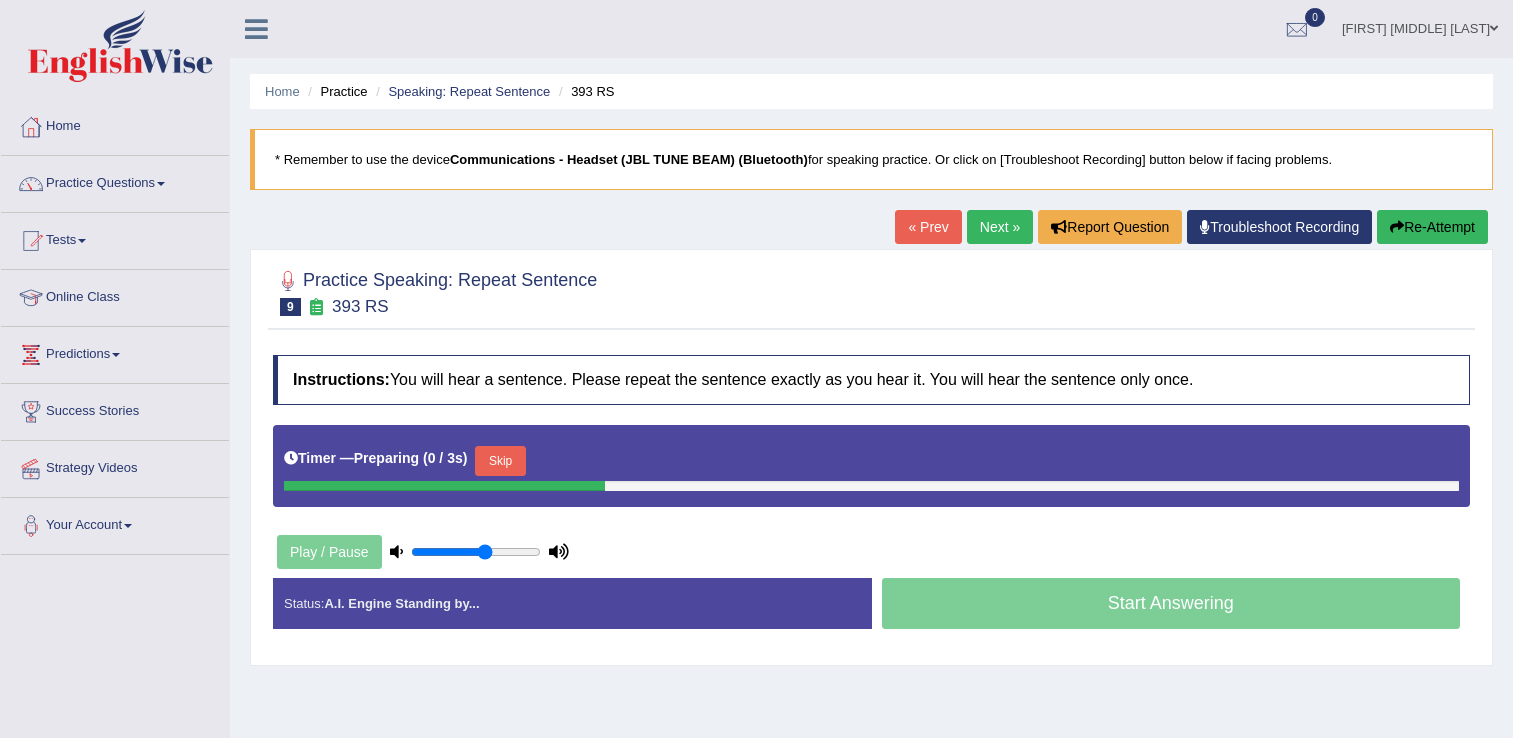 scroll, scrollTop: 0, scrollLeft: 0, axis: both 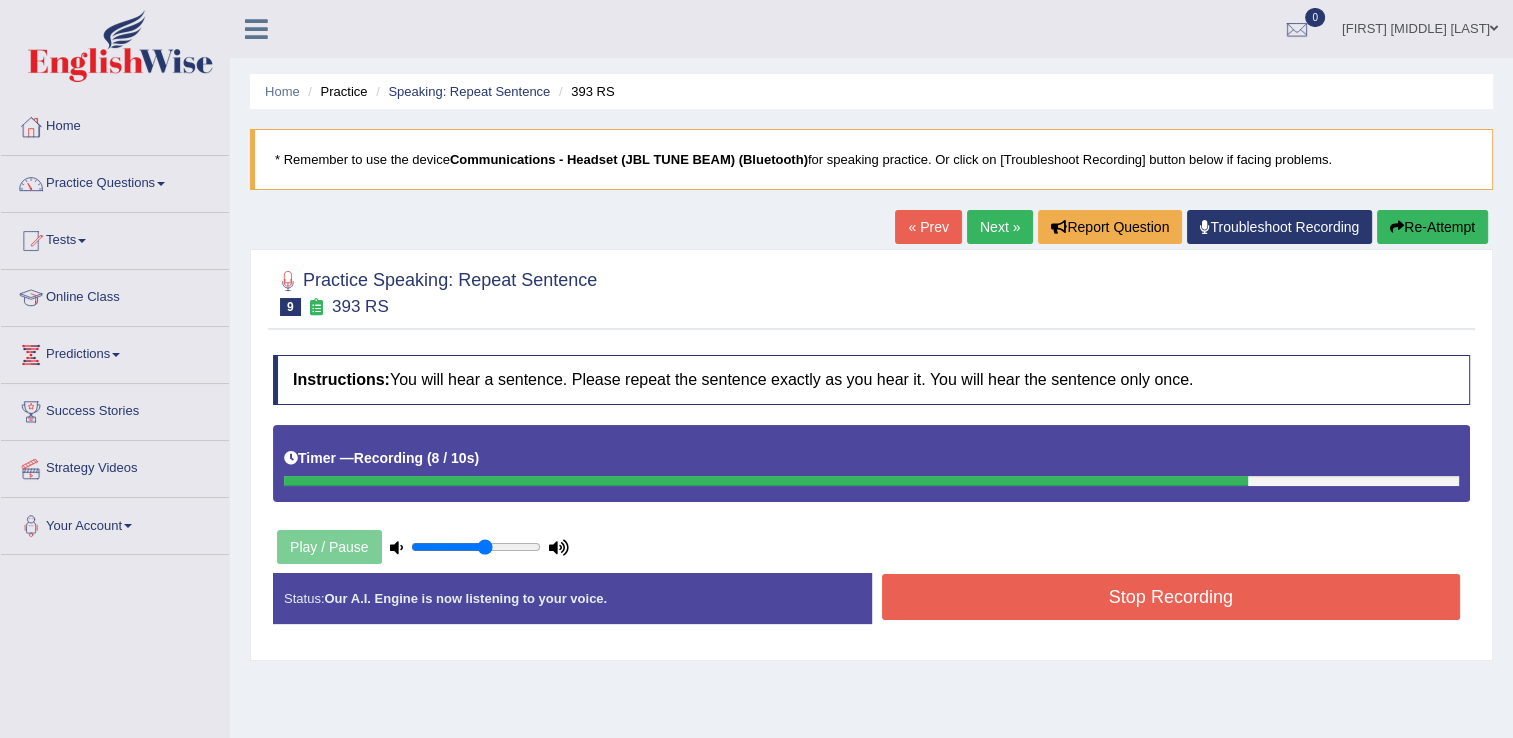 click on "Stop Recording" at bounding box center [1171, 597] 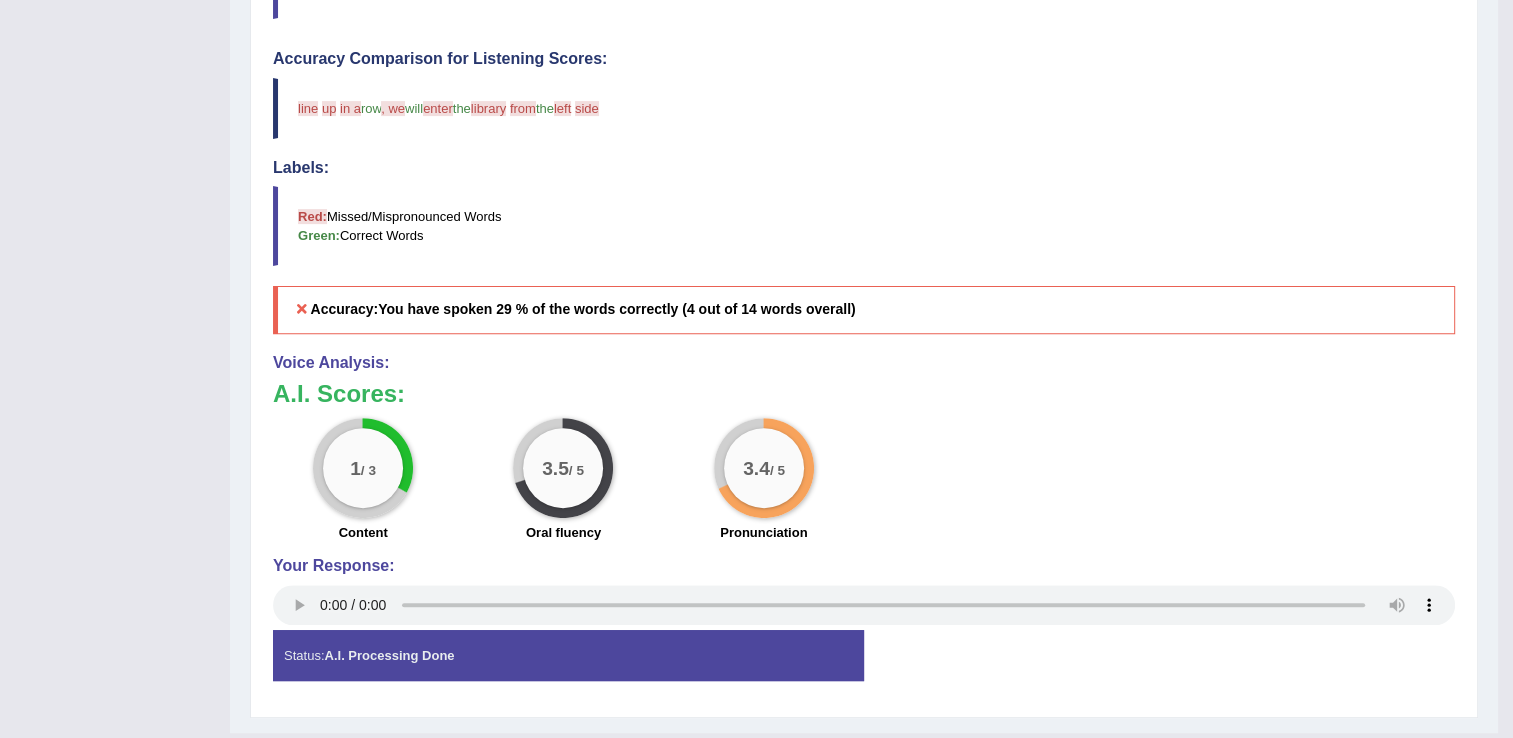 scroll, scrollTop: 694, scrollLeft: 0, axis: vertical 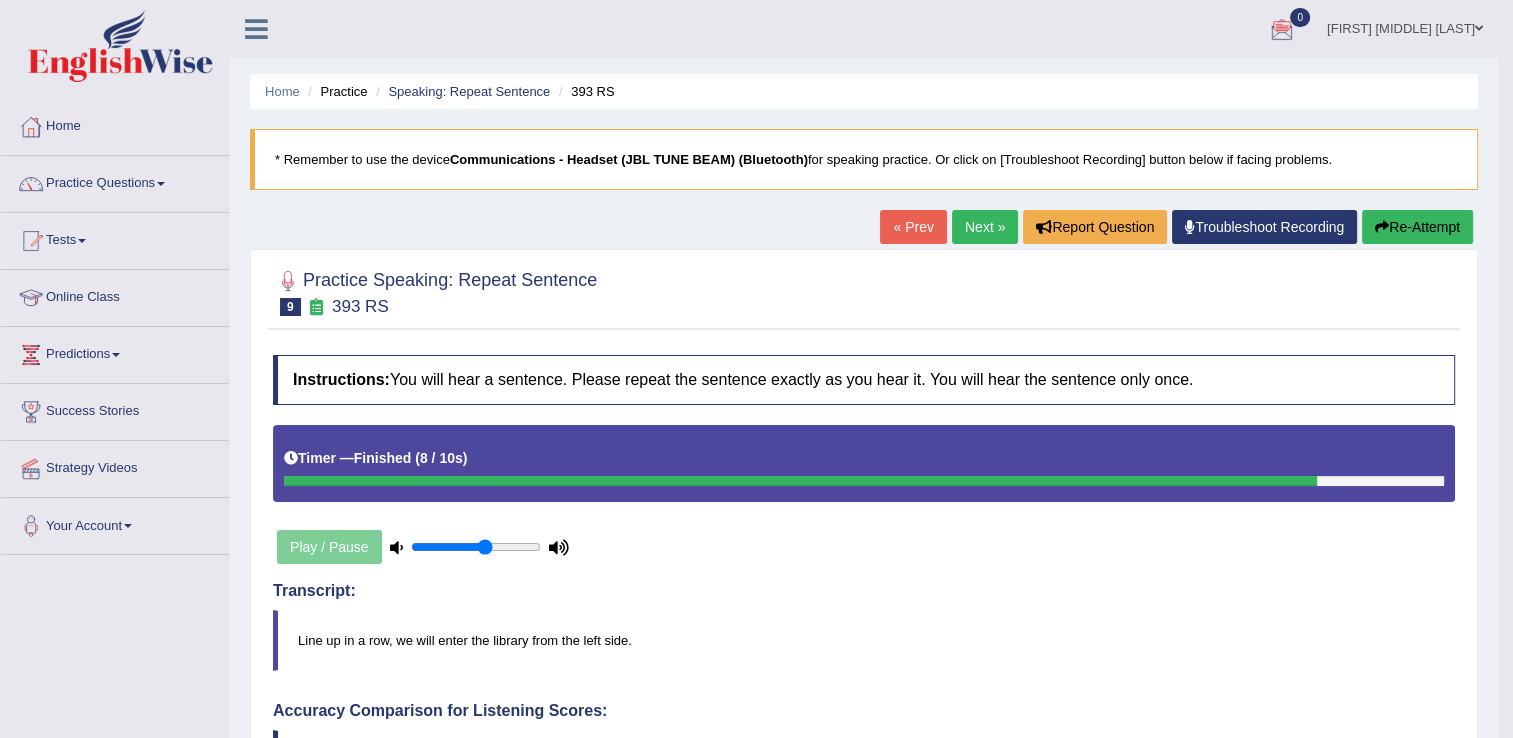 click on "Next »" at bounding box center [985, 227] 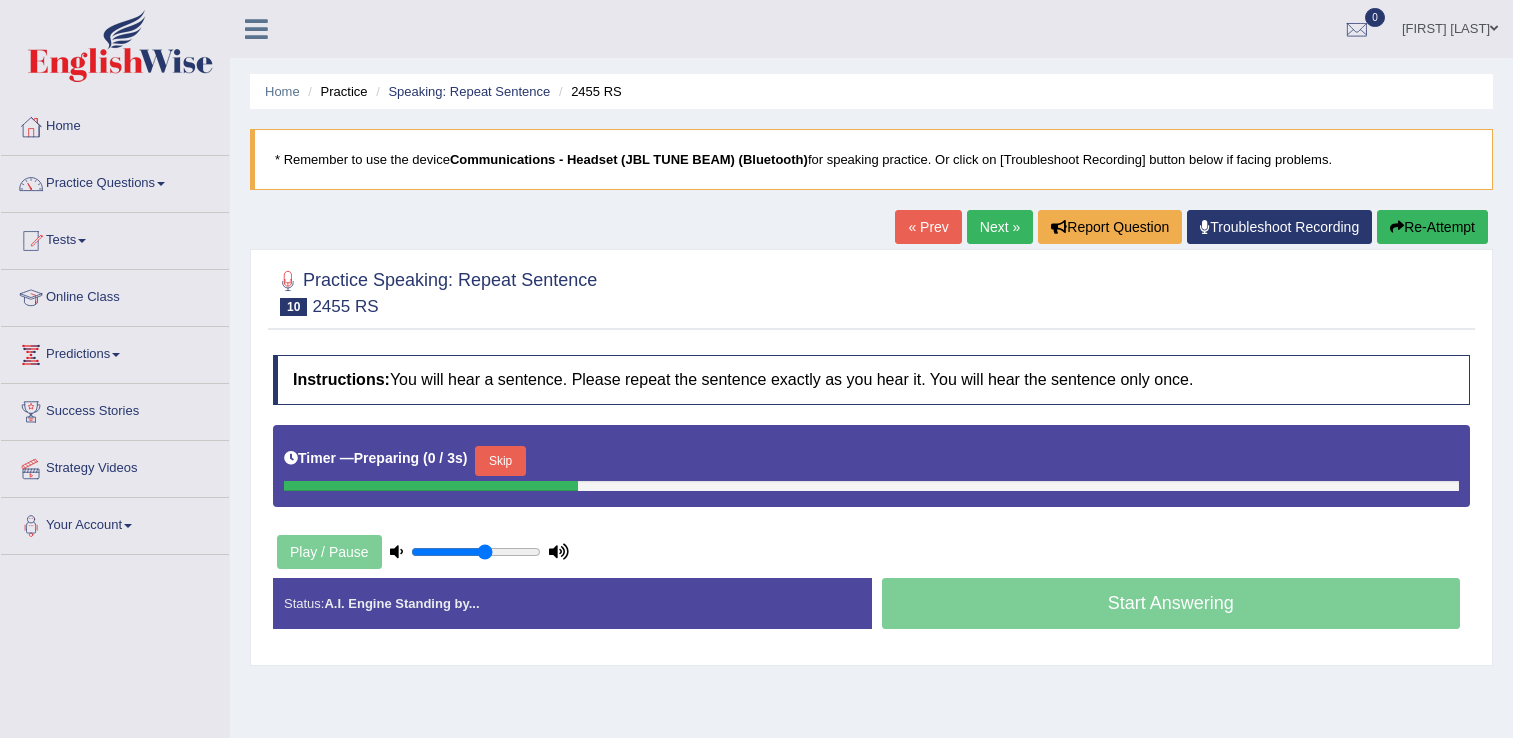 scroll, scrollTop: 0, scrollLeft: 0, axis: both 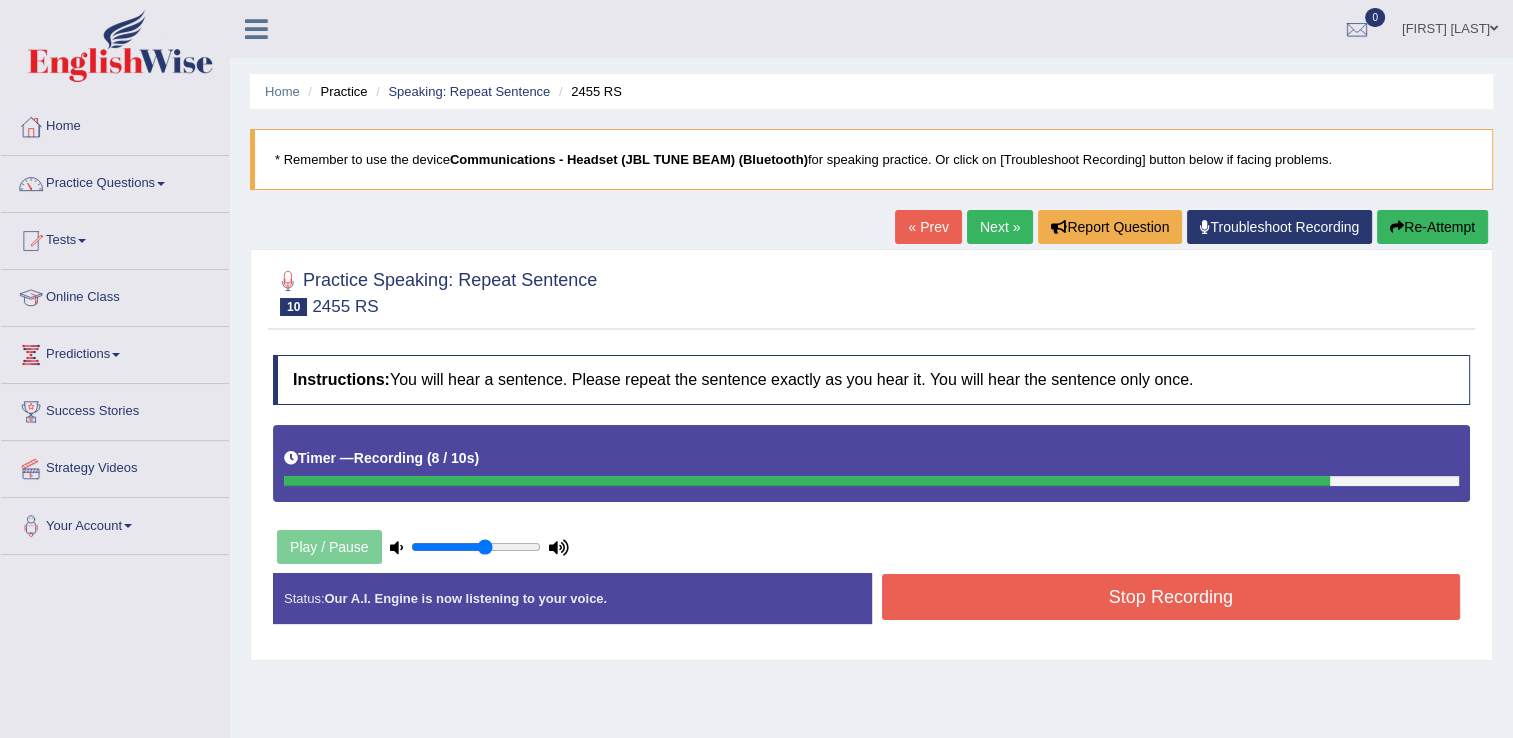 click on "Stop Recording" at bounding box center (1171, 597) 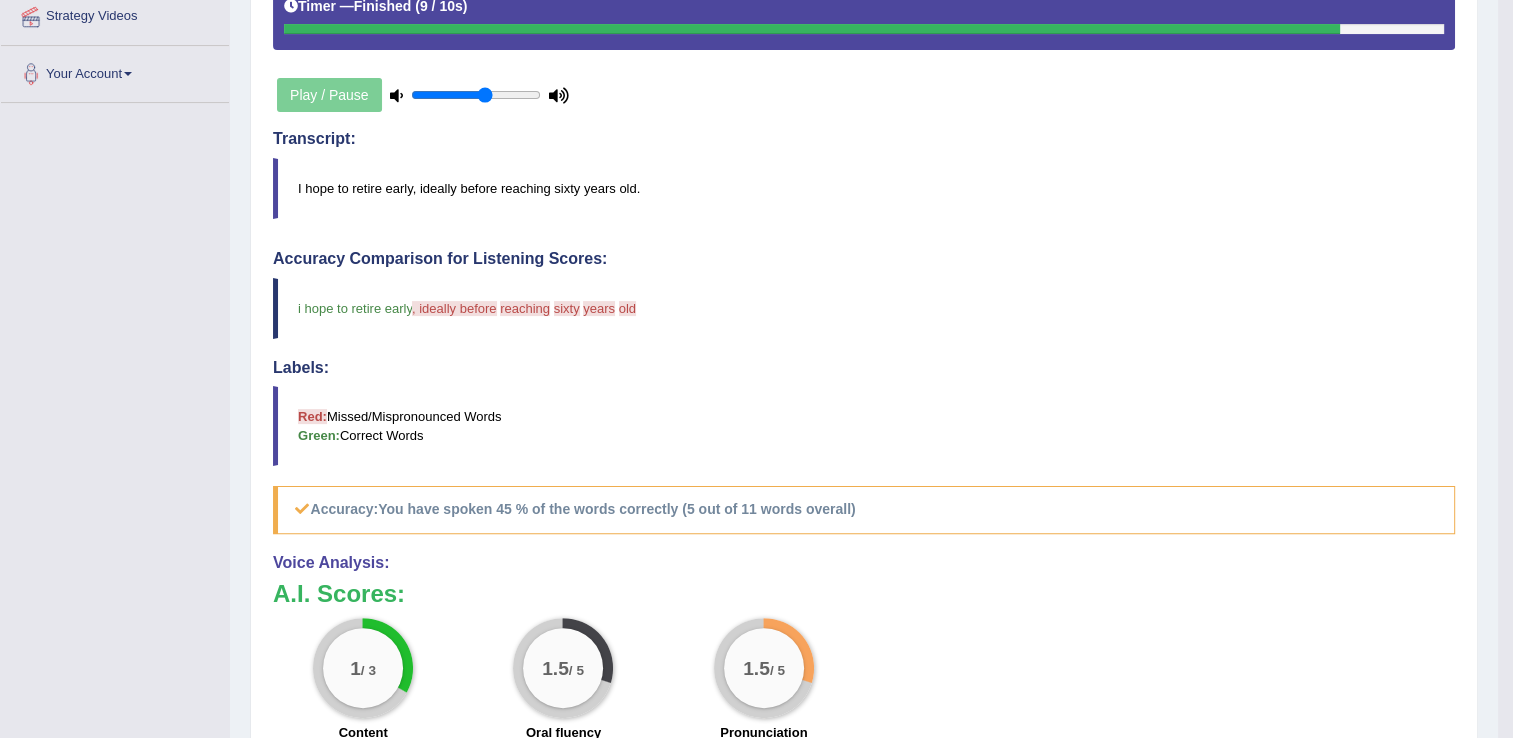 scroll, scrollTop: 480, scrollLeft: 0, axis: vertical 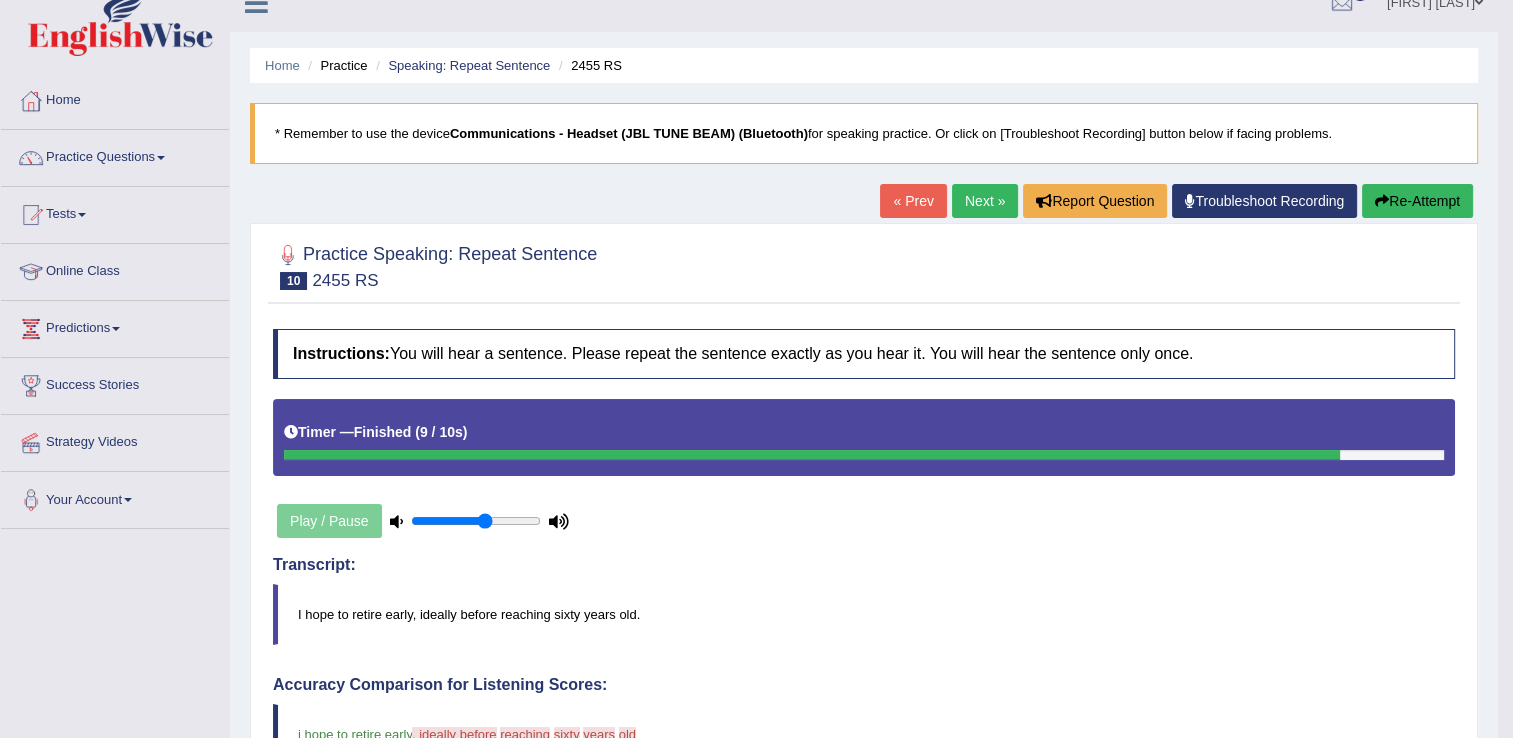 click on "Next »" at bounding box center (985, 201) 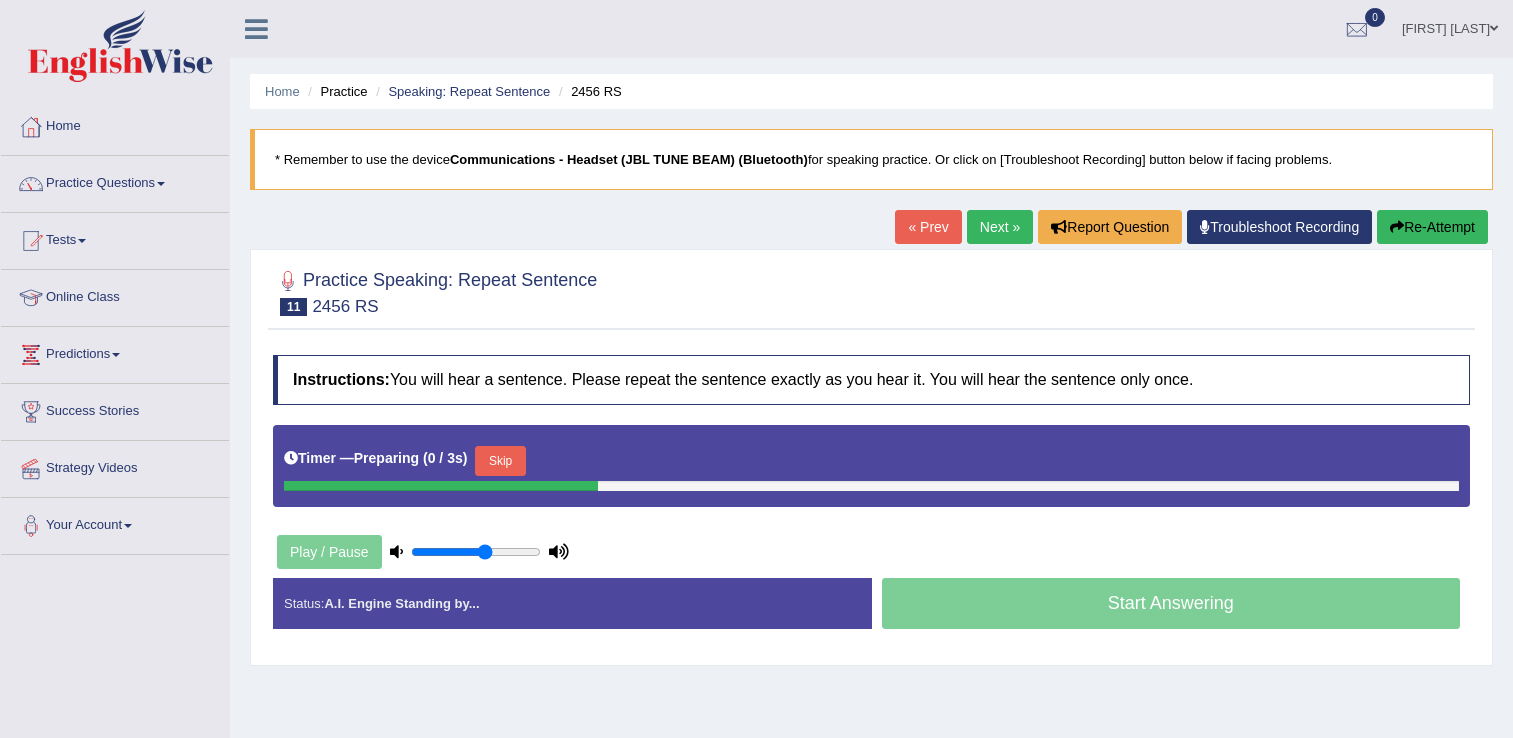 scroll, scrollTop: 0, scrollLeft: 0, axis: both 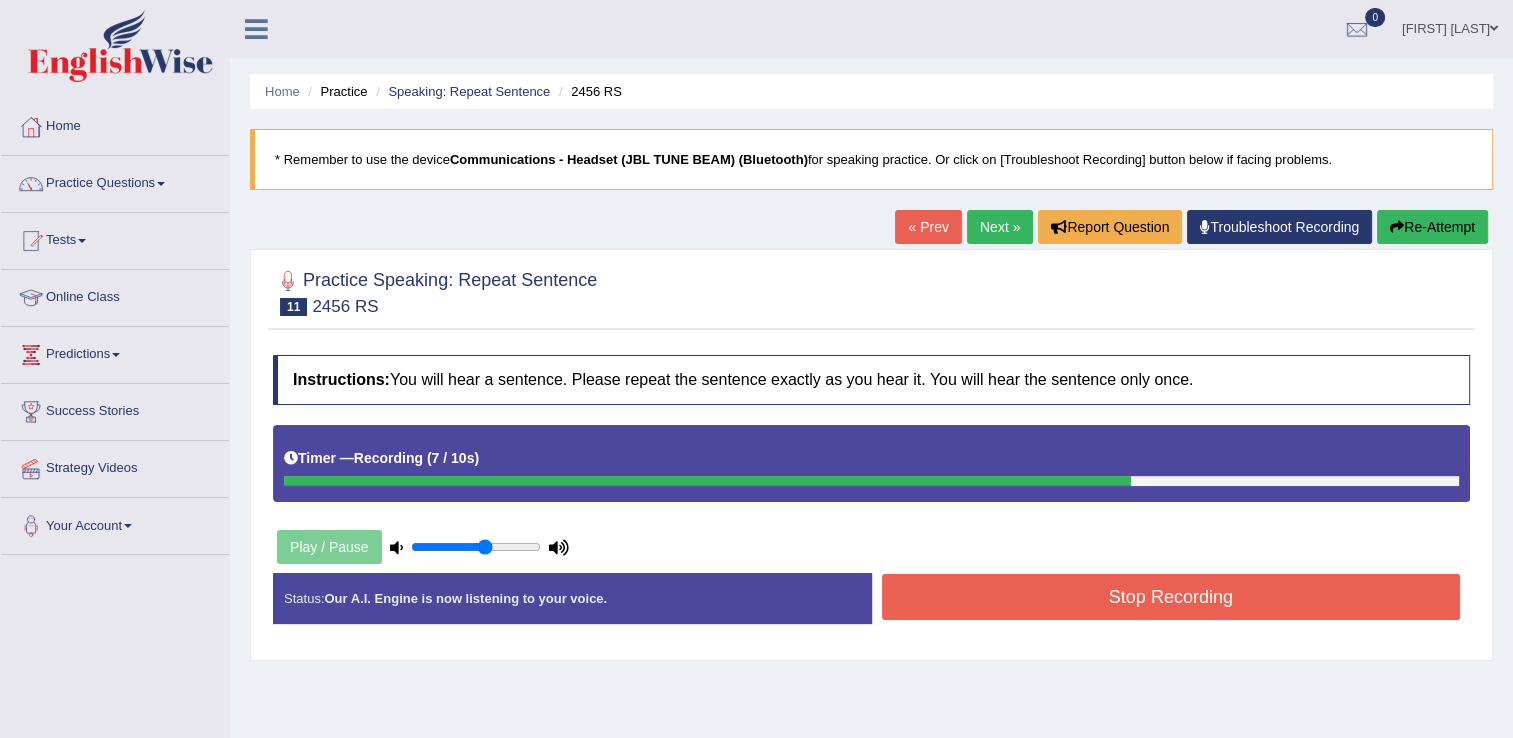 click on "Stop Recording" at bounding box center [1171, 597] 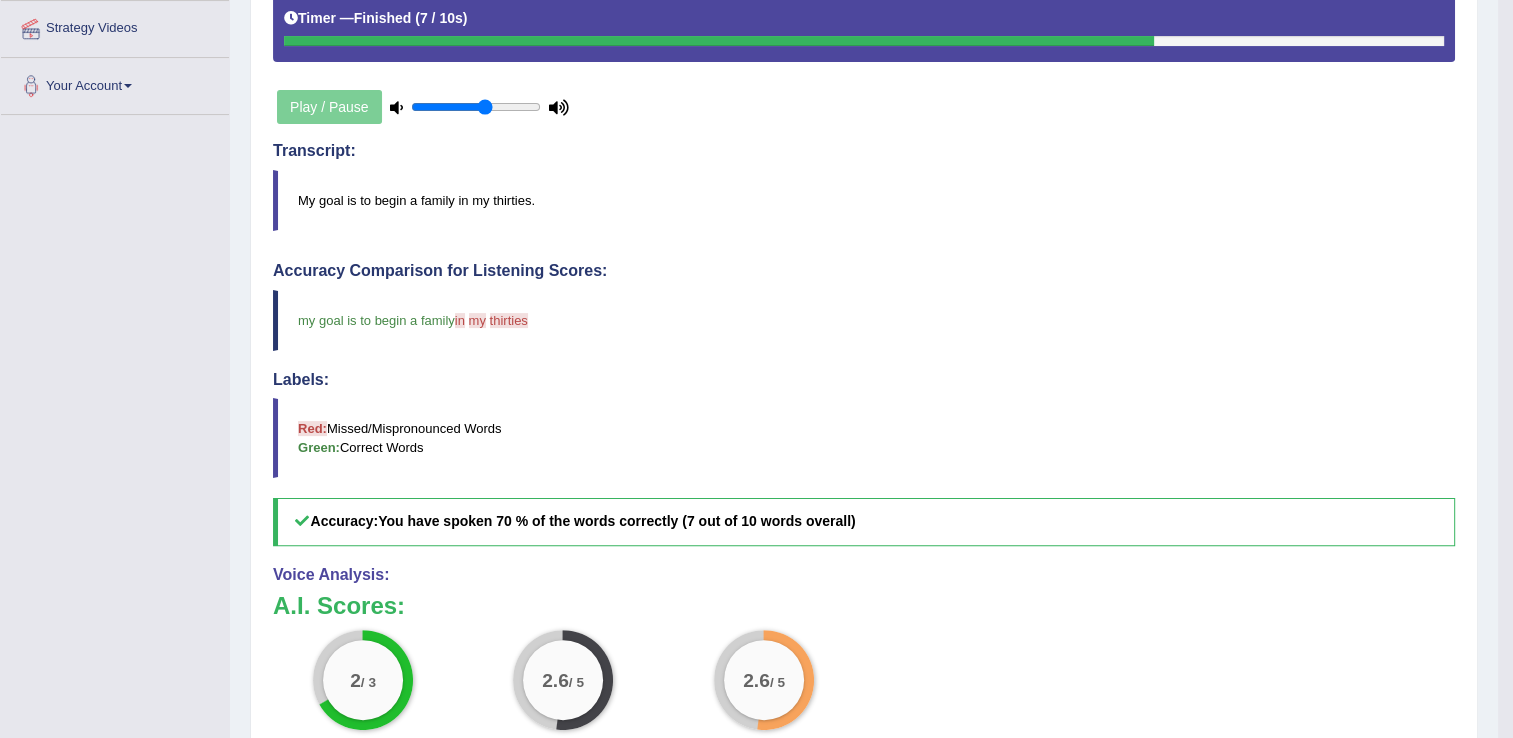 scroll, scrollTop: 466, scrollLeft: 0, axis: vertical 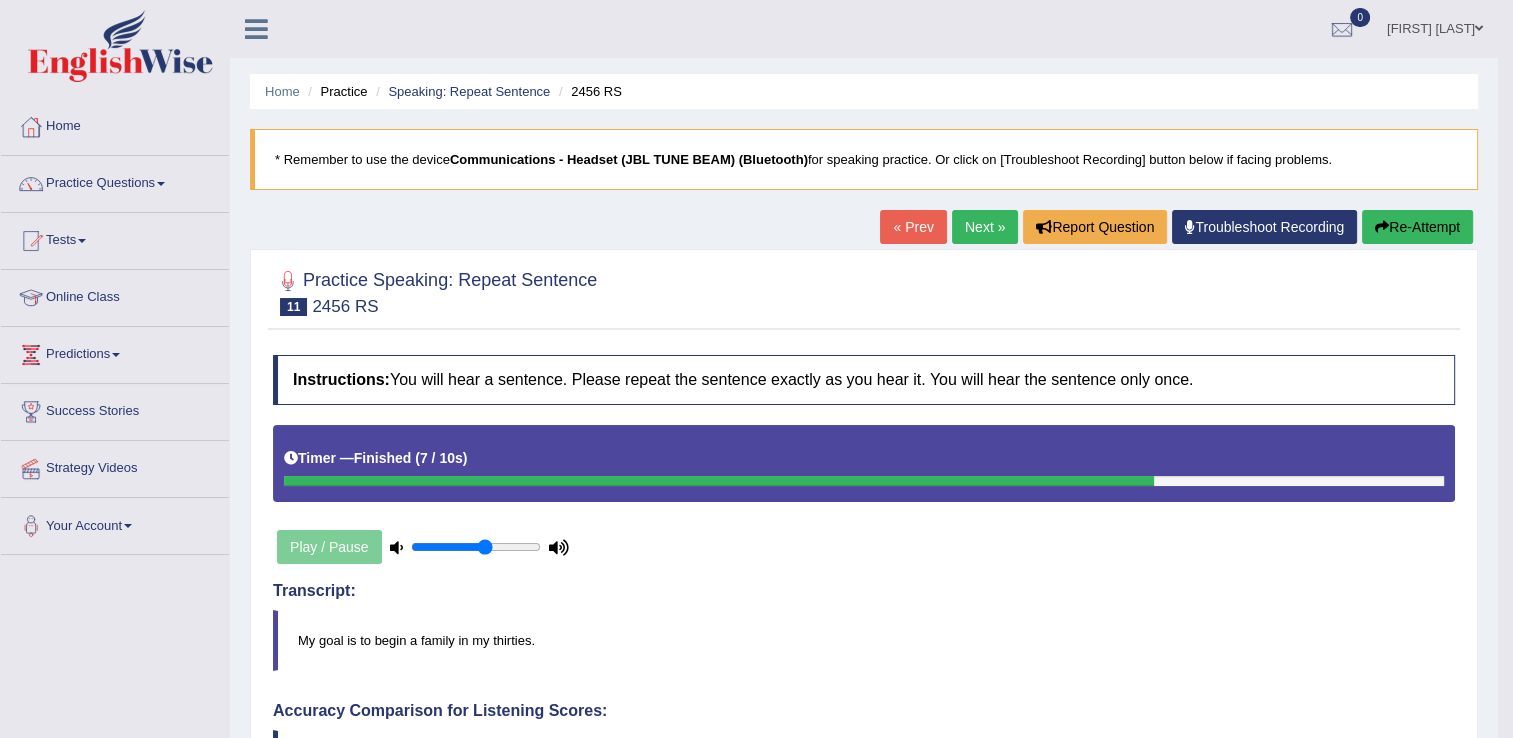click on "Next »" at bounding box center (985, 227) 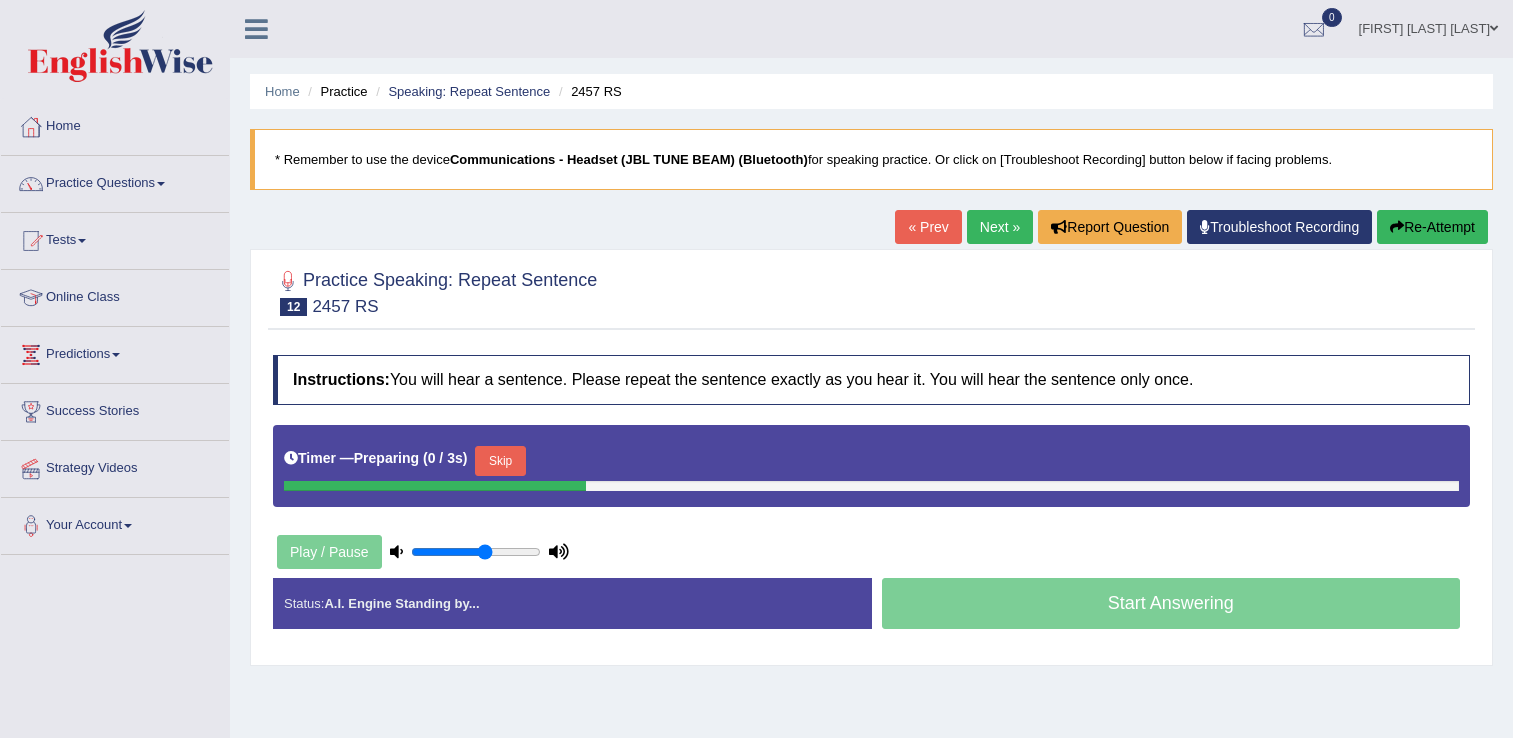 scroll, scrollTop: 0, scrollLeft: 0, axis: both 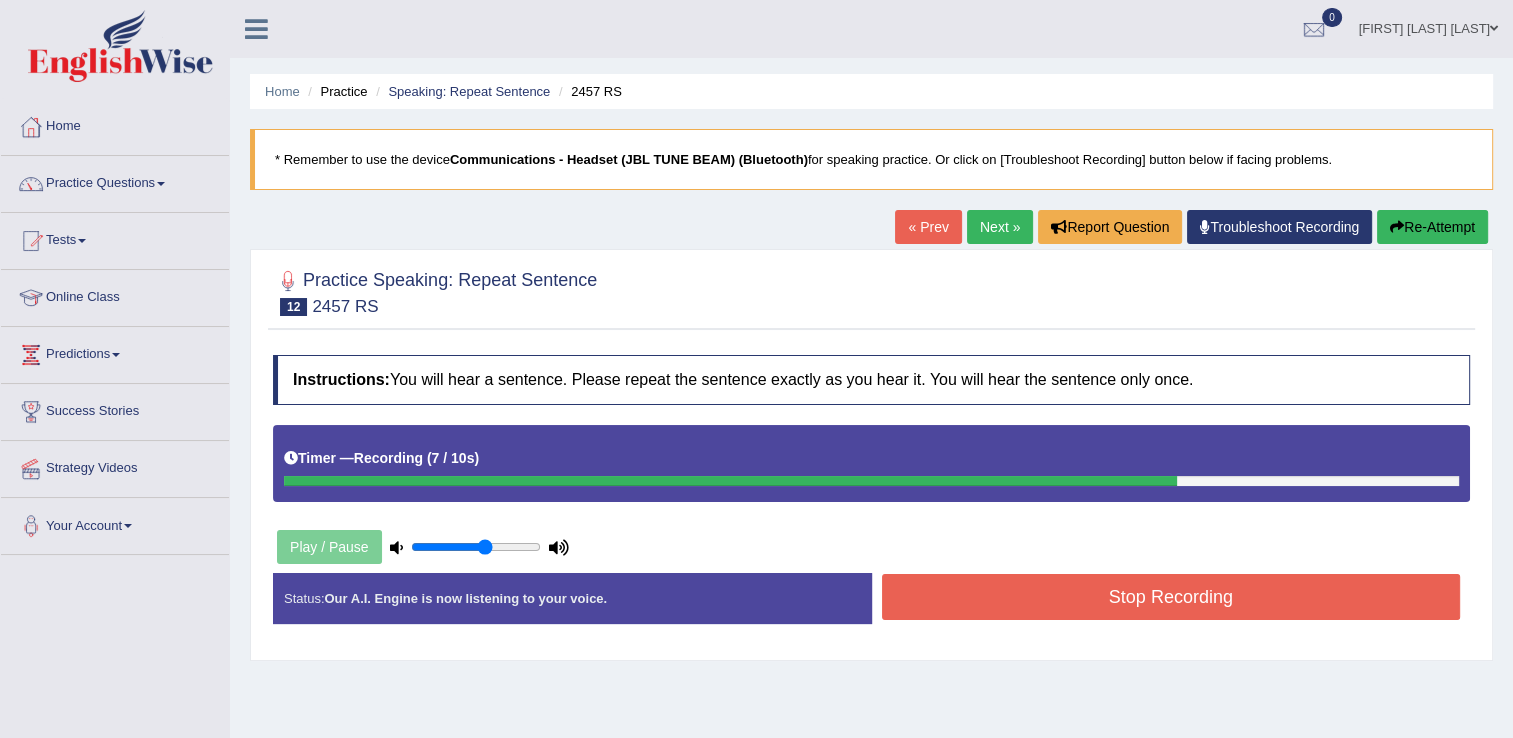 click on "Stop Recording" at bounding box center (1171, 597) 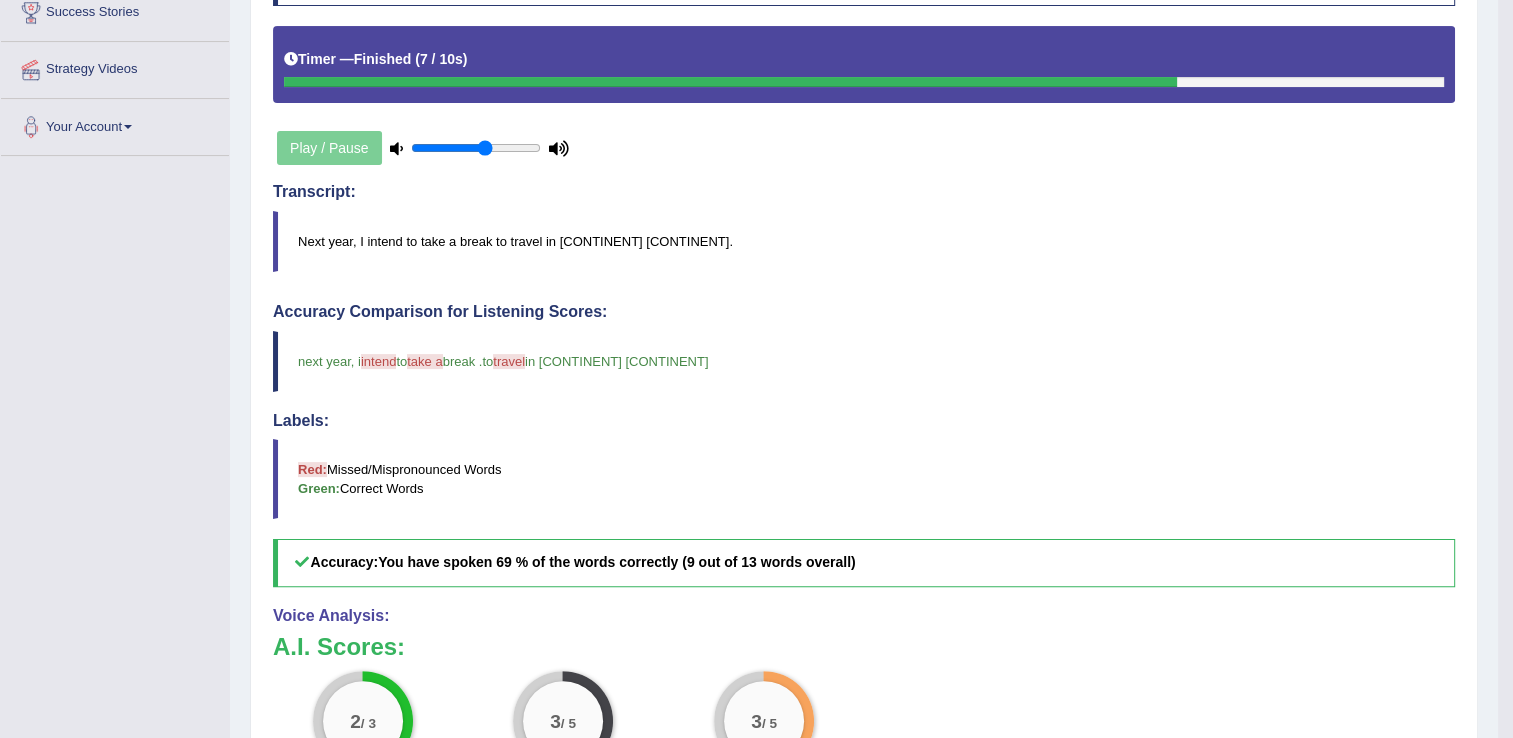 scroll, scrollTop: 412, scrollLeft: 0, axis: vertical 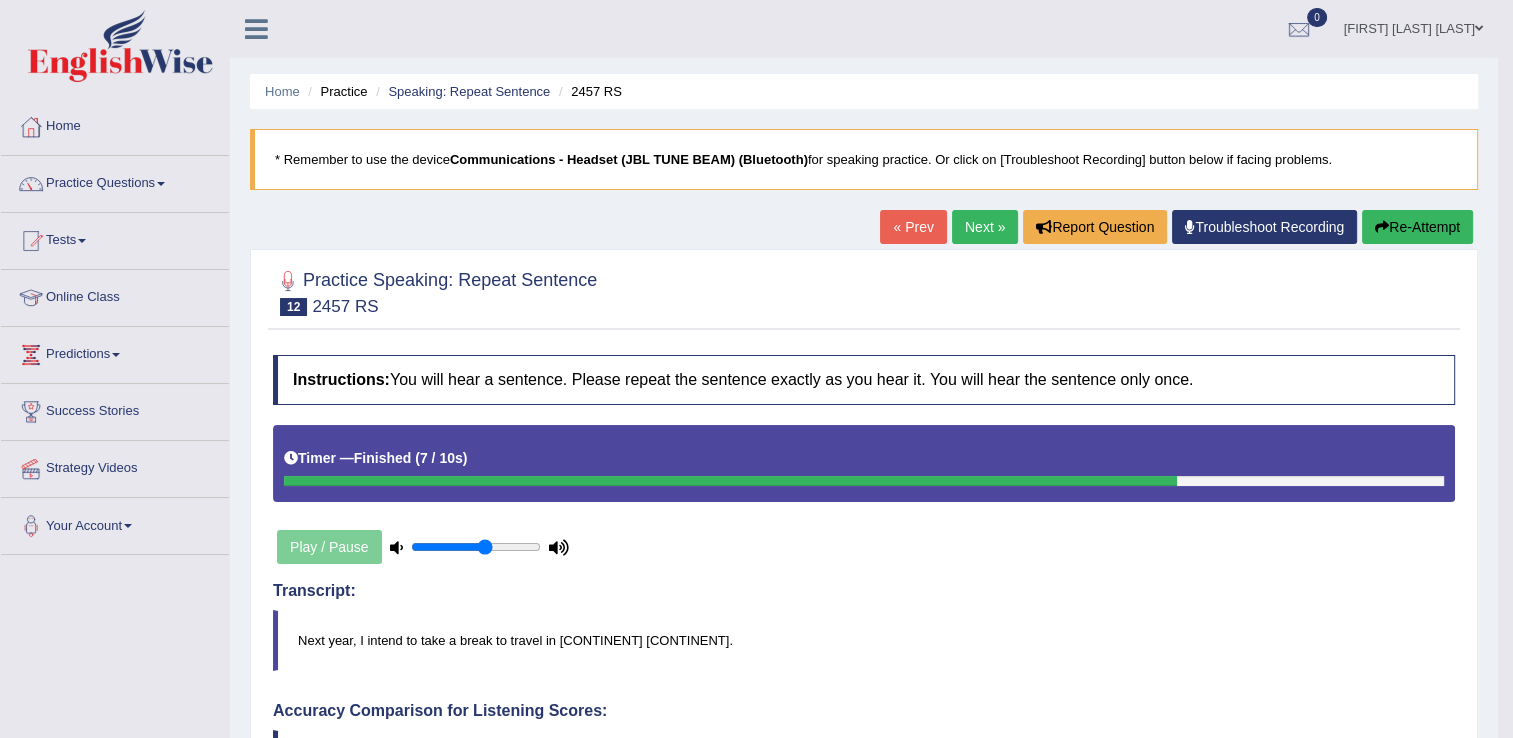 click on "Next »" at bounding box center [985, 227] 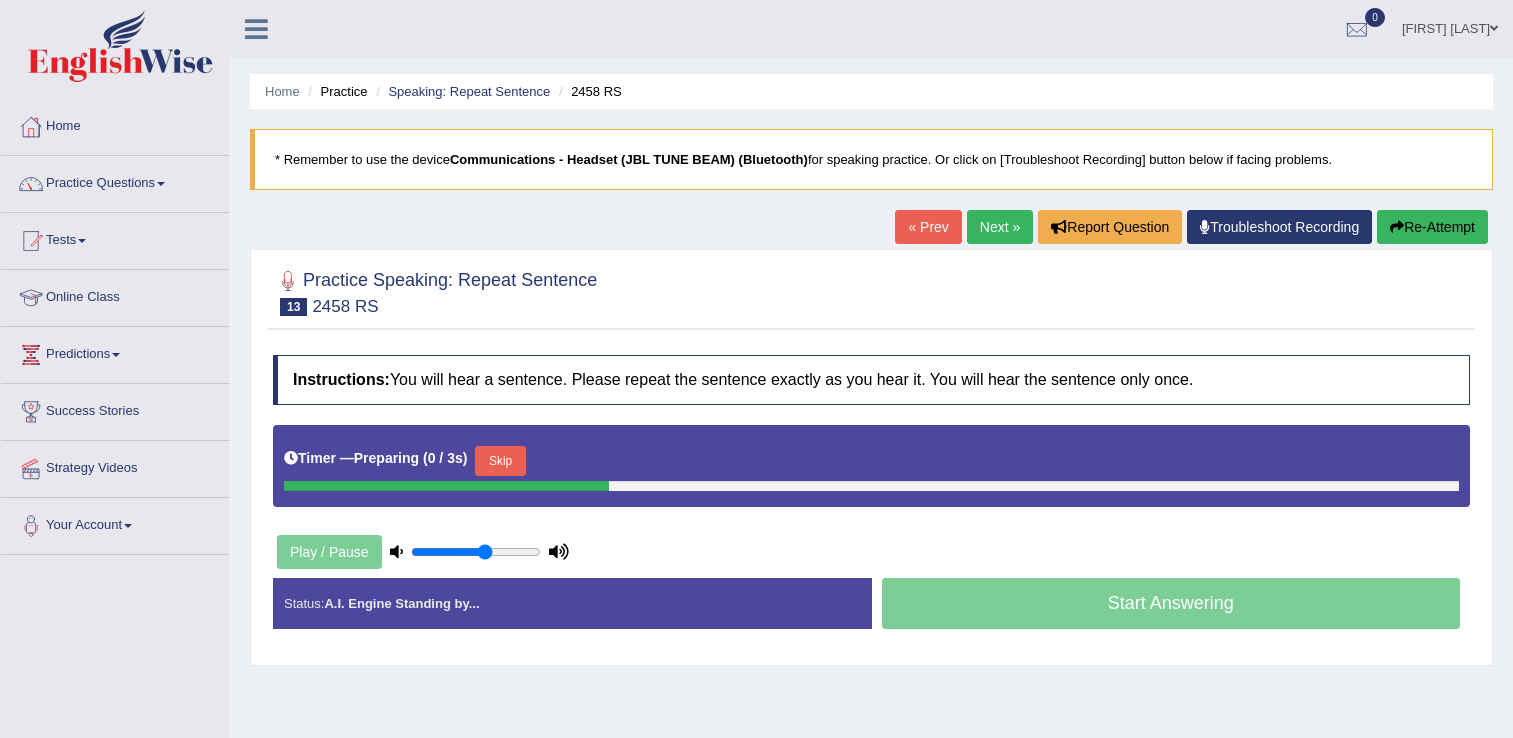scroll, scrollTop: 0, scrollLeft: 0, axis: both 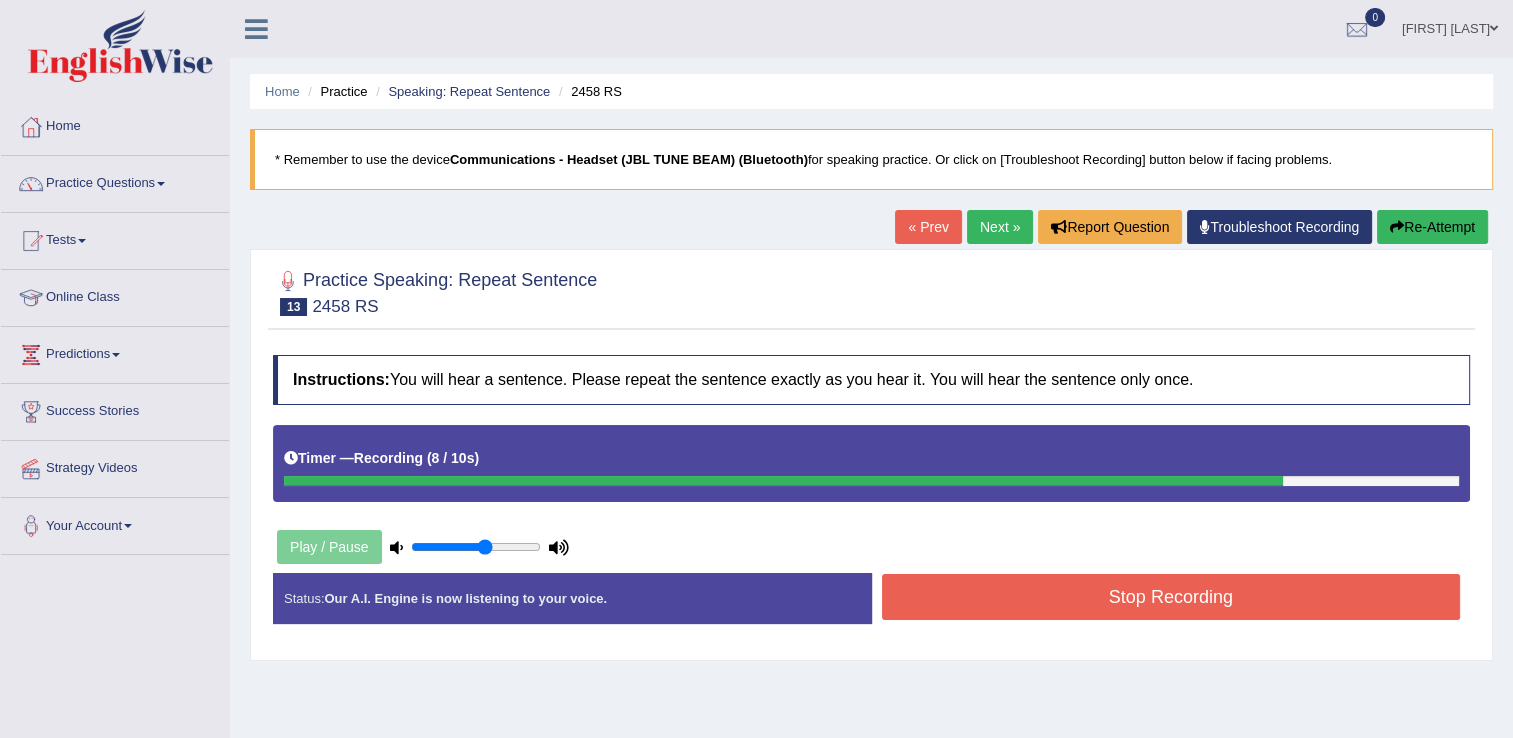 click on "Stop Recording" at bounding box center (1171, 597) 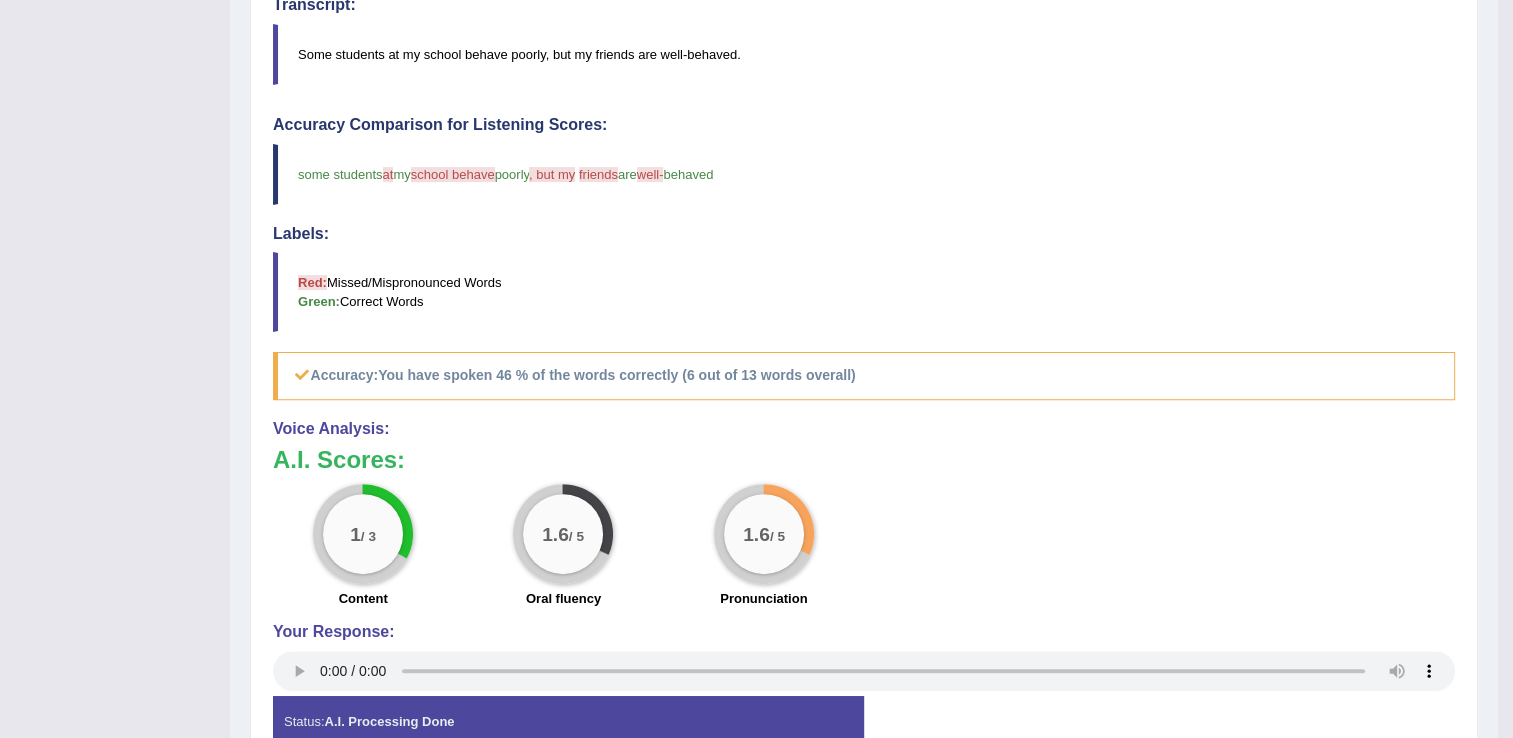 scroll, scrollTop: 599, scrollLeft: 0, axis: vertical 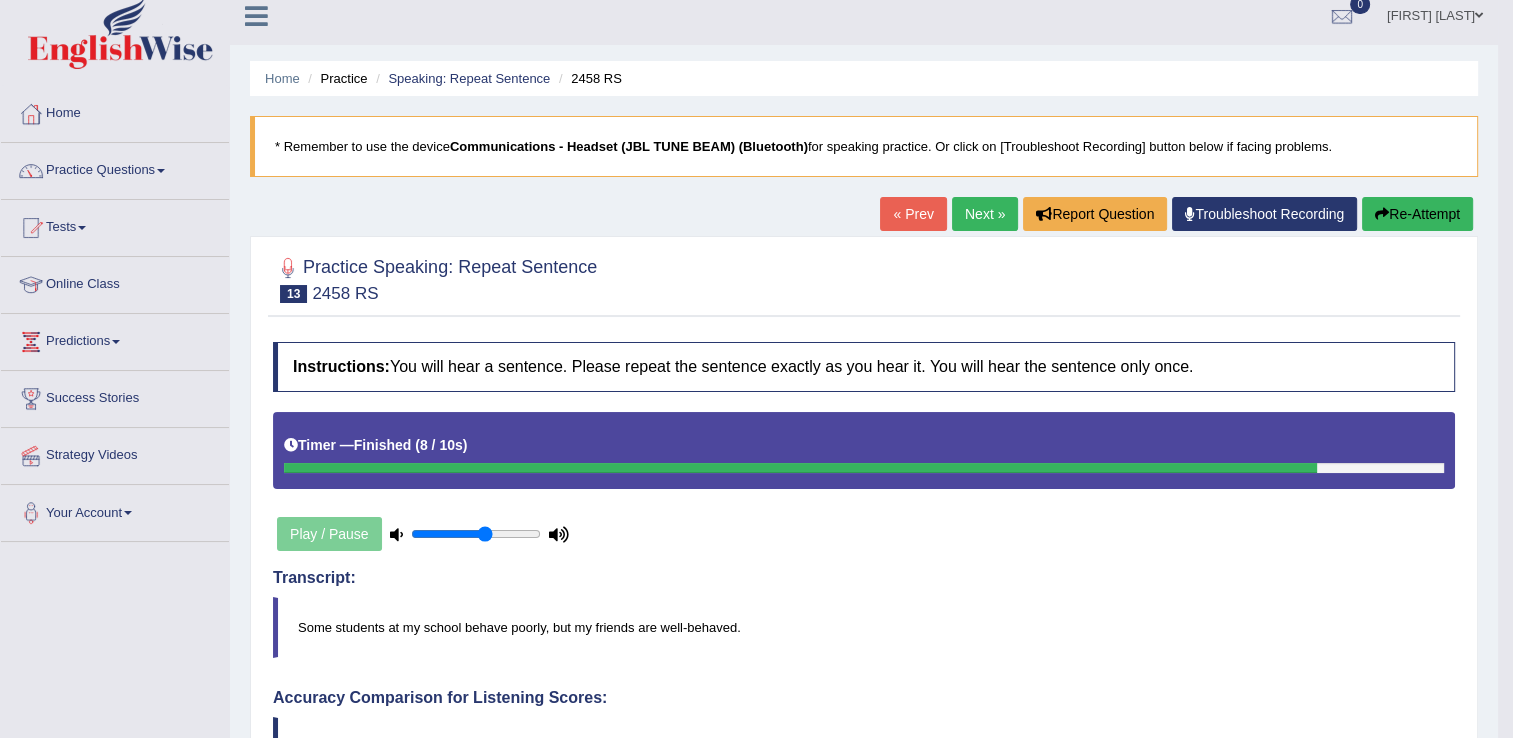 click on "Next »" at bounding box center (985, 214) 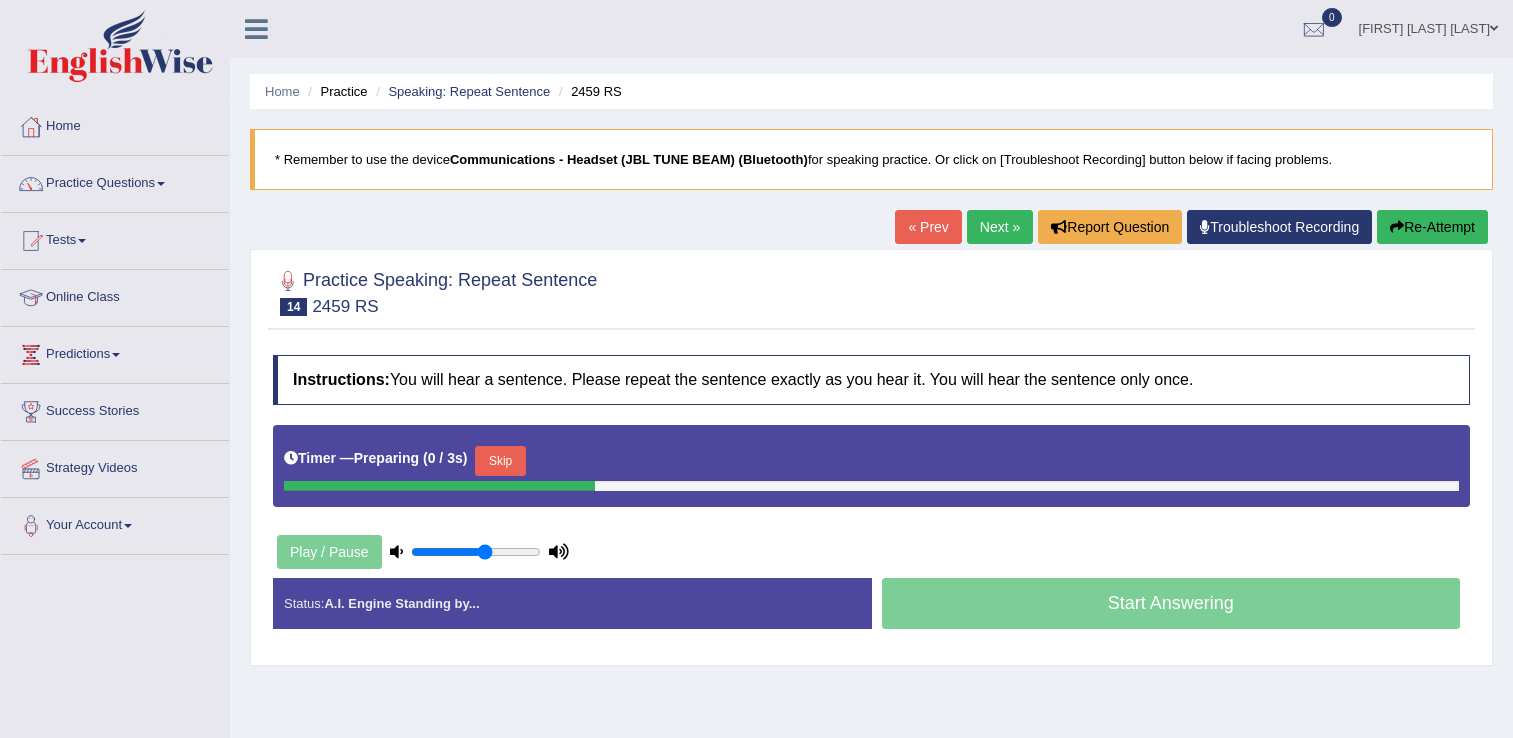 scroll, scrollTop: 0, scrollLeft: 0, axis: both 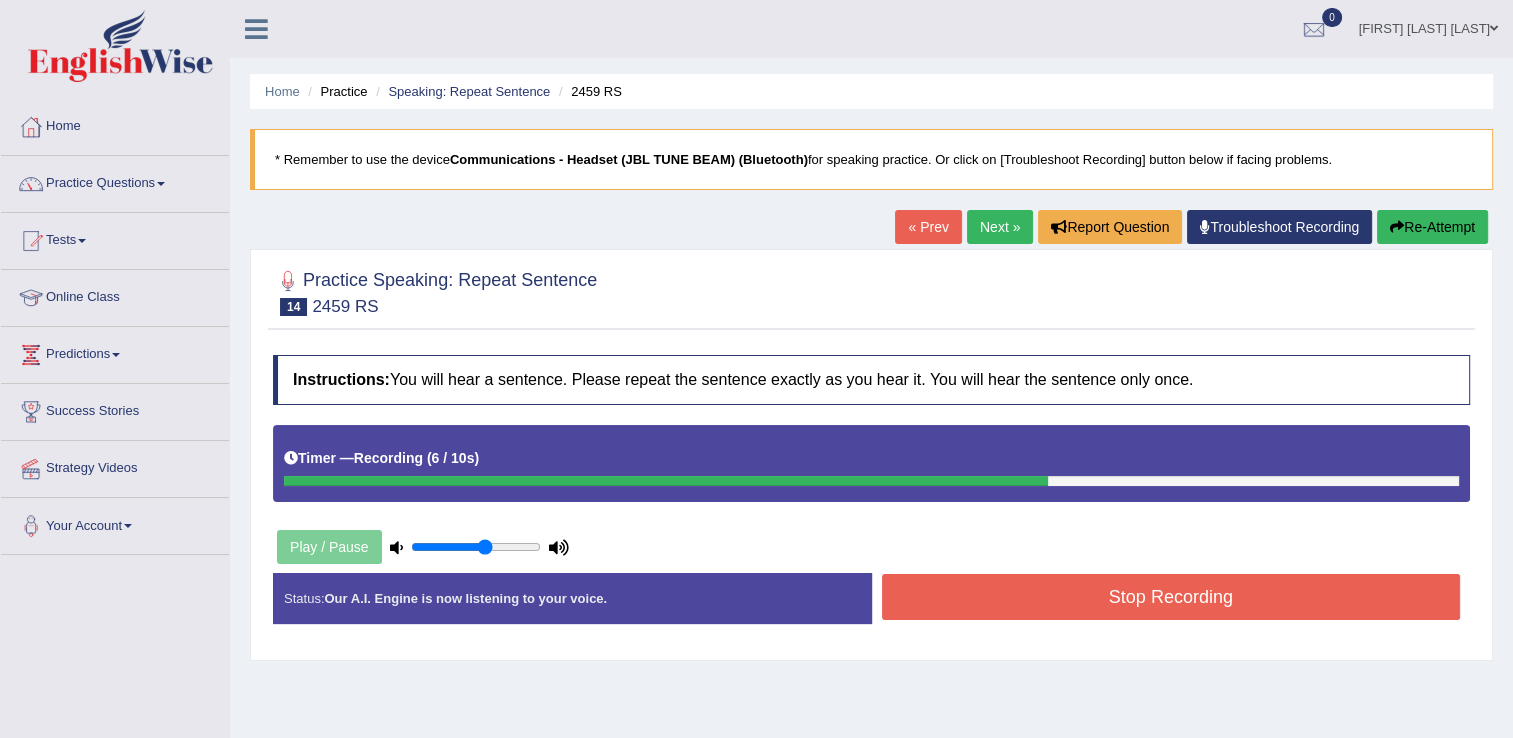 click on "Stop Recording" at bounding box center [1171, 597] 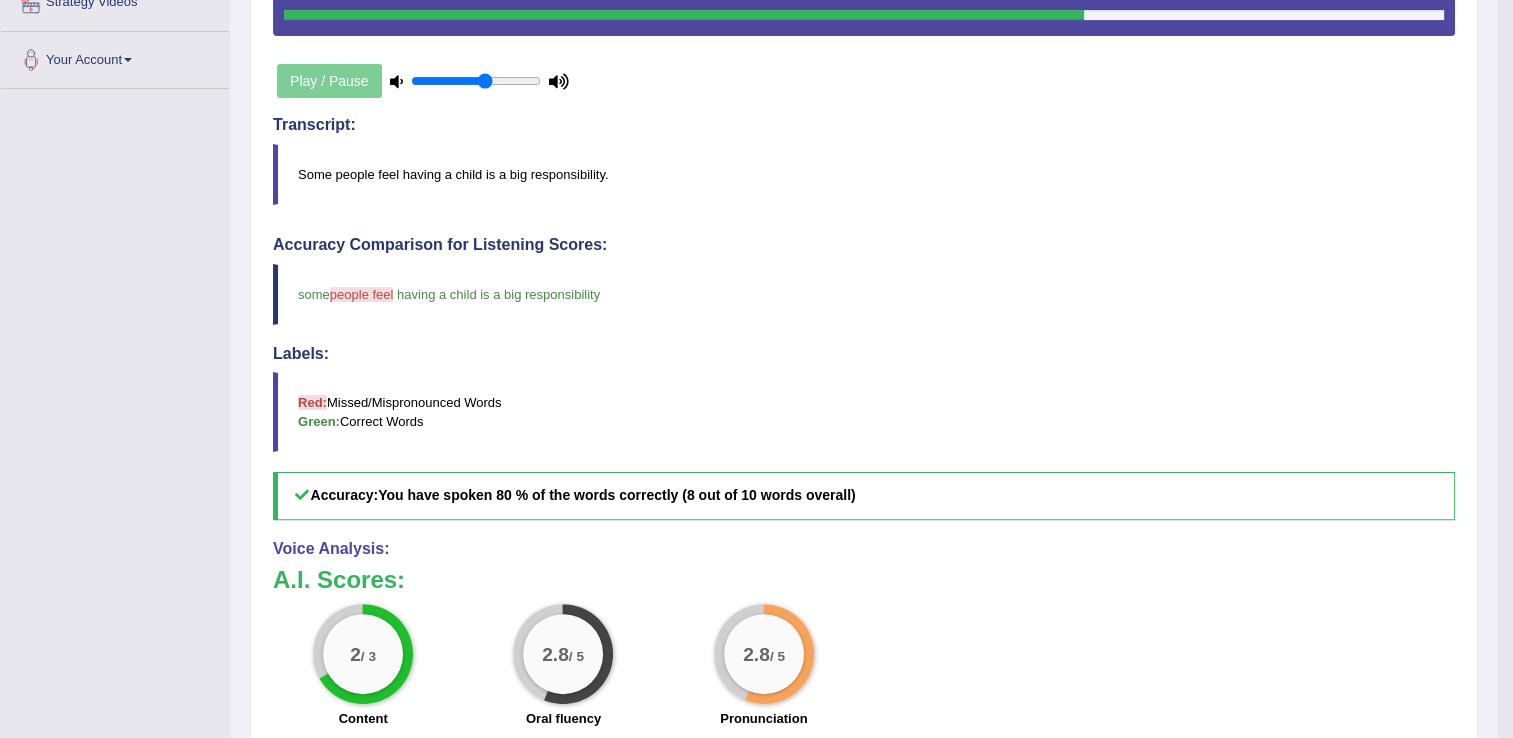 scroll, scrollTop: 519, scrollLeft: 0, axis: vertical 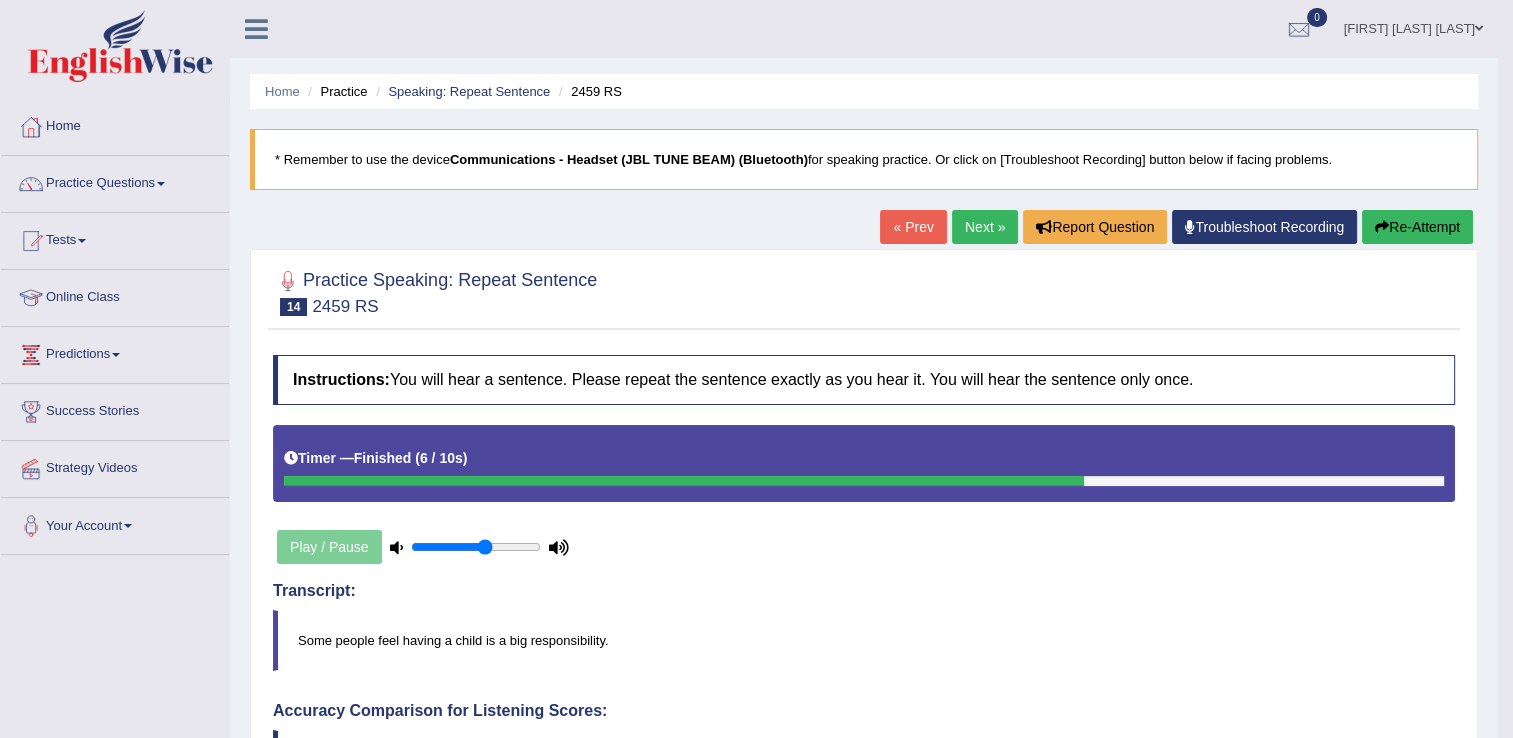 click on "Next »" at bounding box center (985, 227) 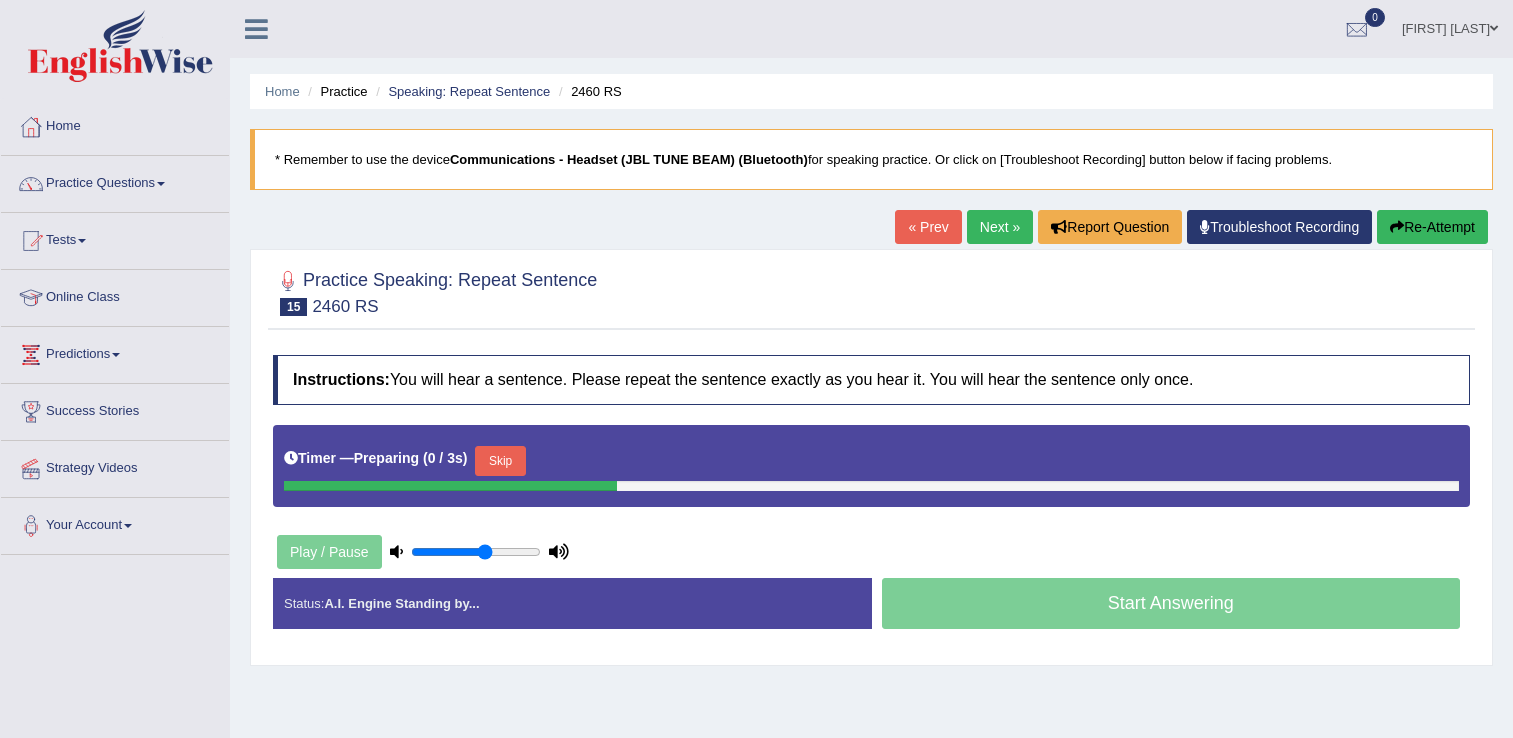 scroll, scrollTop: 0, scrollLeft: 0, axis: both 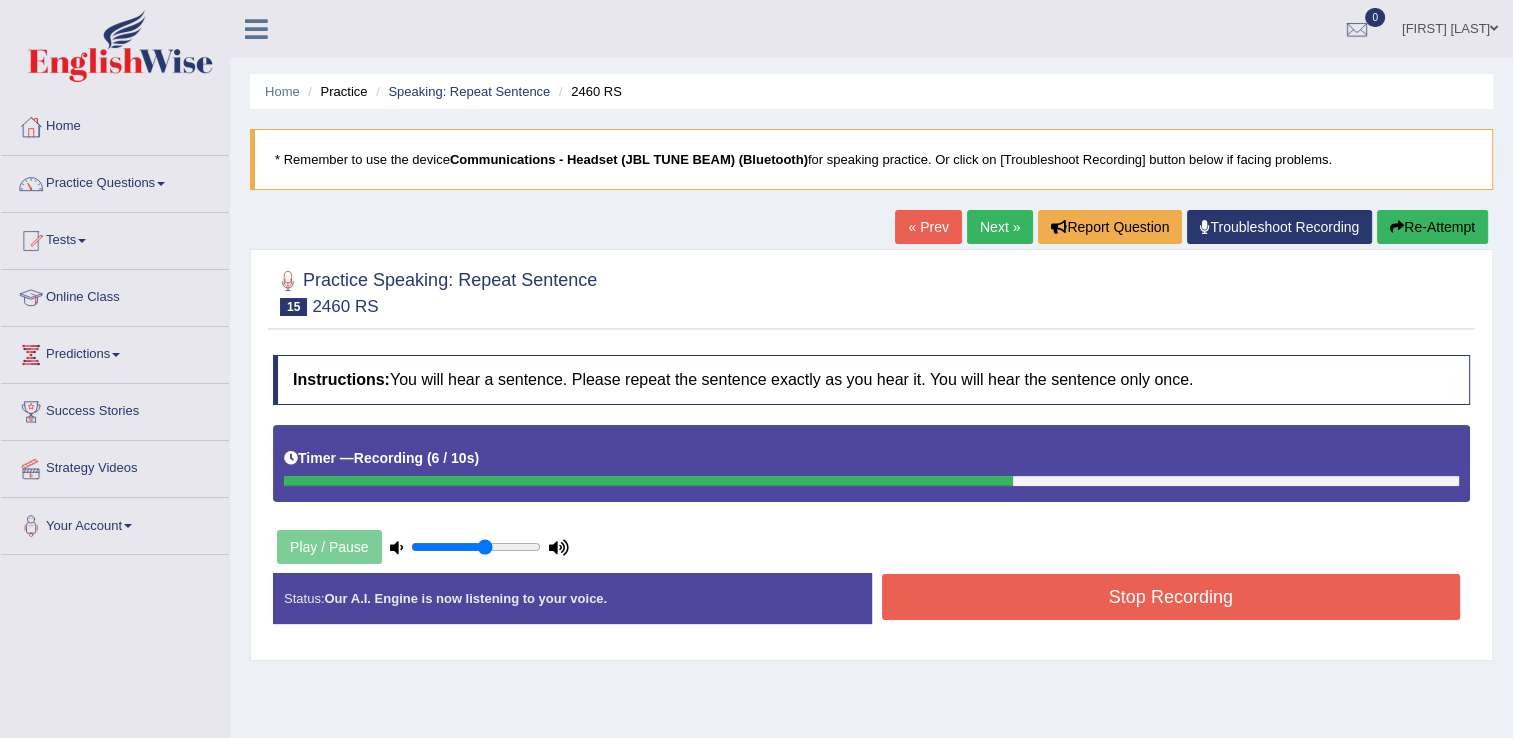 click on "Stop Recording" at bounding box center [1171, 597] 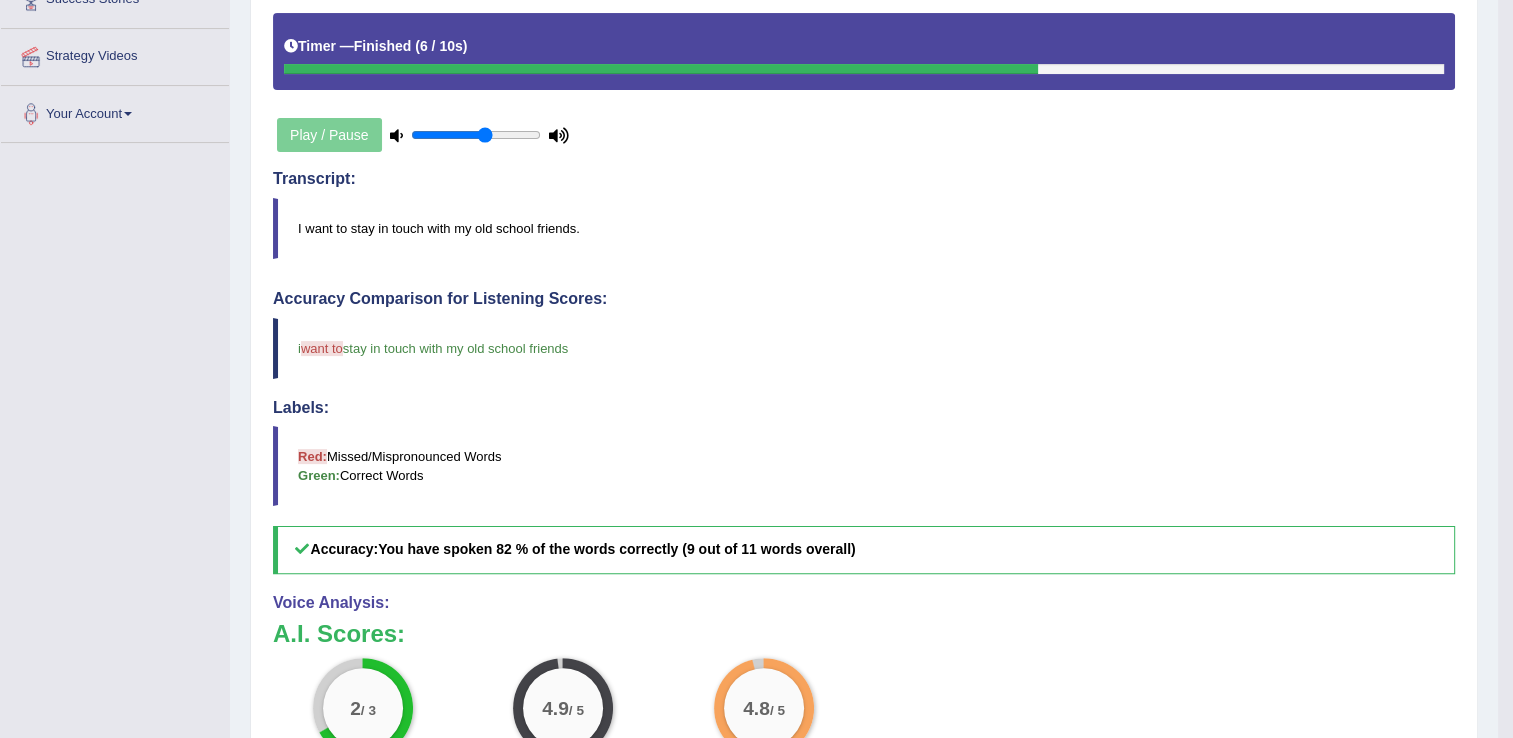 scroll, scrollTop: 586, scrollLeft: 0, axis: vertical 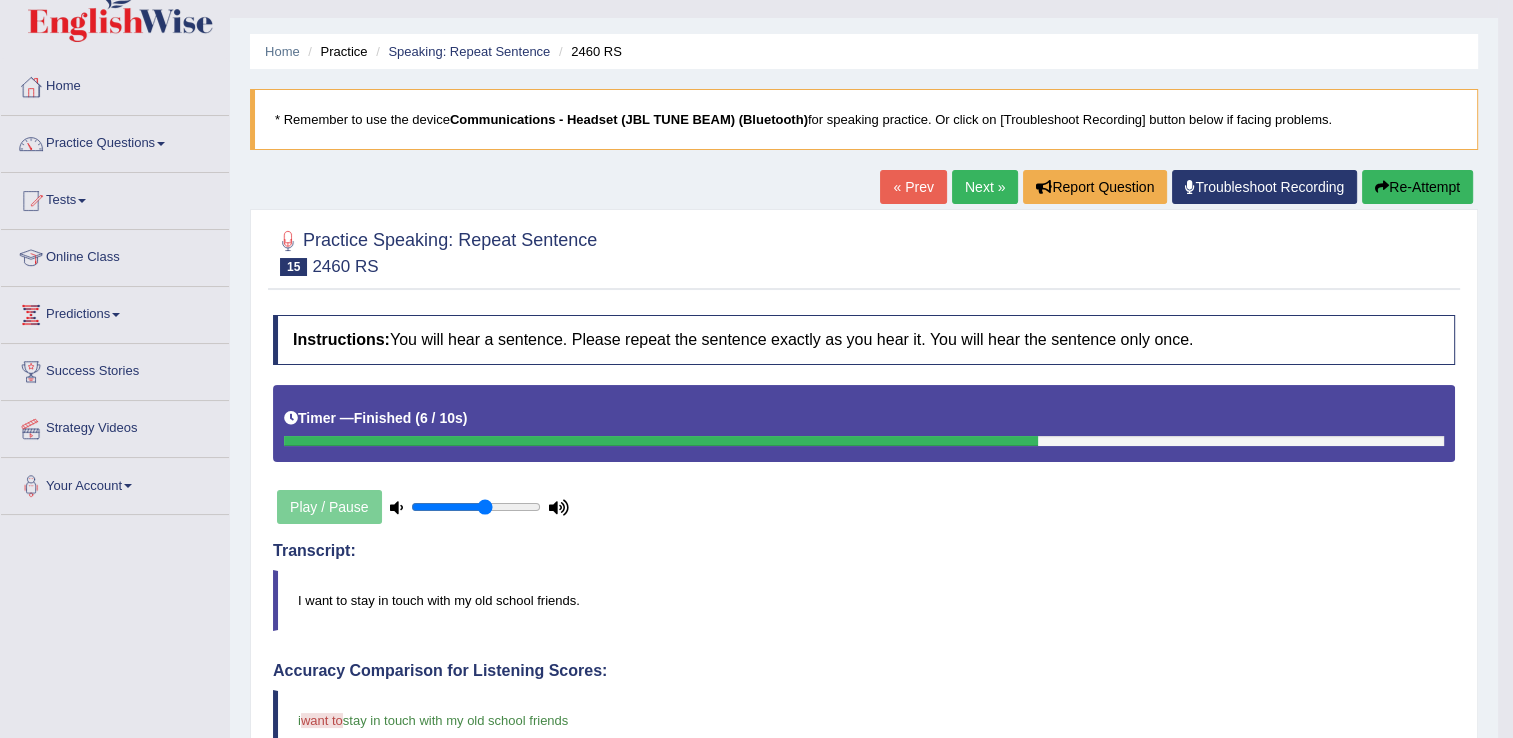 click on "Next »" at bounding box center (985, 187) 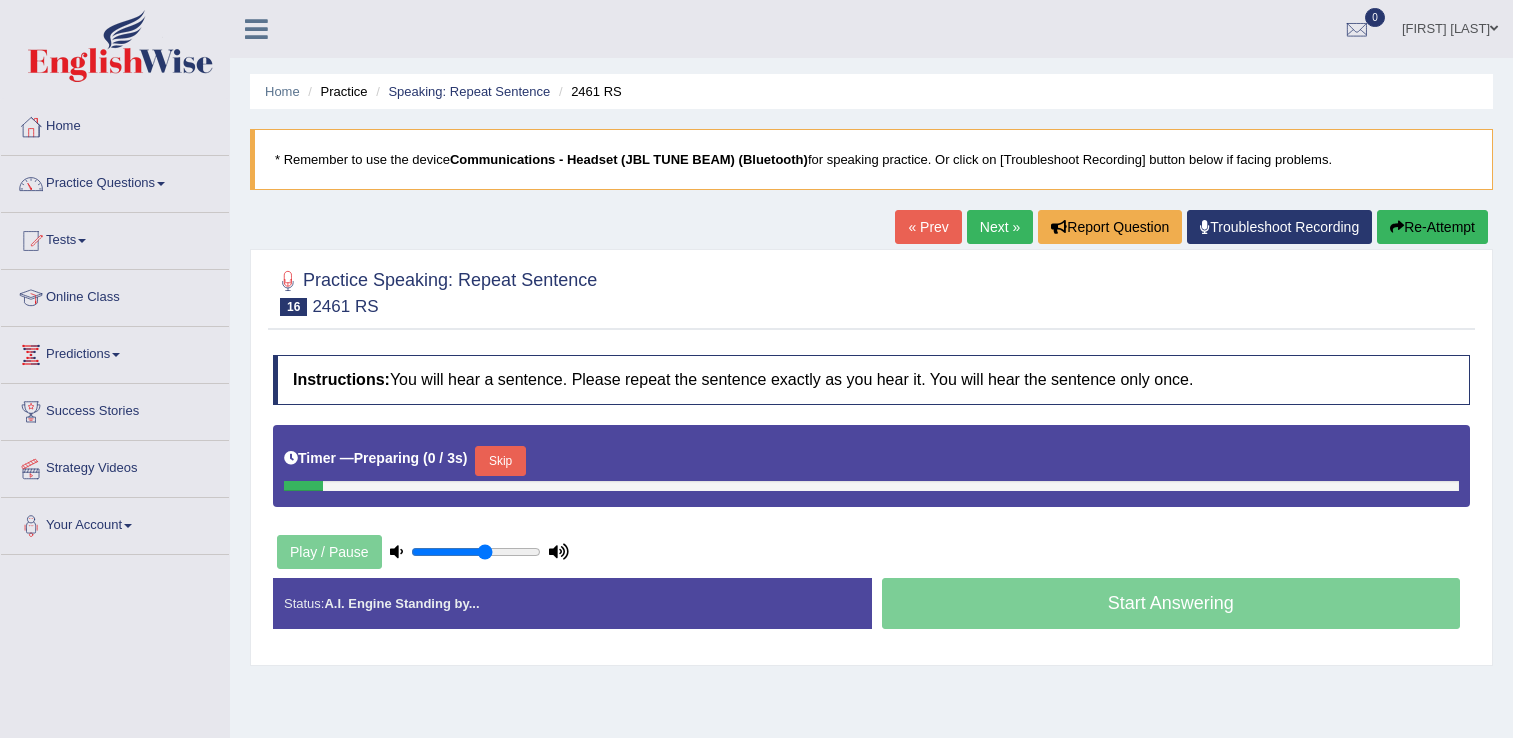 scroll, scrollTop: 0, scrollLeft: 0, axis: both 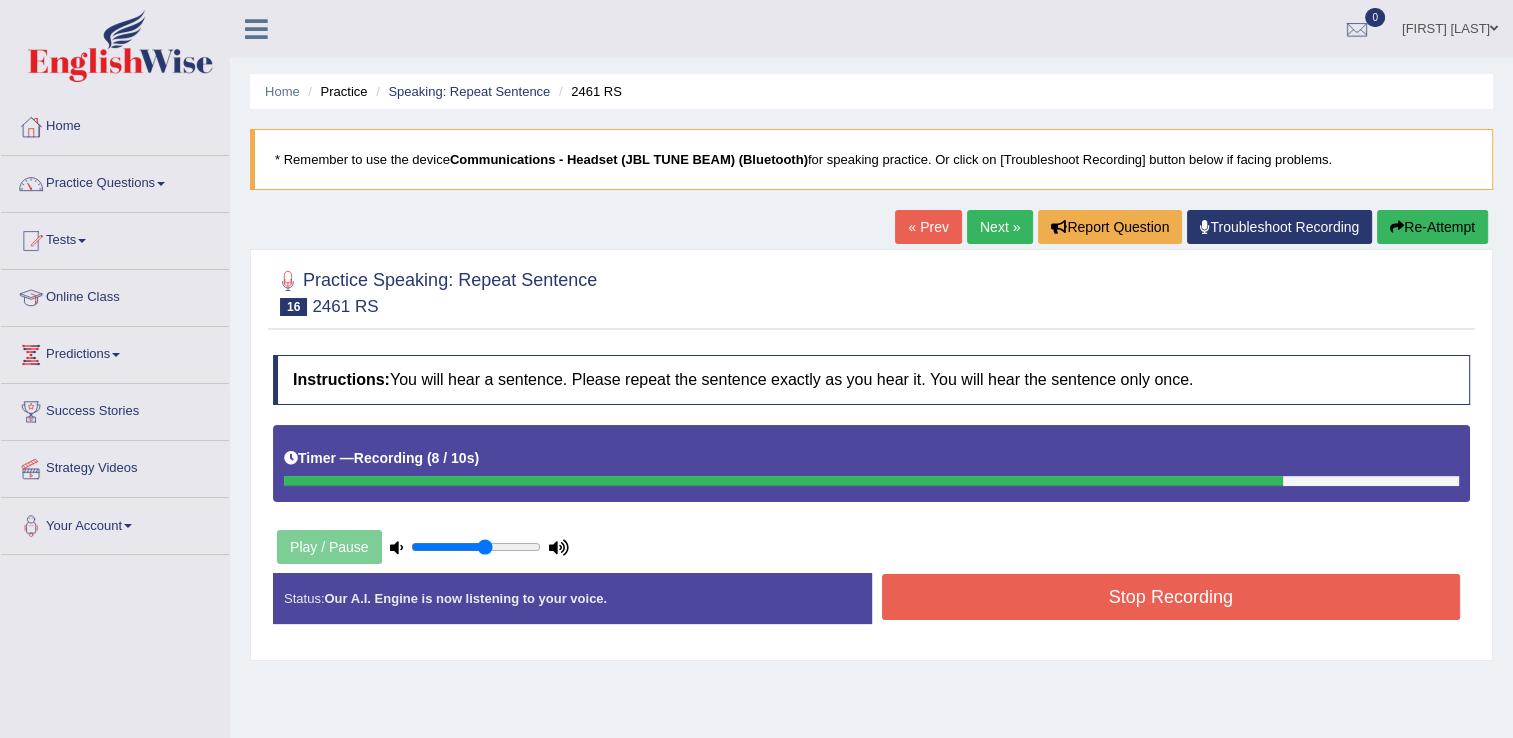 click on "Stop Recording" at bounding box center (1171, 597) 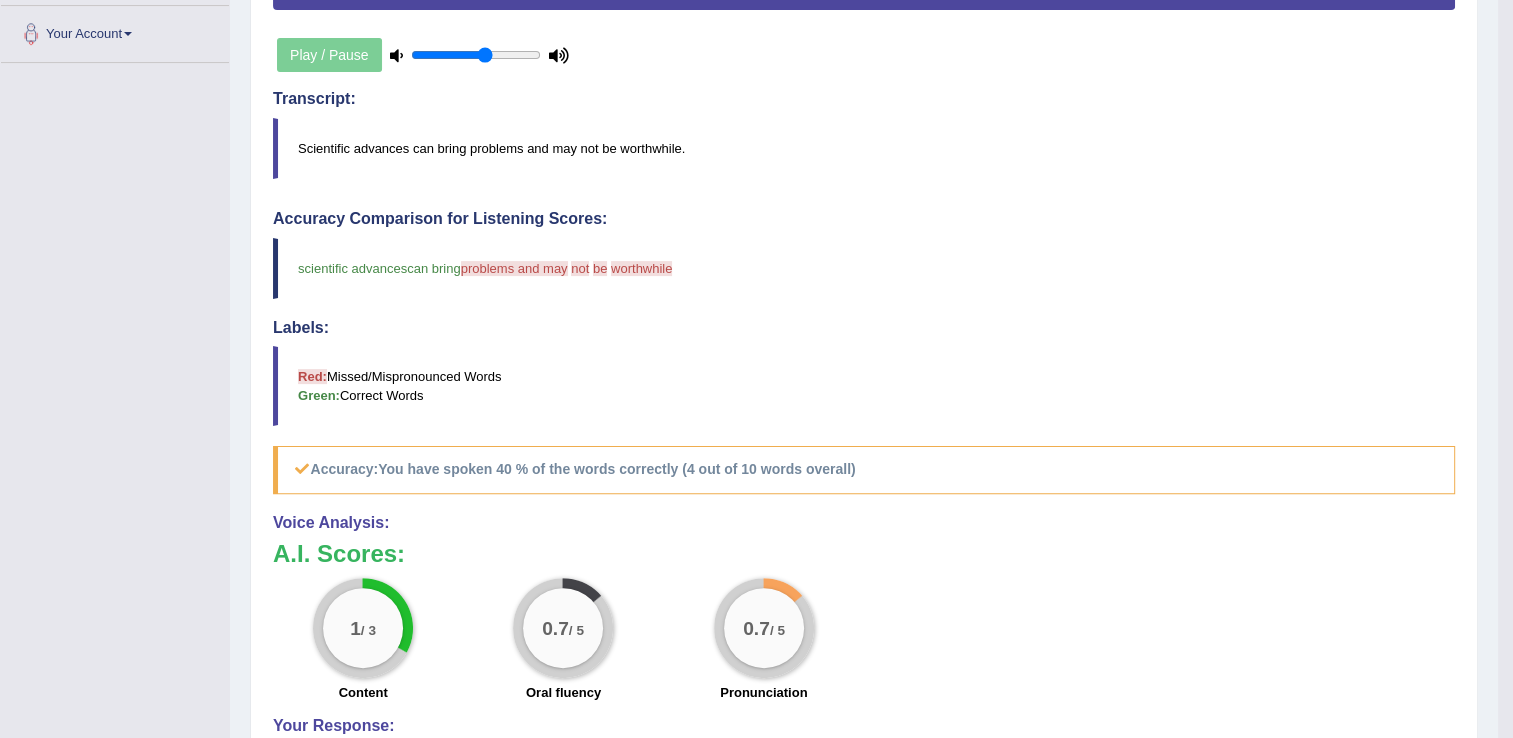 scroll, scrollTop: 559, scrollLeft: 0, axis: vertical 